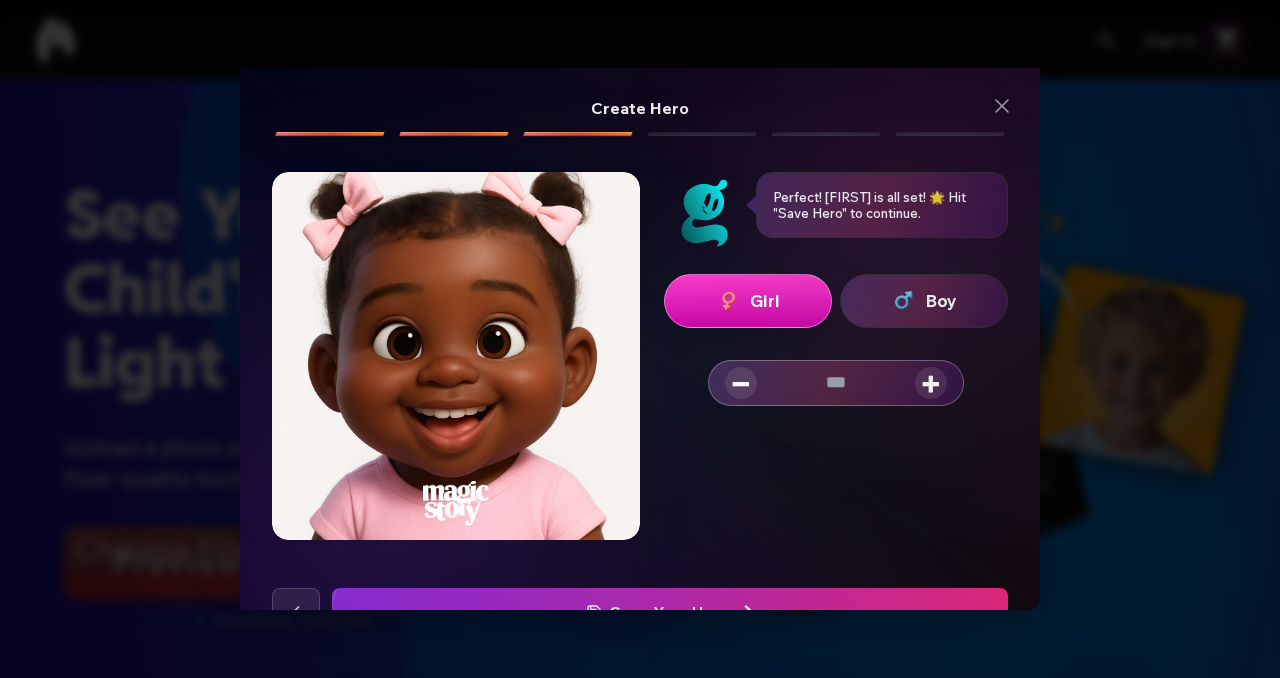 scroll, scrollTop: 0, scrollLeft: 0, axis: both 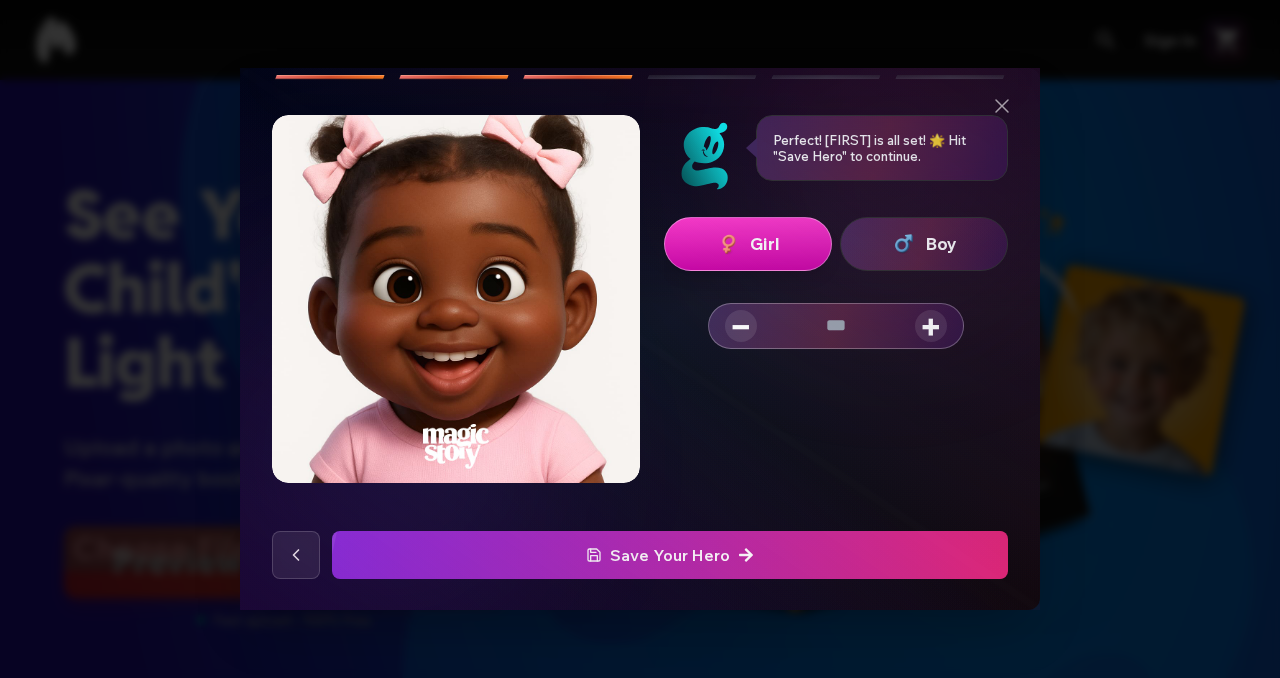 click on "Save Your Hero" at bounding box center (670, 555) 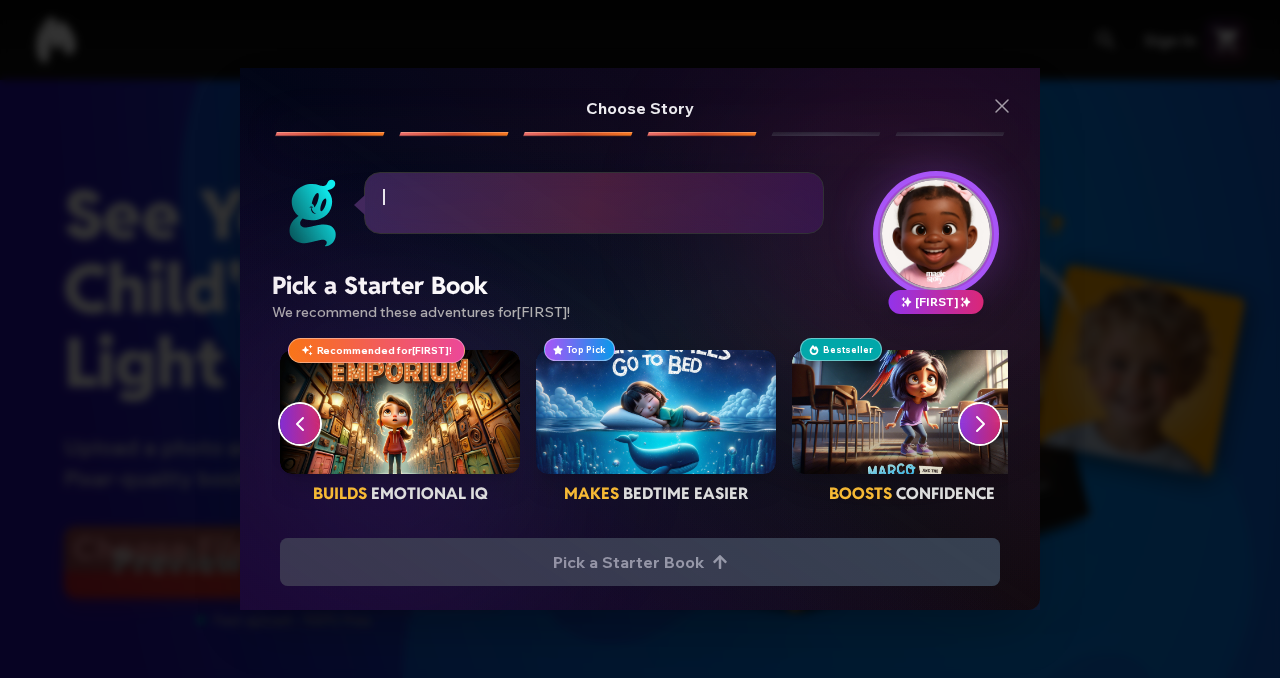 scroll, scrollTop: 0, scrollLeft: 0, axis: both 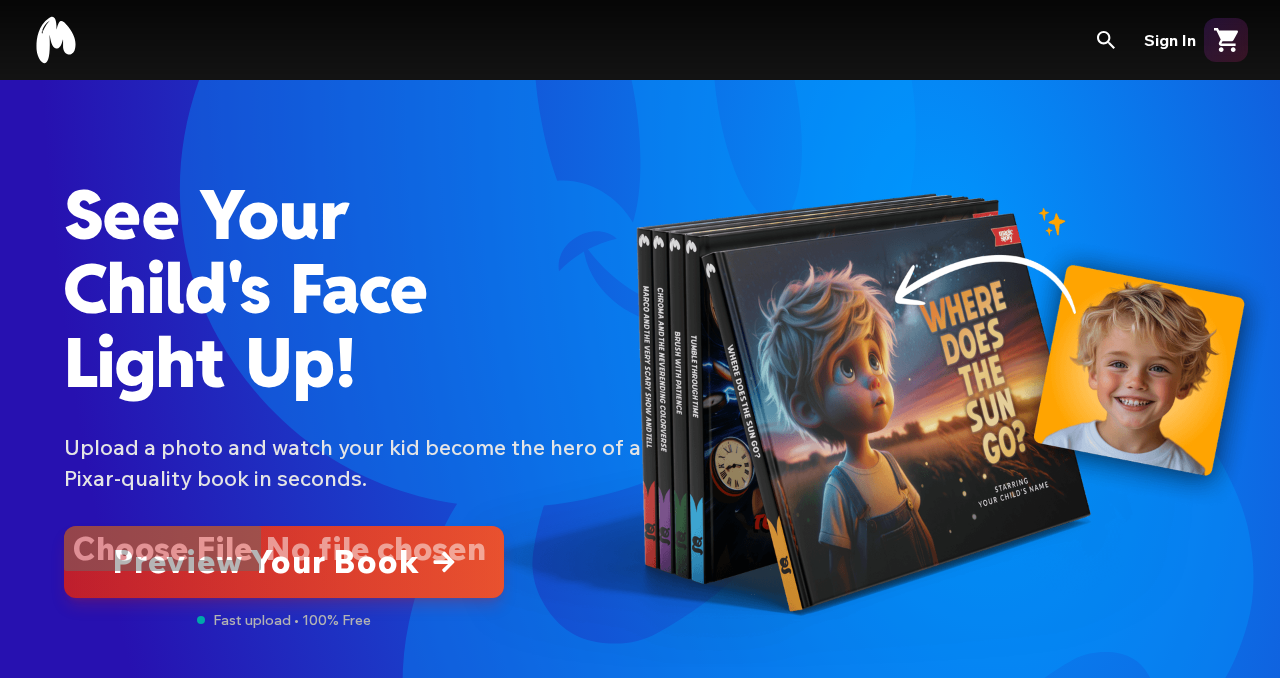 click at bounding box center (284, 562) 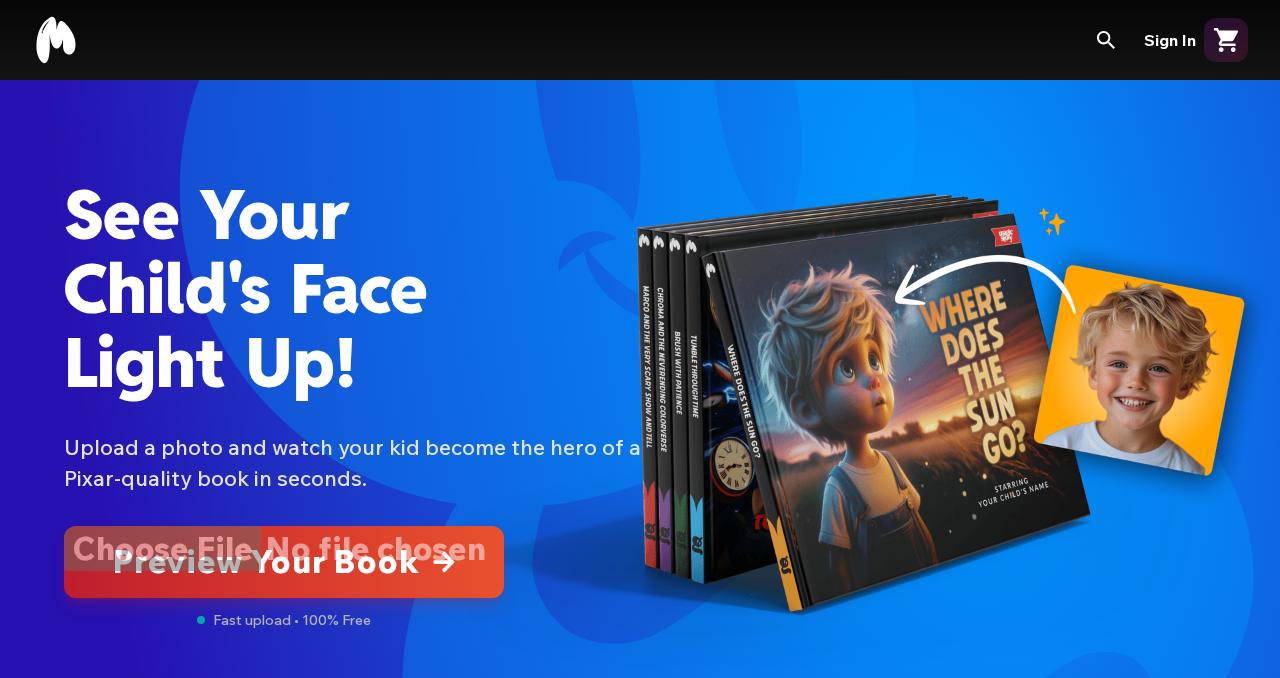 type on "**********" 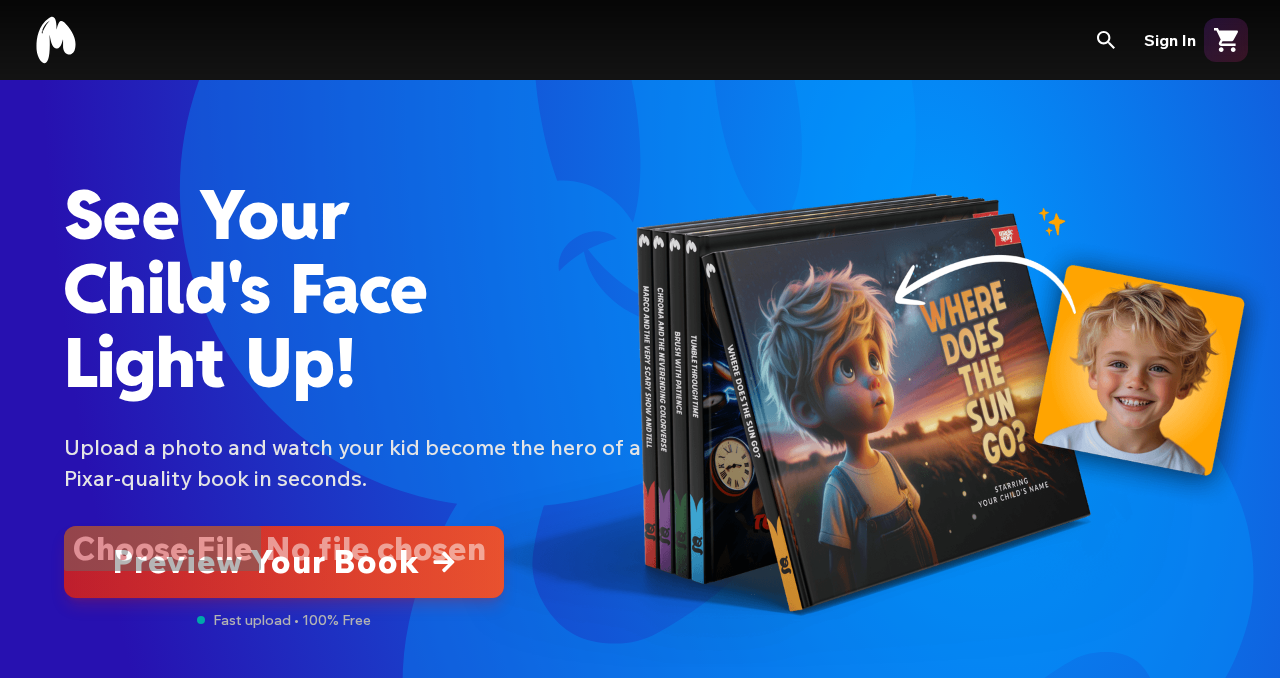type 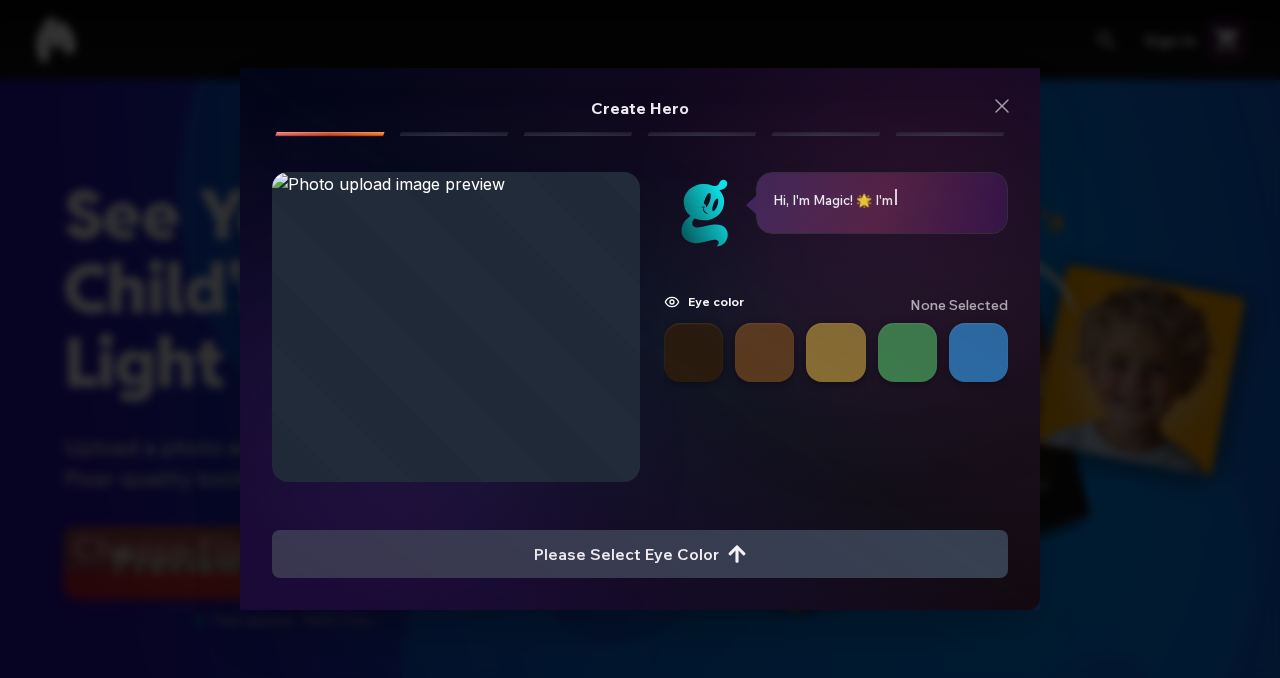 click at bounding box center (693, 352) 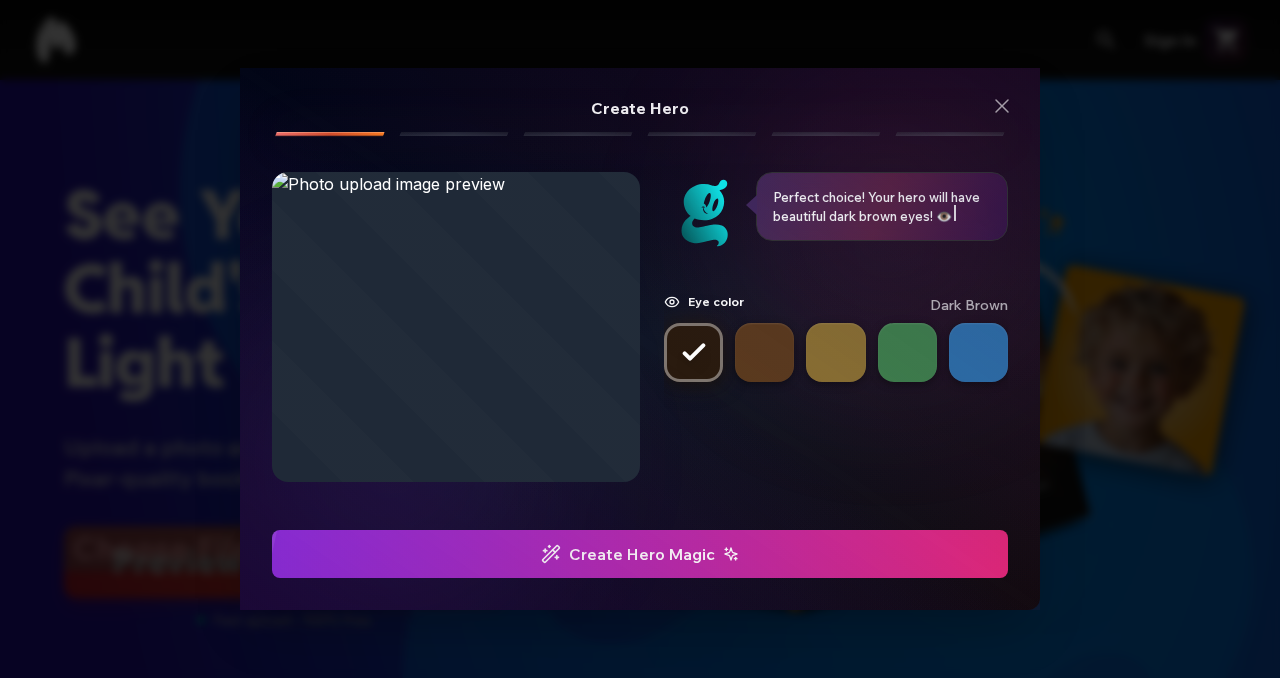 click on "Perfect choice! Your hero will have beautiful dark brown eyes! 👁️" at bounding box center [882, 206] 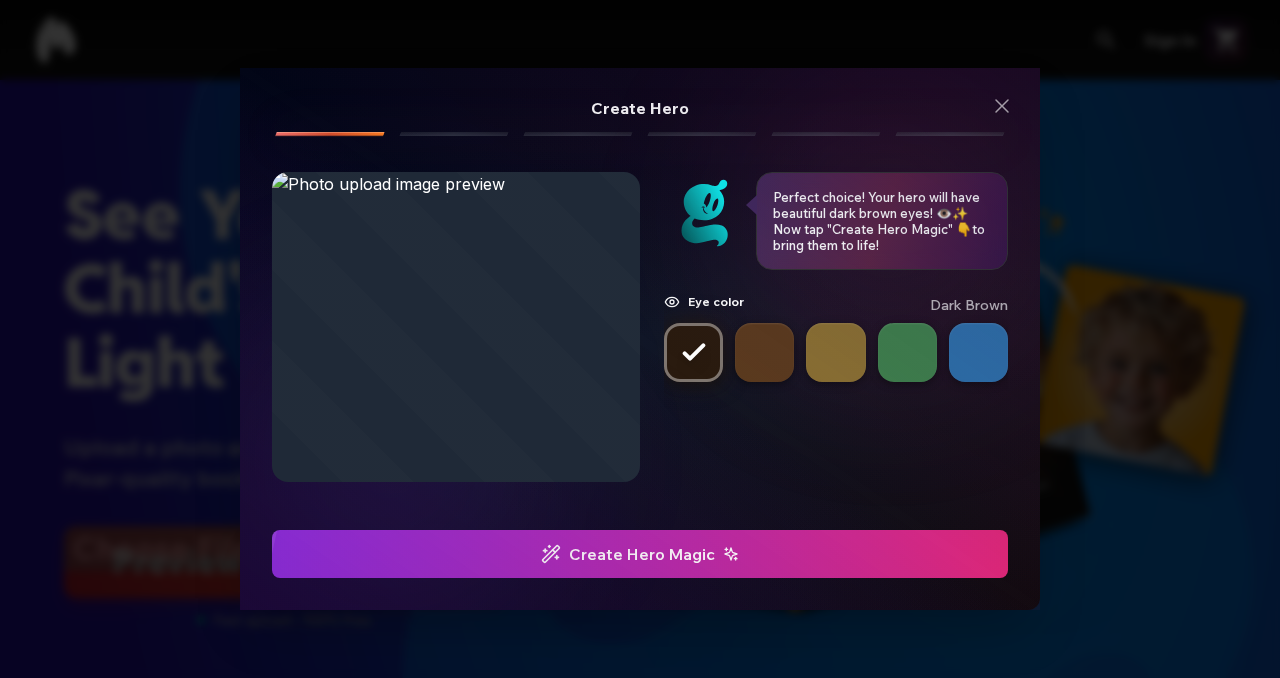click on "Create Hero Magic" at bounding box center (640, 554) 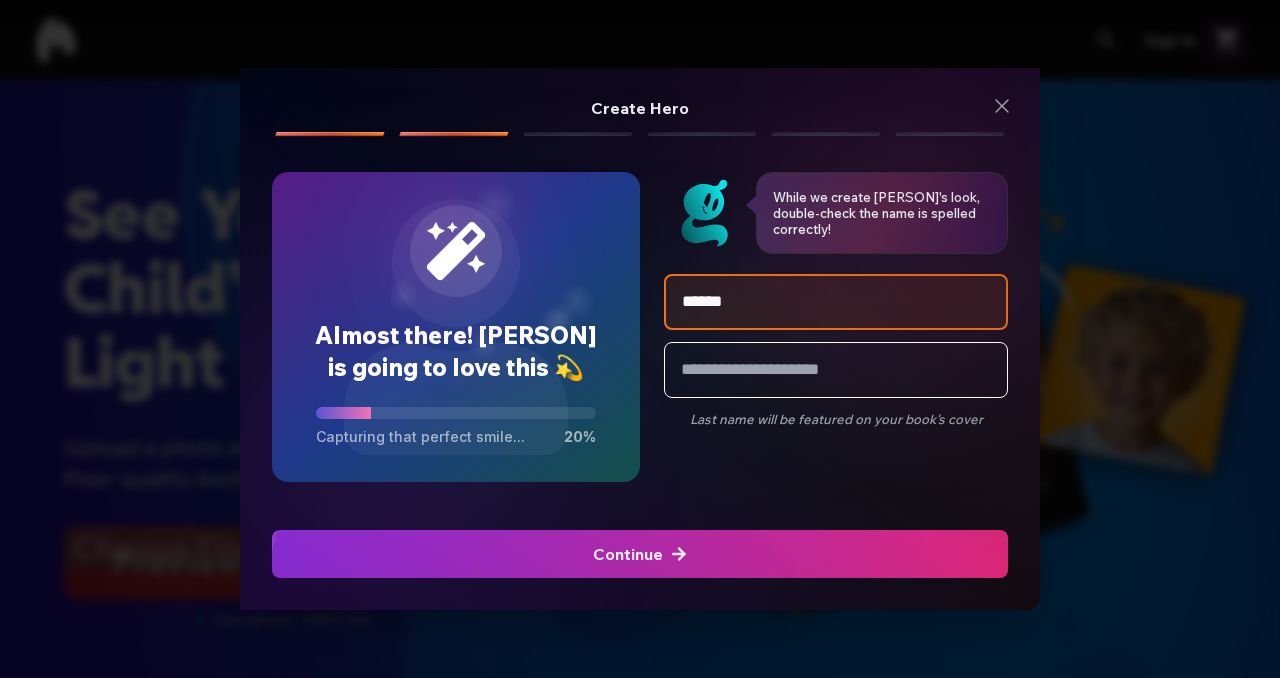 click on "******" at bounding box center [836, 302] 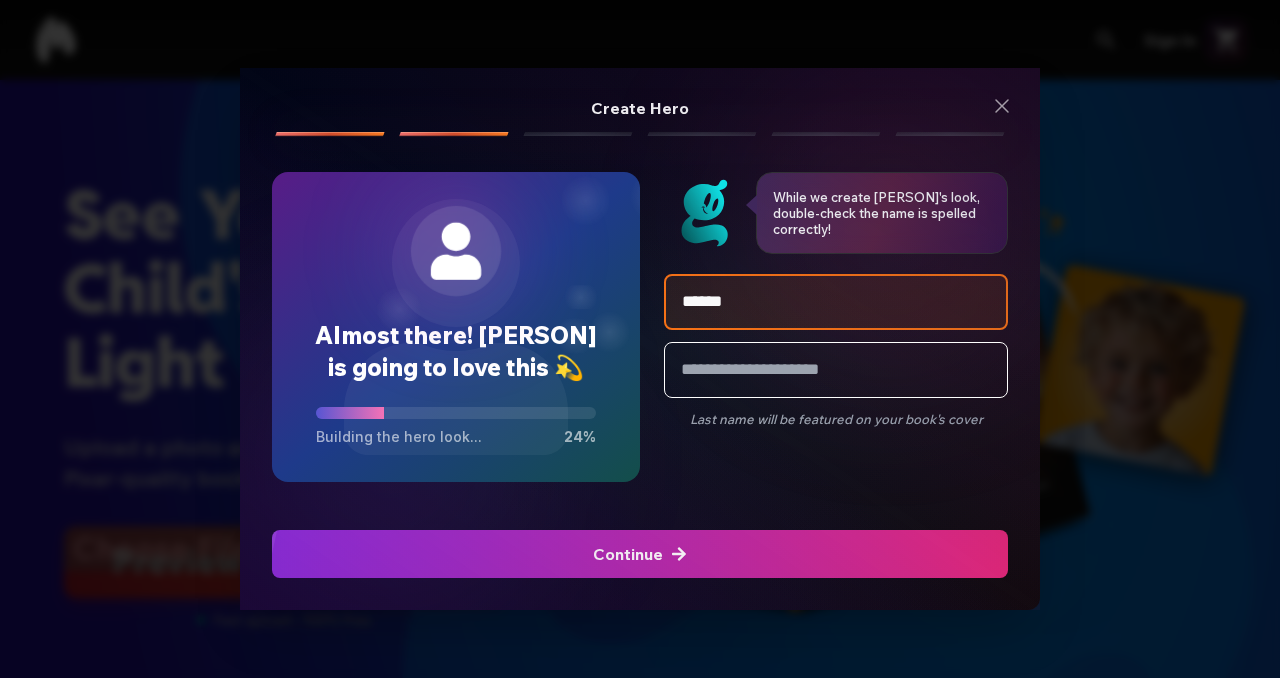 type on "******" 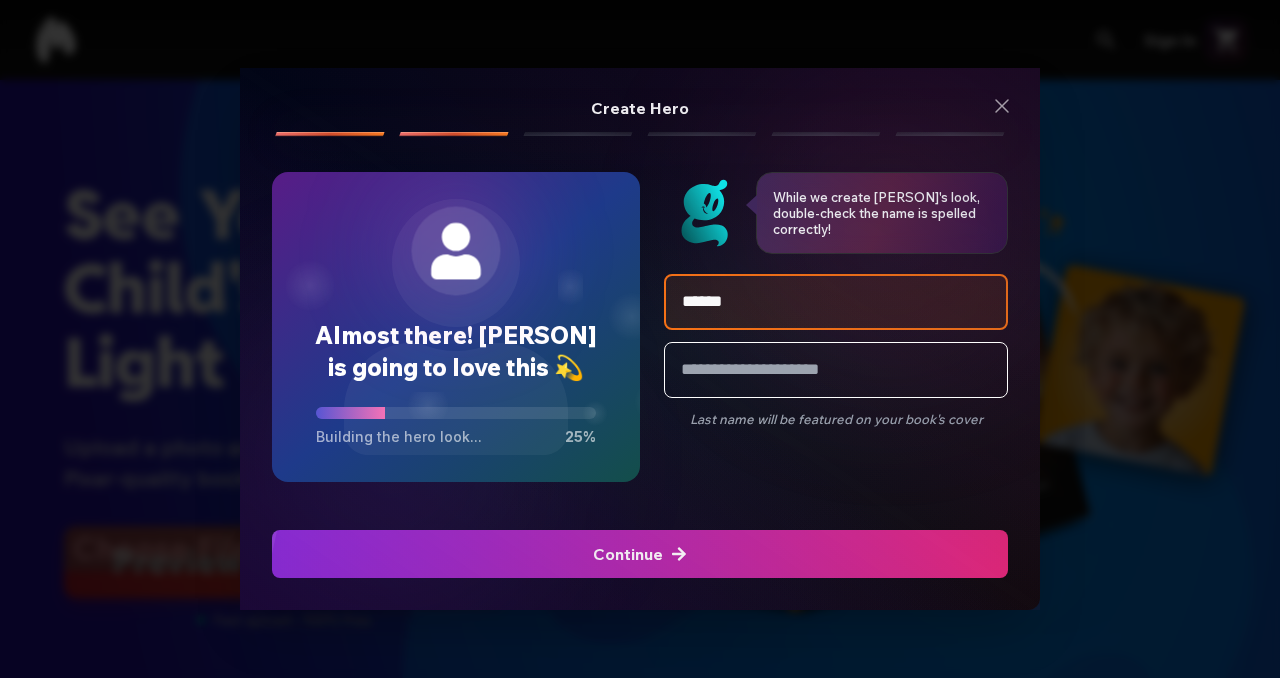click 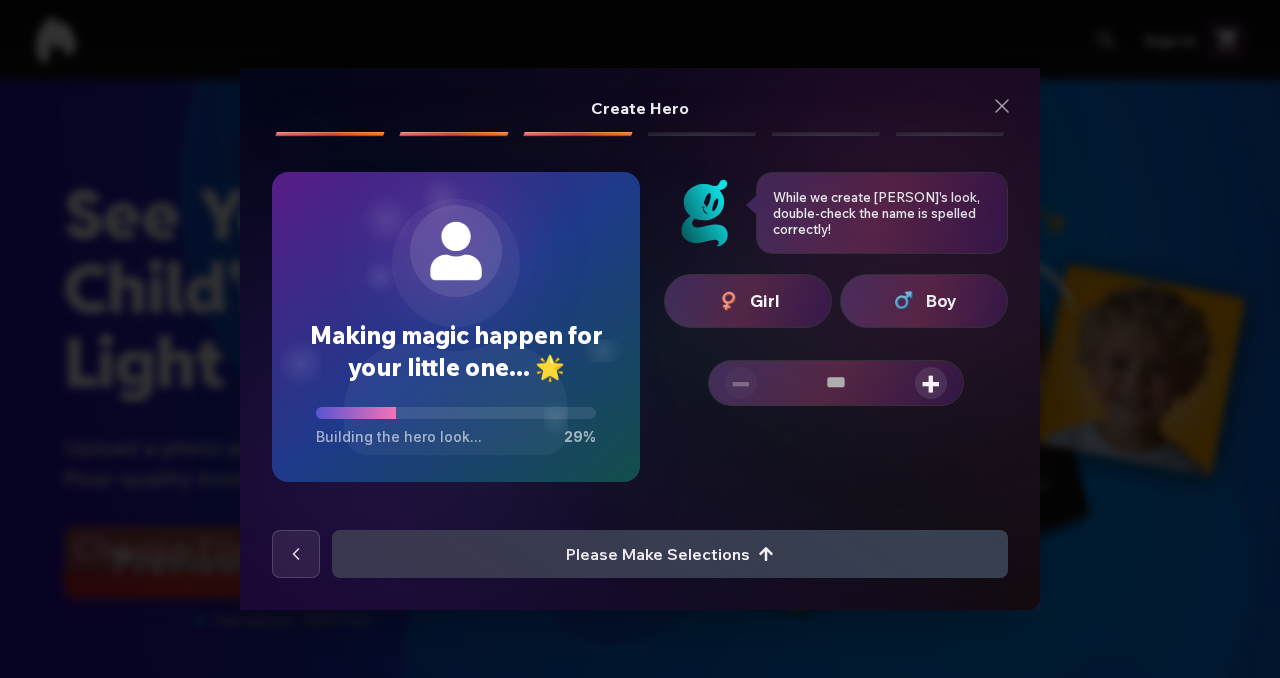 click at bounding box center (729, 301) 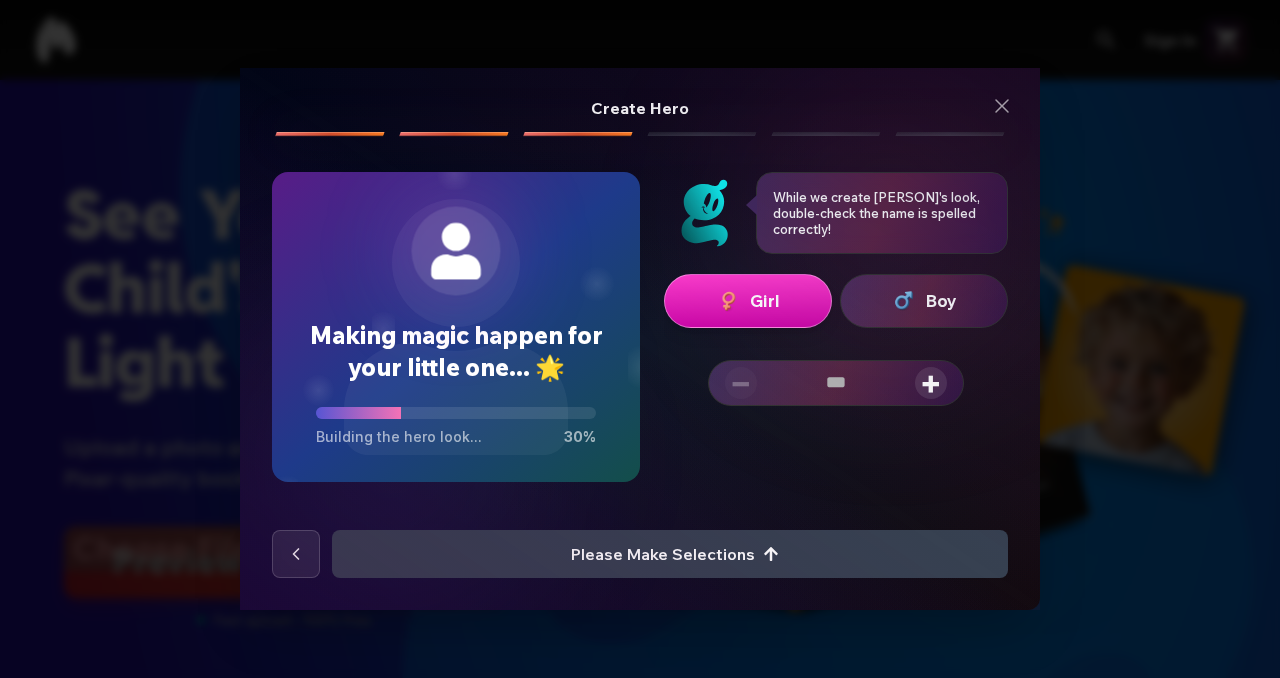 click on "+" at bounding box center (931, 383) 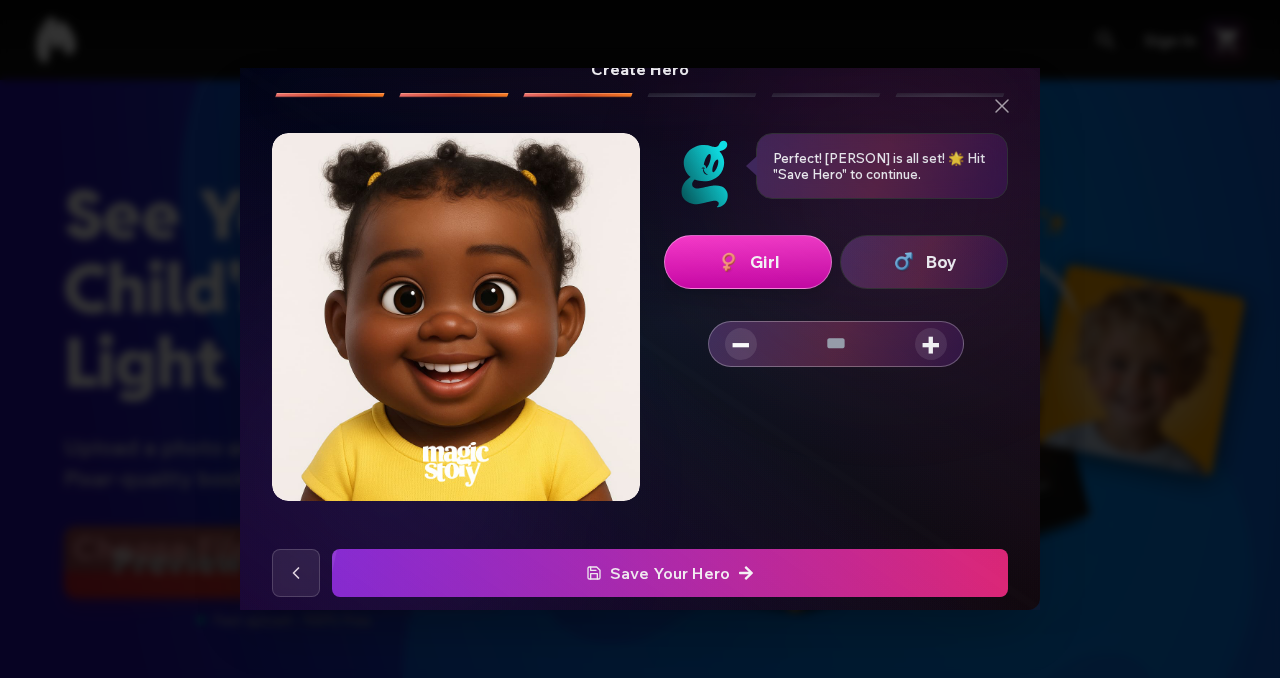 scroll, scrollTop: 48, scrollLeft: 0, axis: vertical 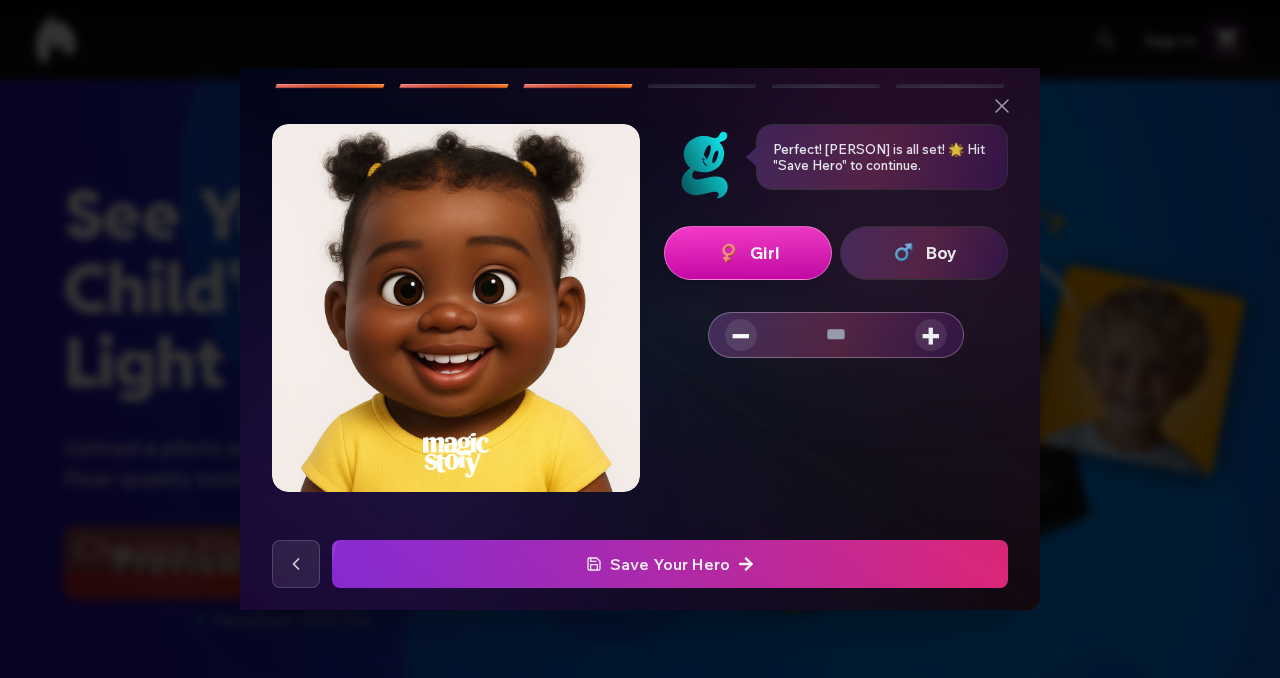 click on "Save Your Hero" at bounding box center (670, 564) 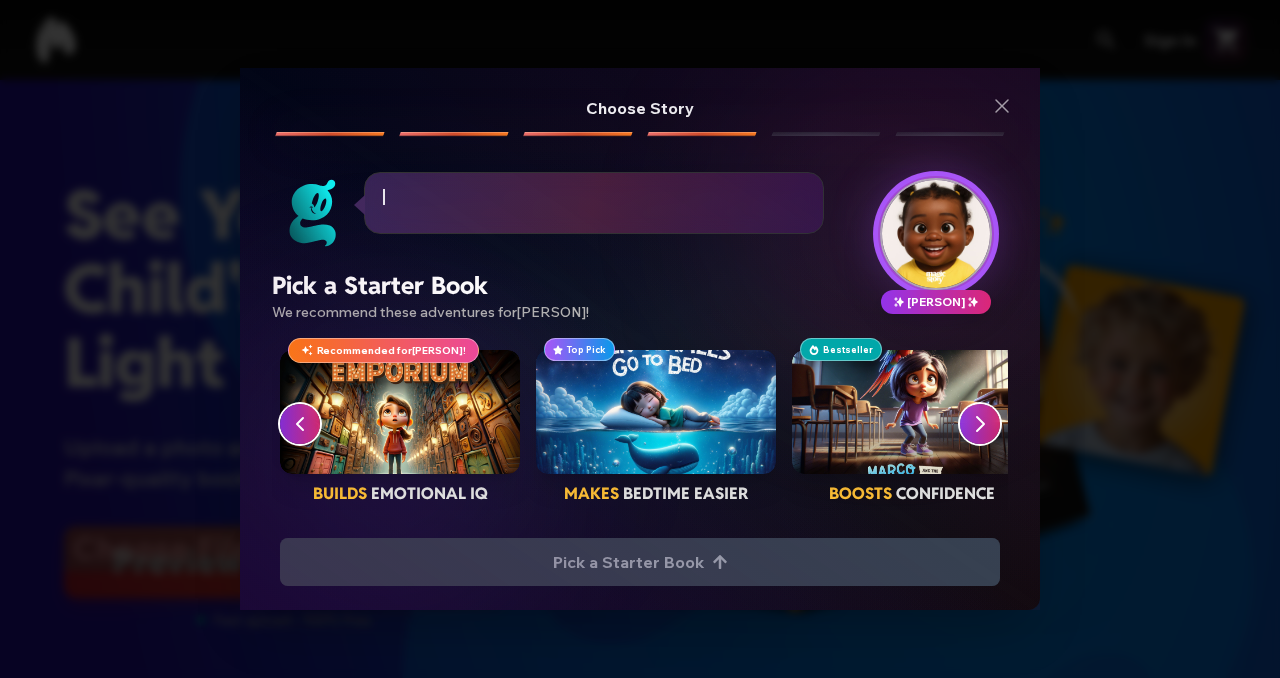 scroll, scrollTop: 0, scrollLeft: 0, axis: both 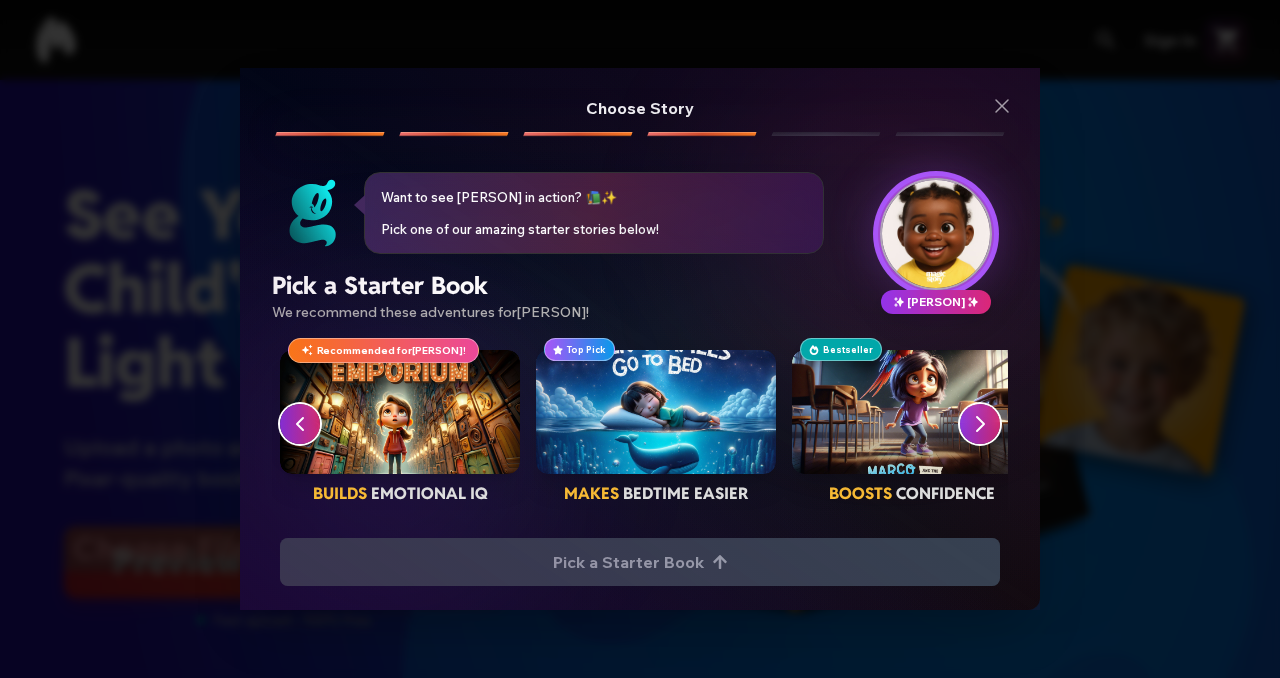 click 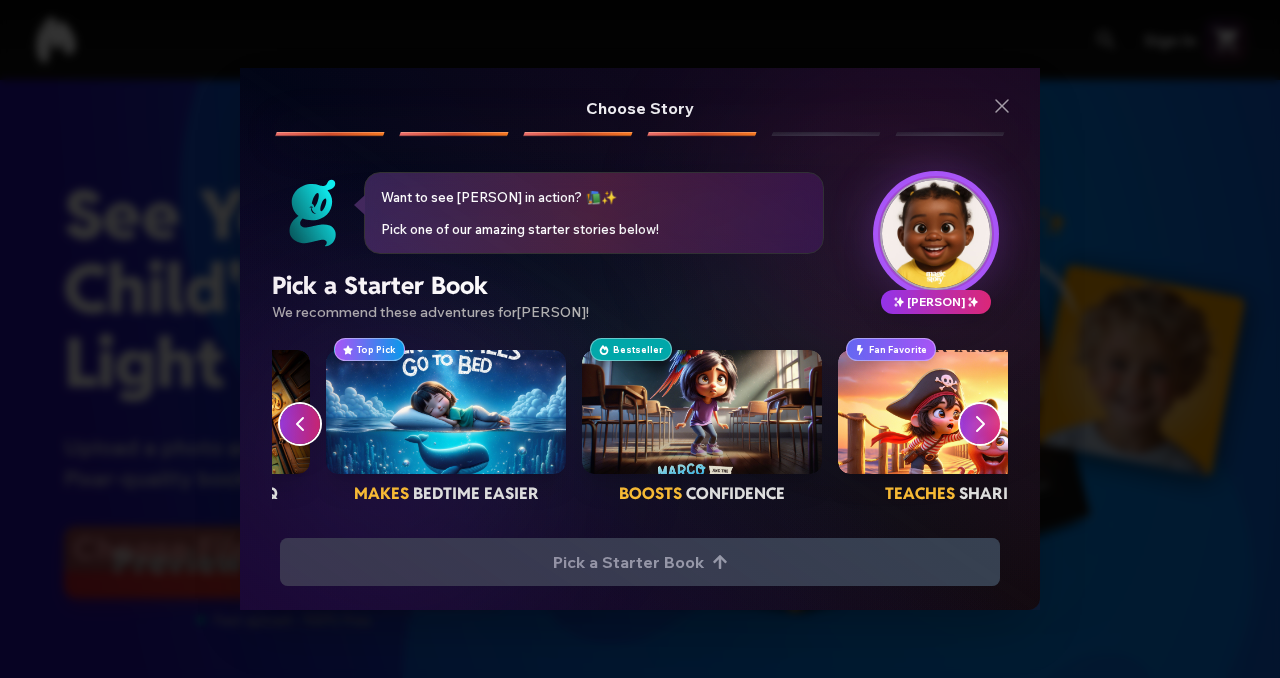 scroll, scrollTop: 0, scrollLeft: 256, axis: horizontal 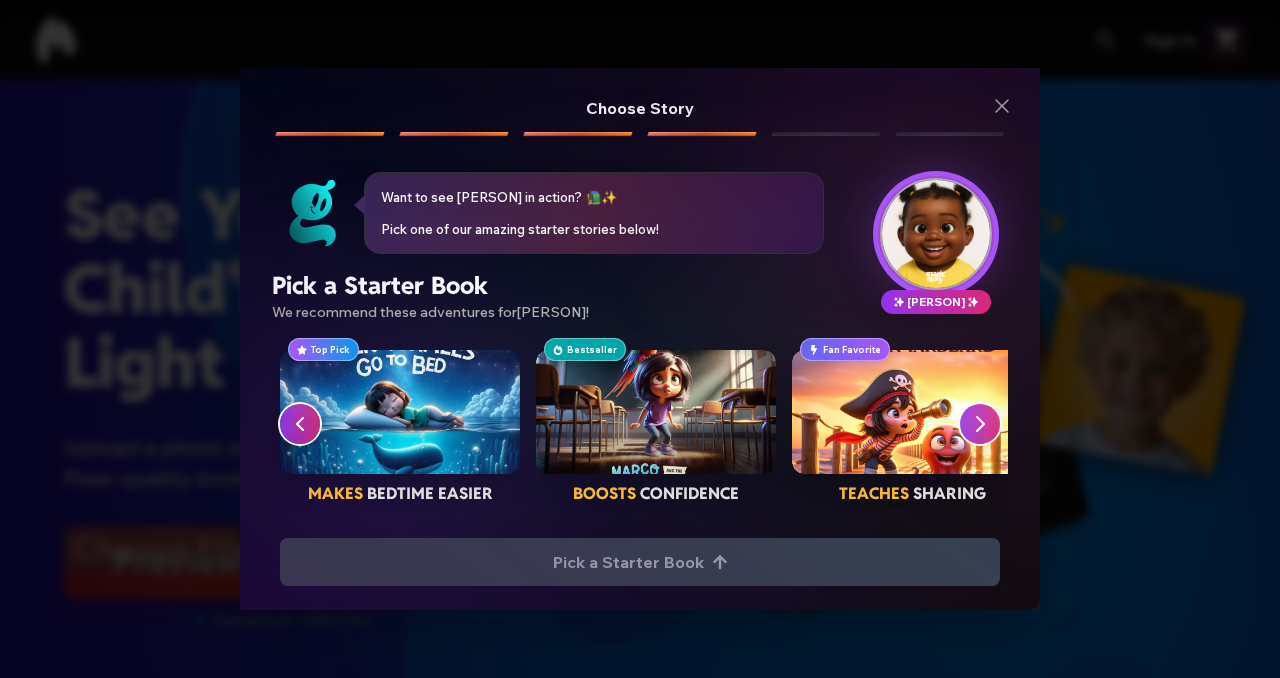 click 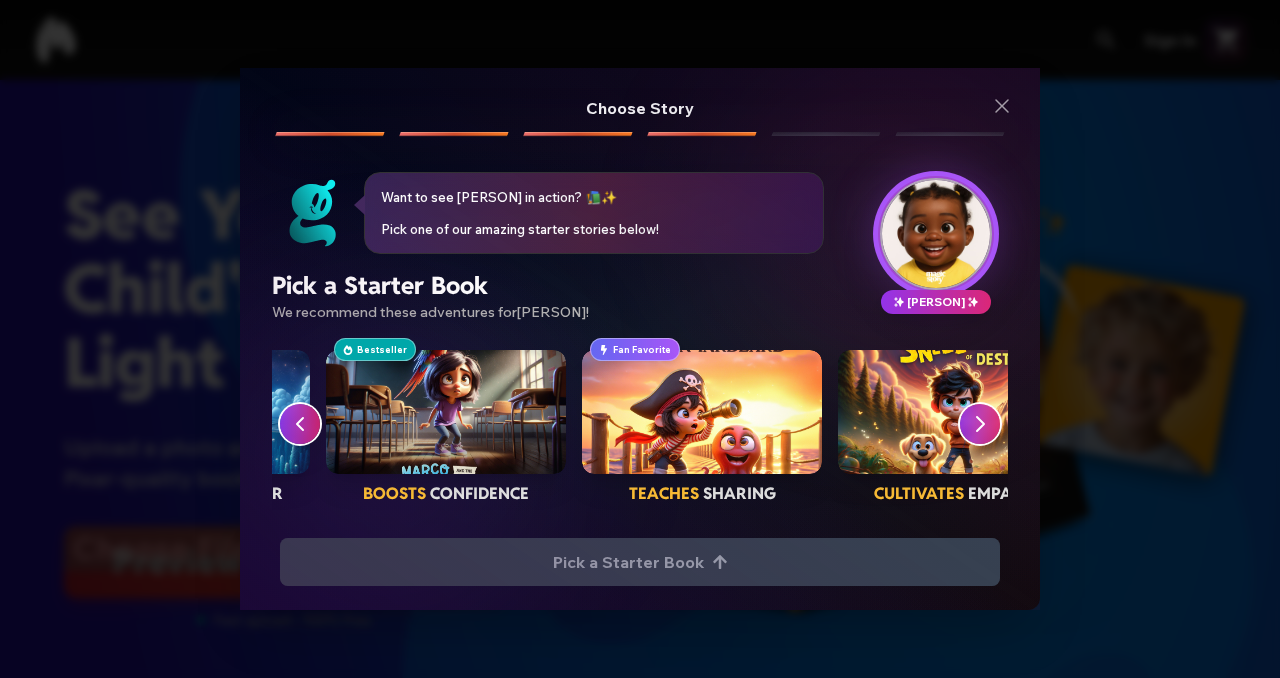 scroll, scrollTop: 0, scrollLeft: 512, axis: horizontal 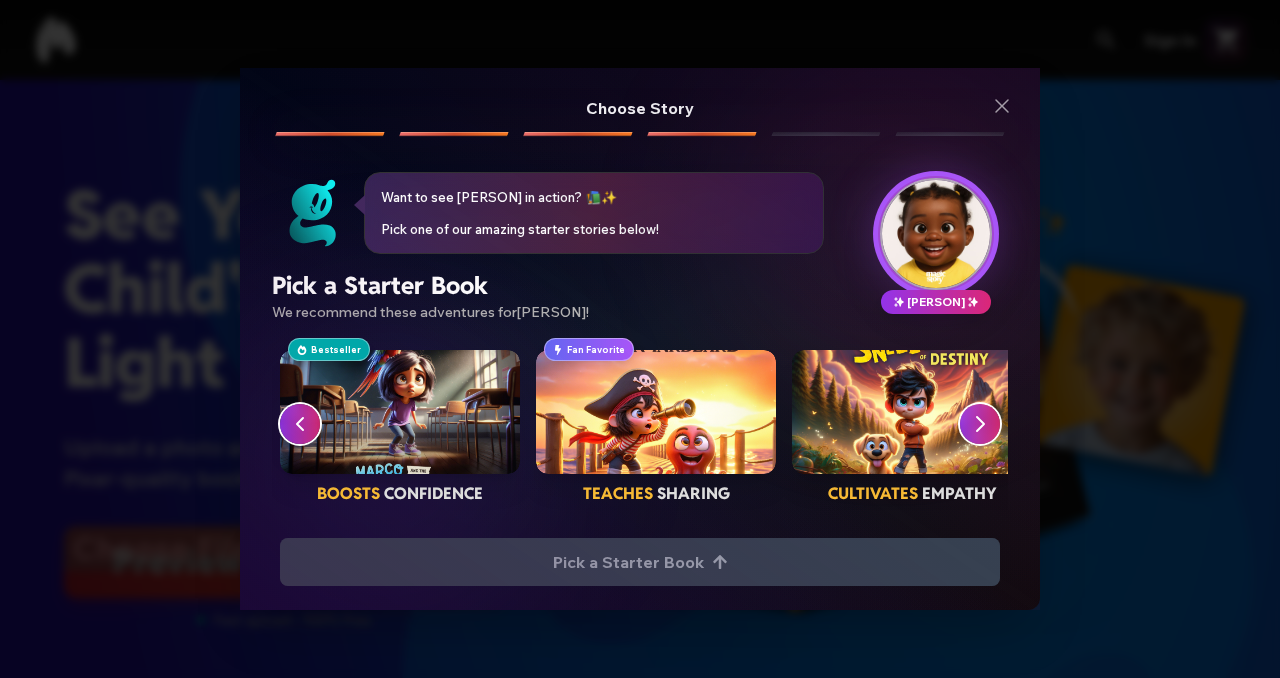click 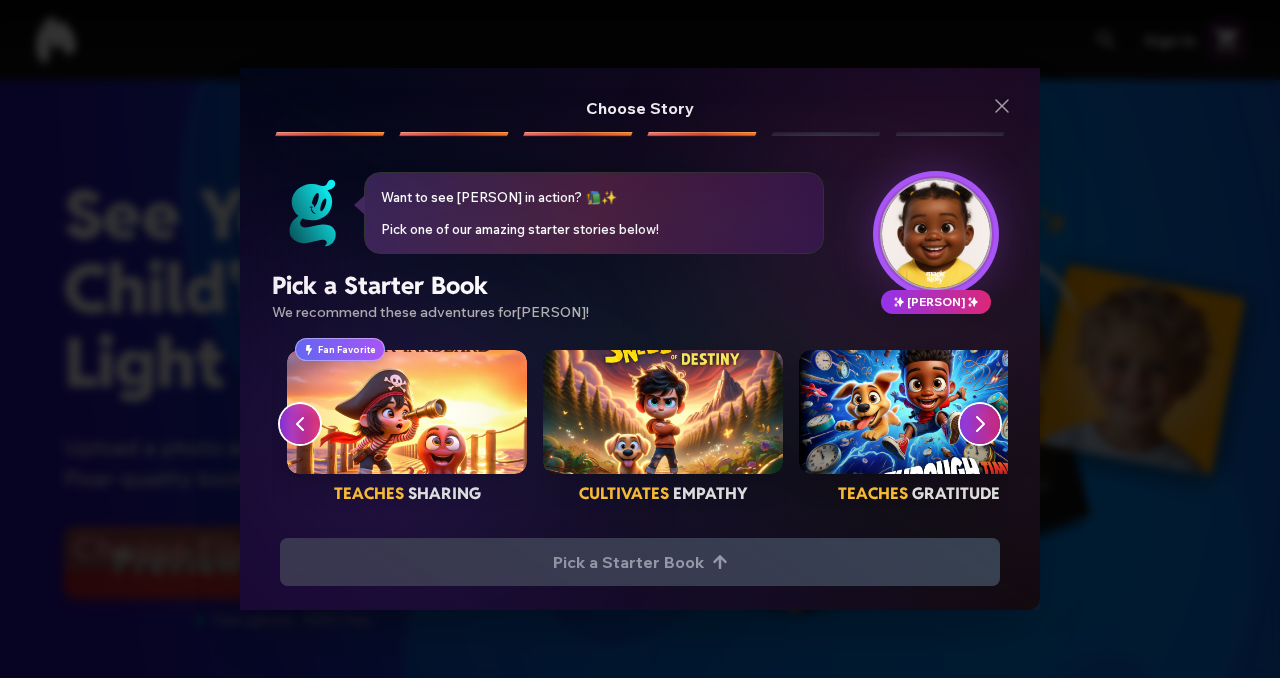 scroll, scrollTop: 0, scrollLeft: 768, axis: horizontal 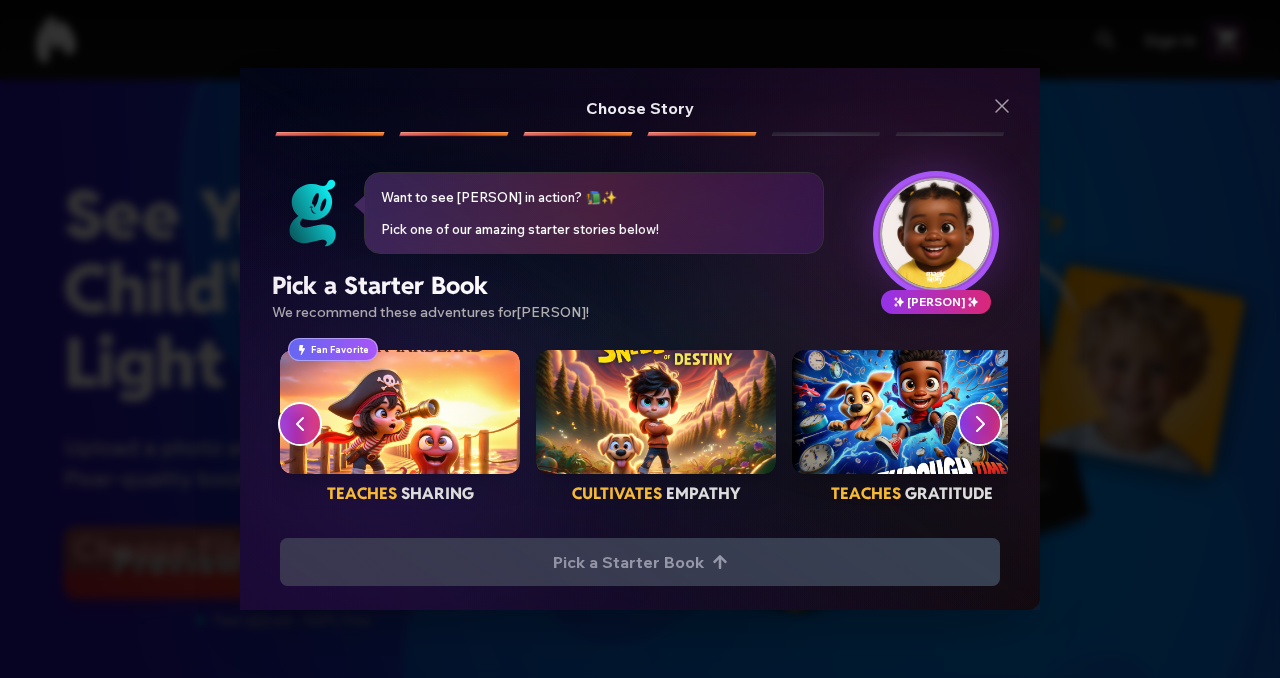 click at bounding box center (400, 412) 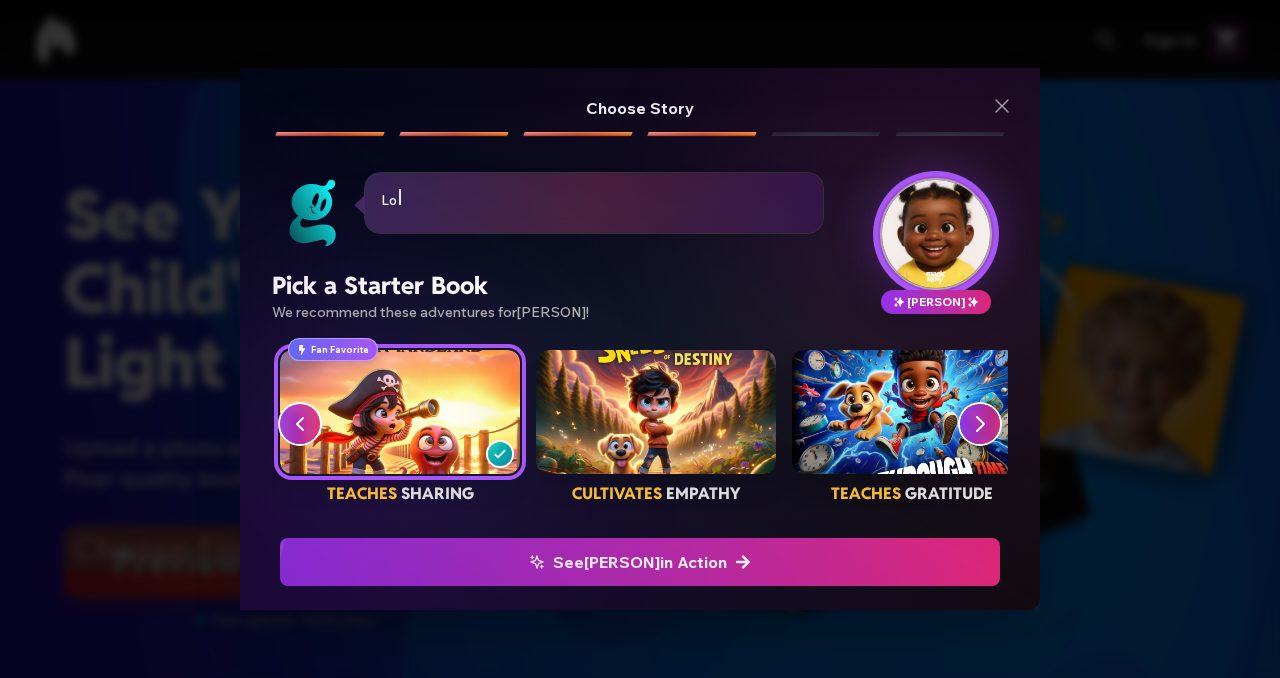 click 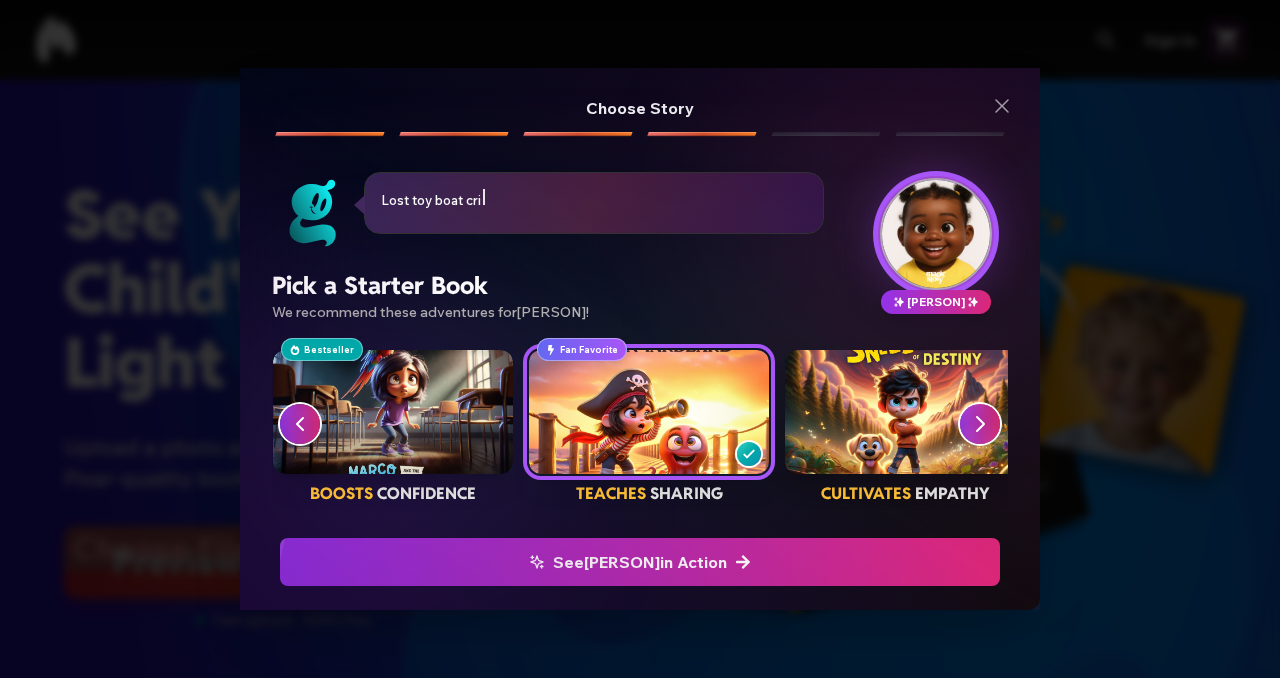 scroll, scrollTop: 0, scrollLeft: 512, axis: horizontal 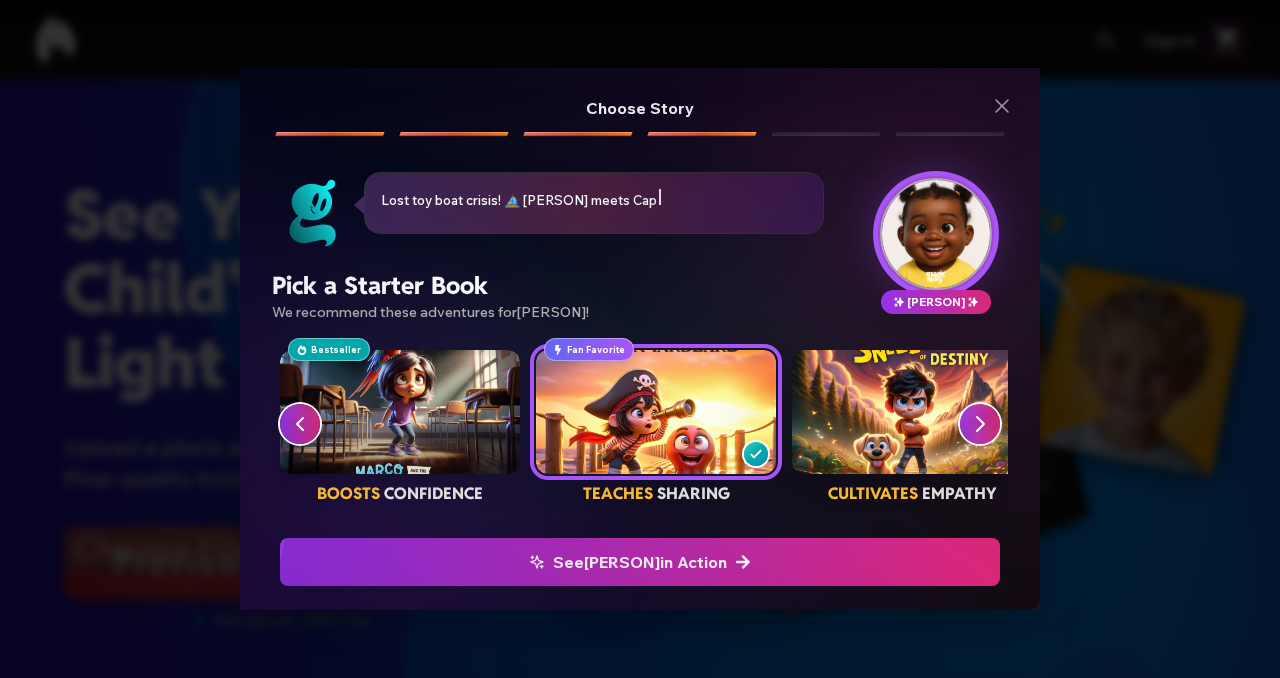 click at bounding box center [400, 412] 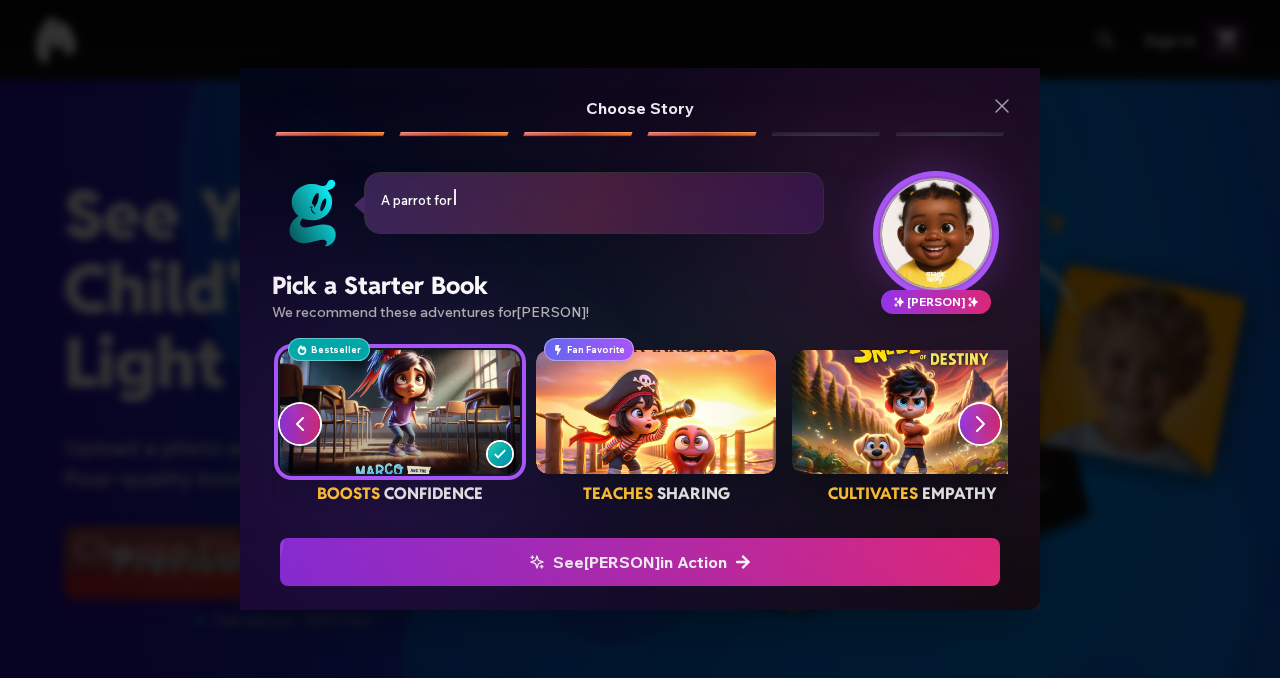 click at bounding box center [400, 412] 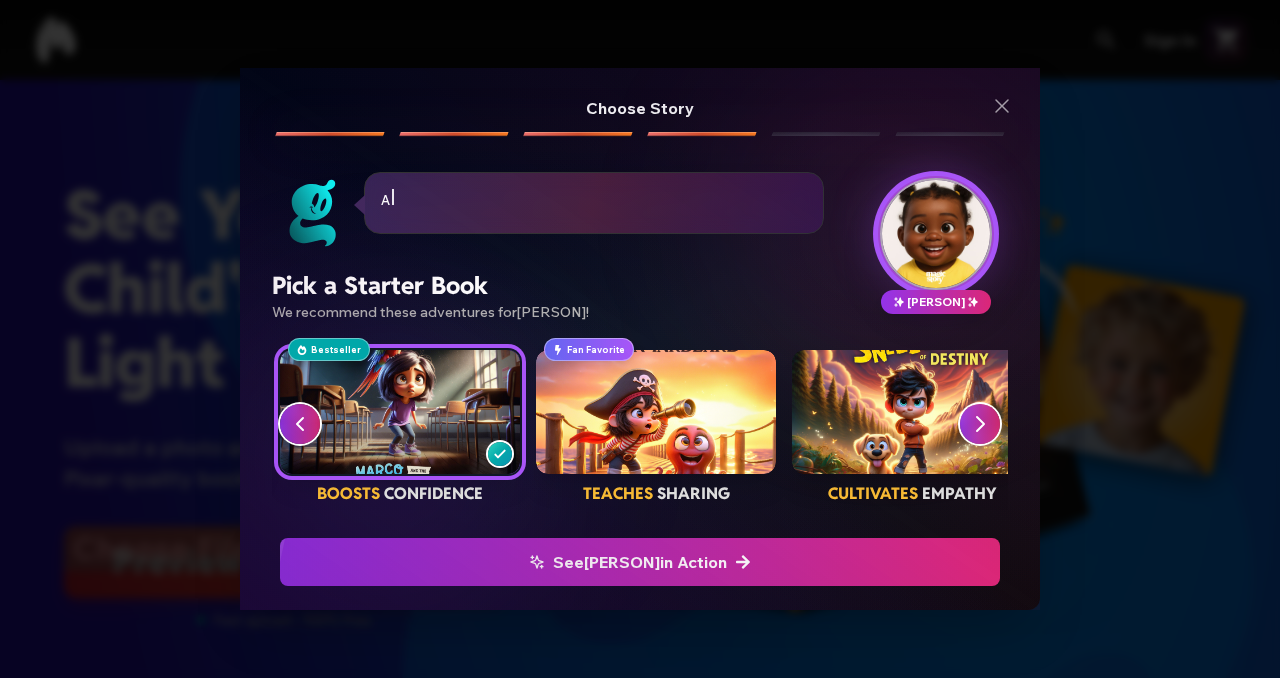 click 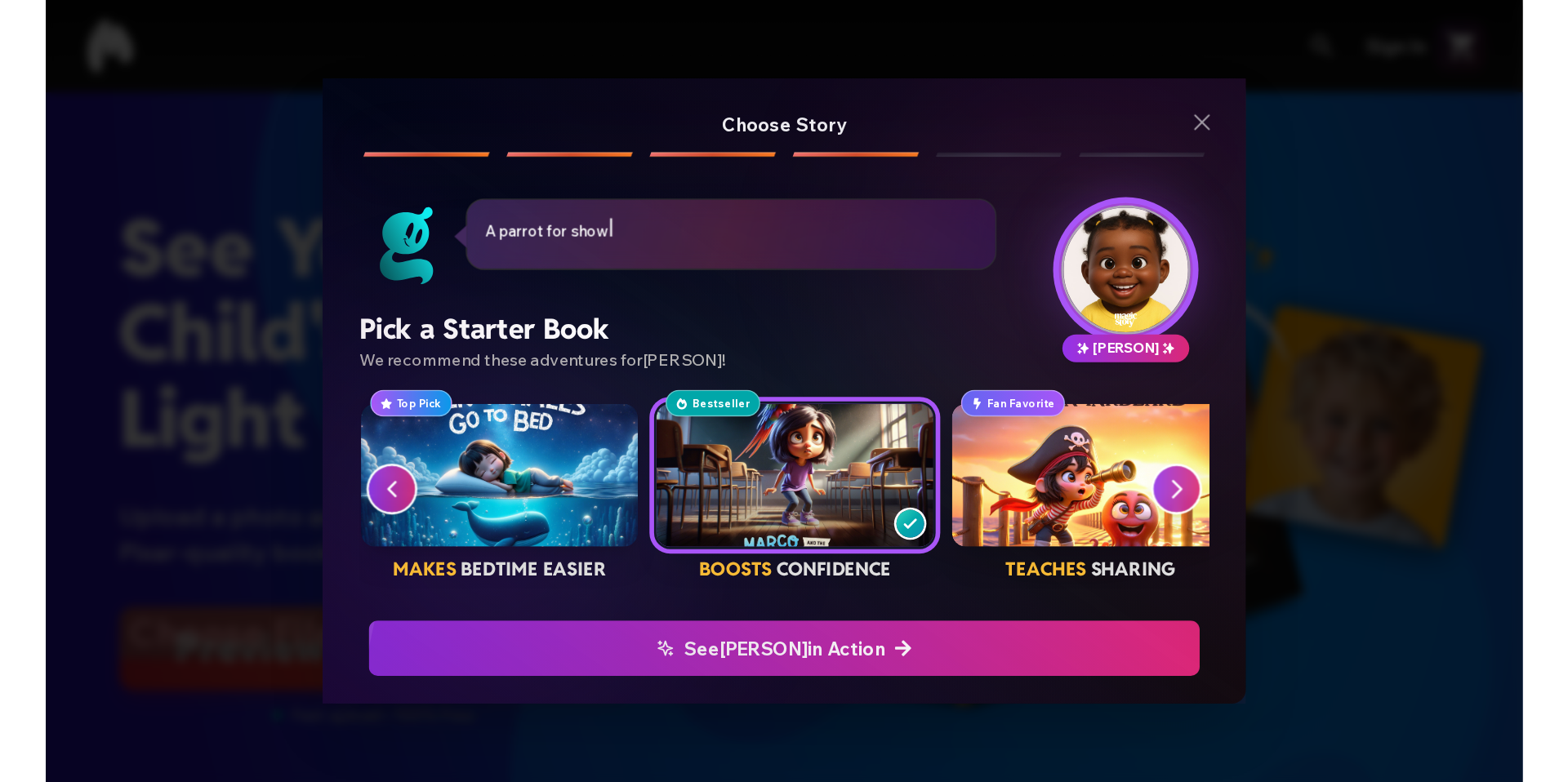 scroll, scrollTop: 0, scrollLeft: 209, axis: horizontal 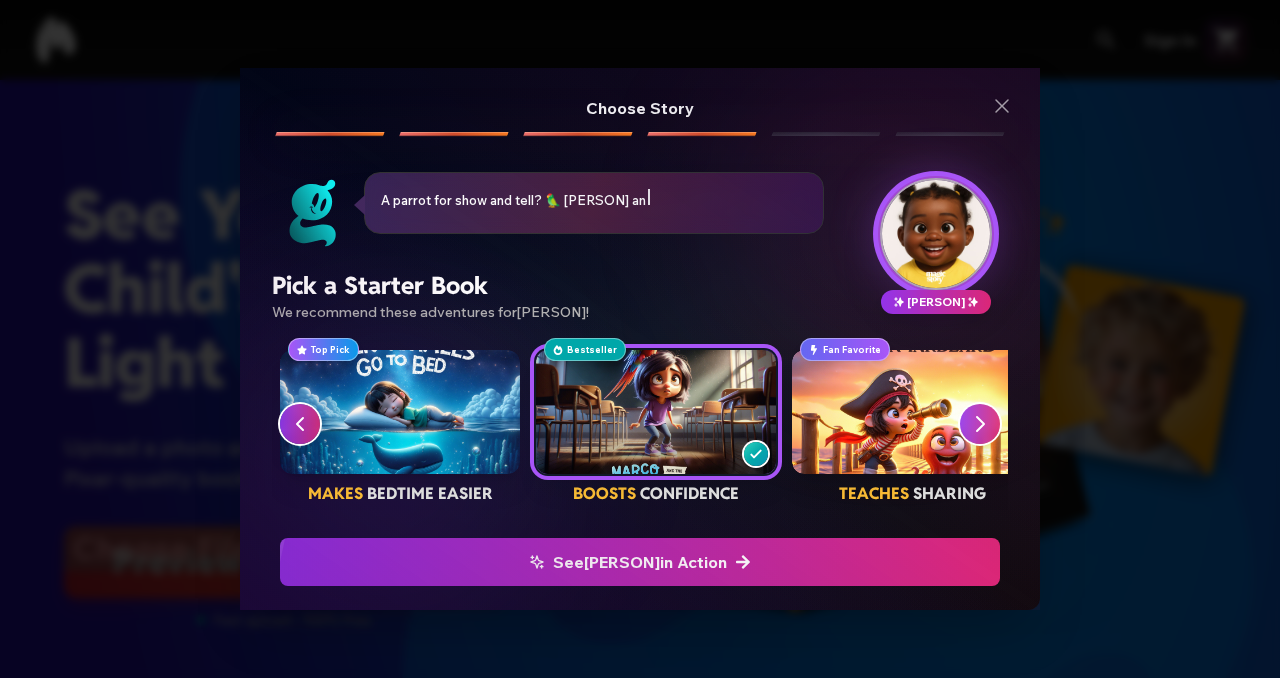 click at bounding box center (400, 412) 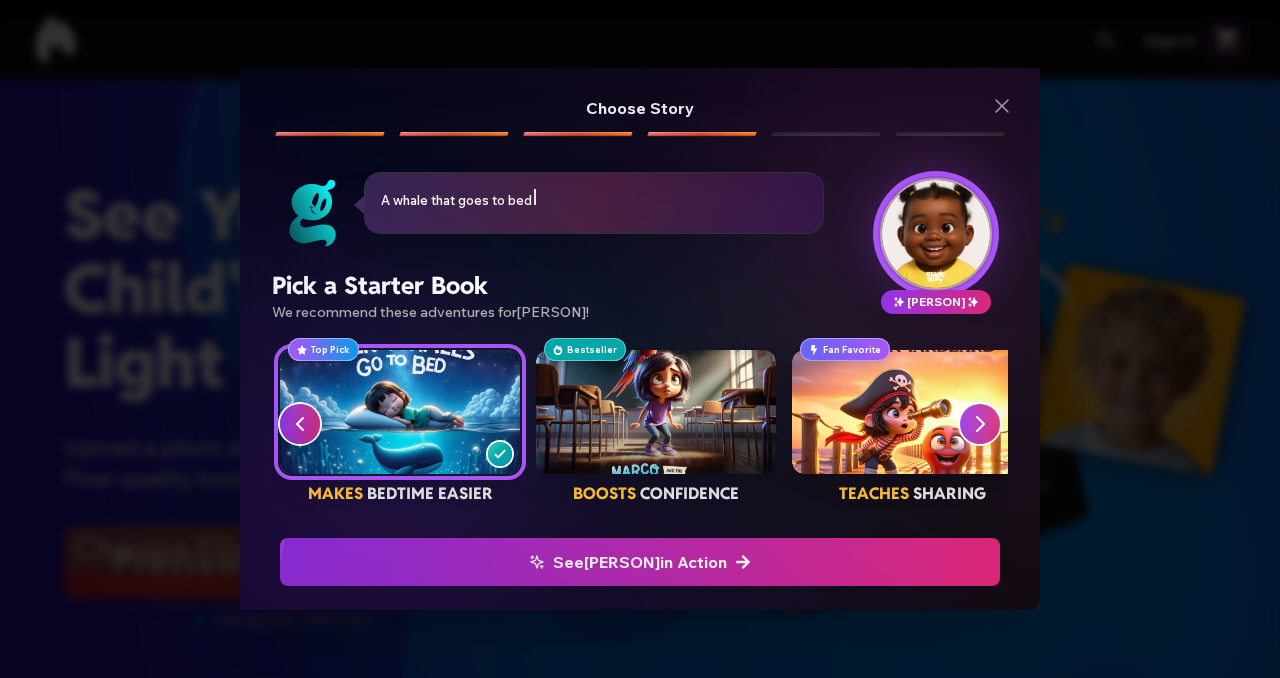 click on "See [PERSON] in Action" at bounding box center (640, 562) 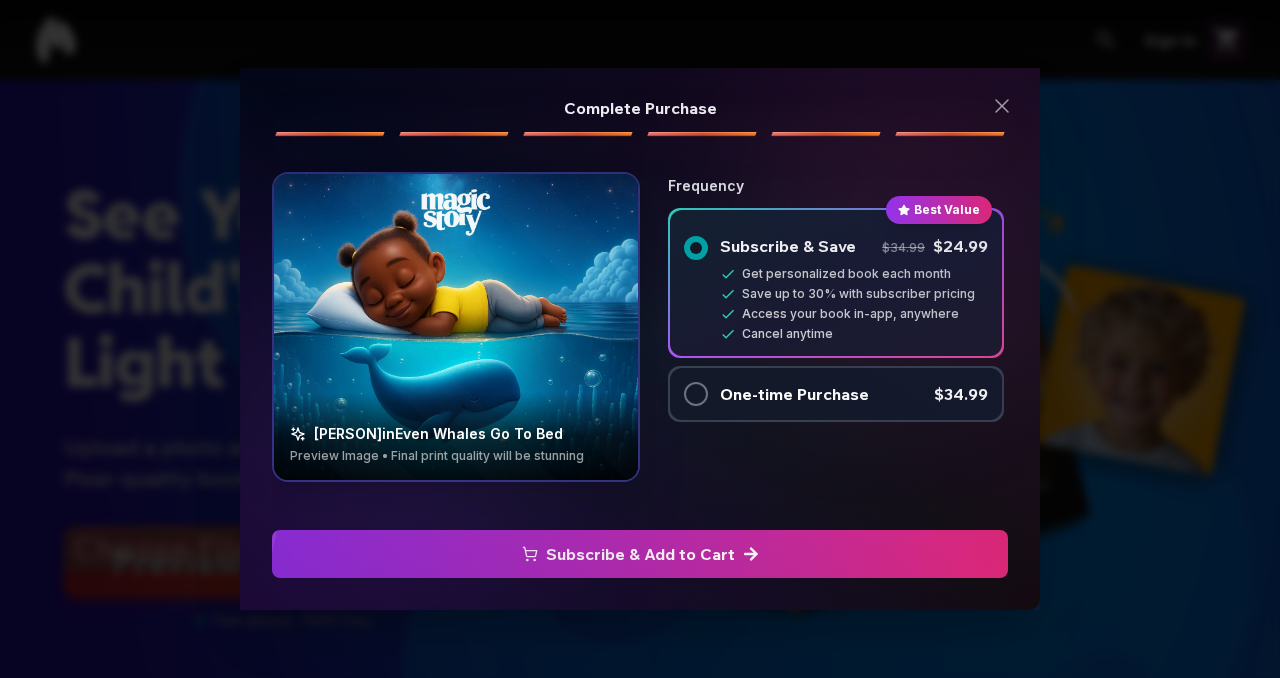 click on "Preview Image • Final print quality will be stunning" at bounding box center (456, 456) 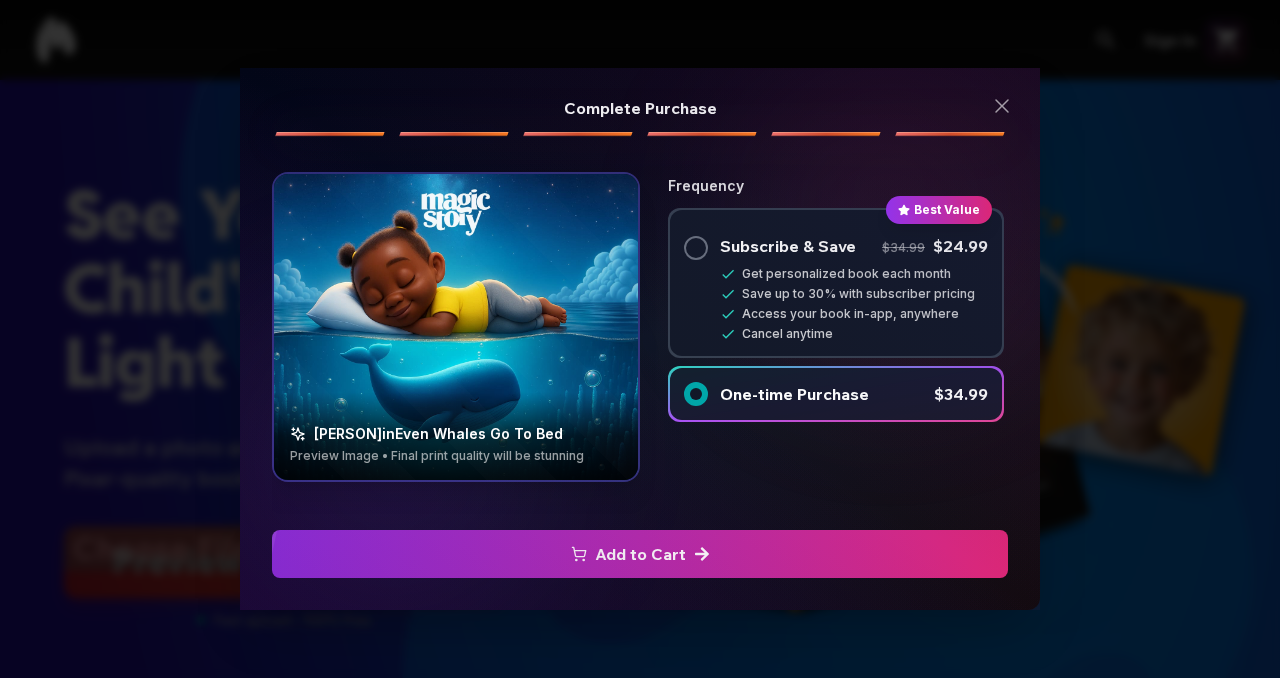click on "[PERSON] in Even Whales Go To Bed" at bounding box center (456, 434) 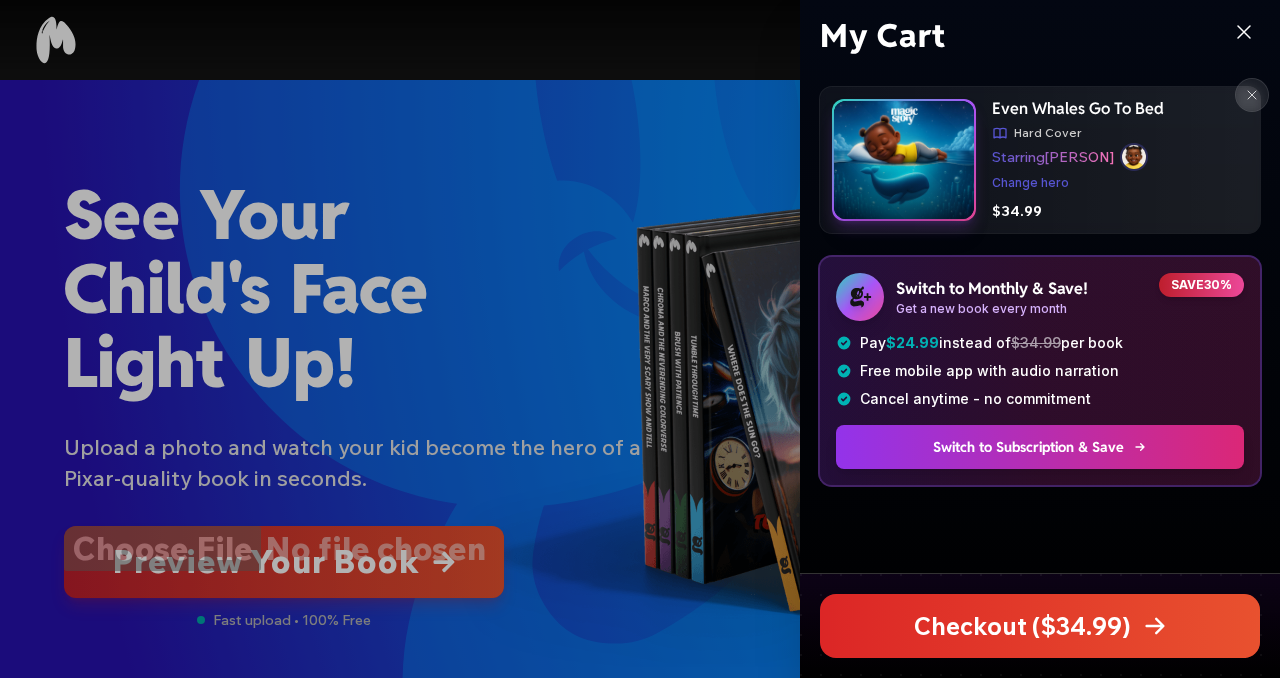 click on "Change hero" at bounding box center [1030, 183] 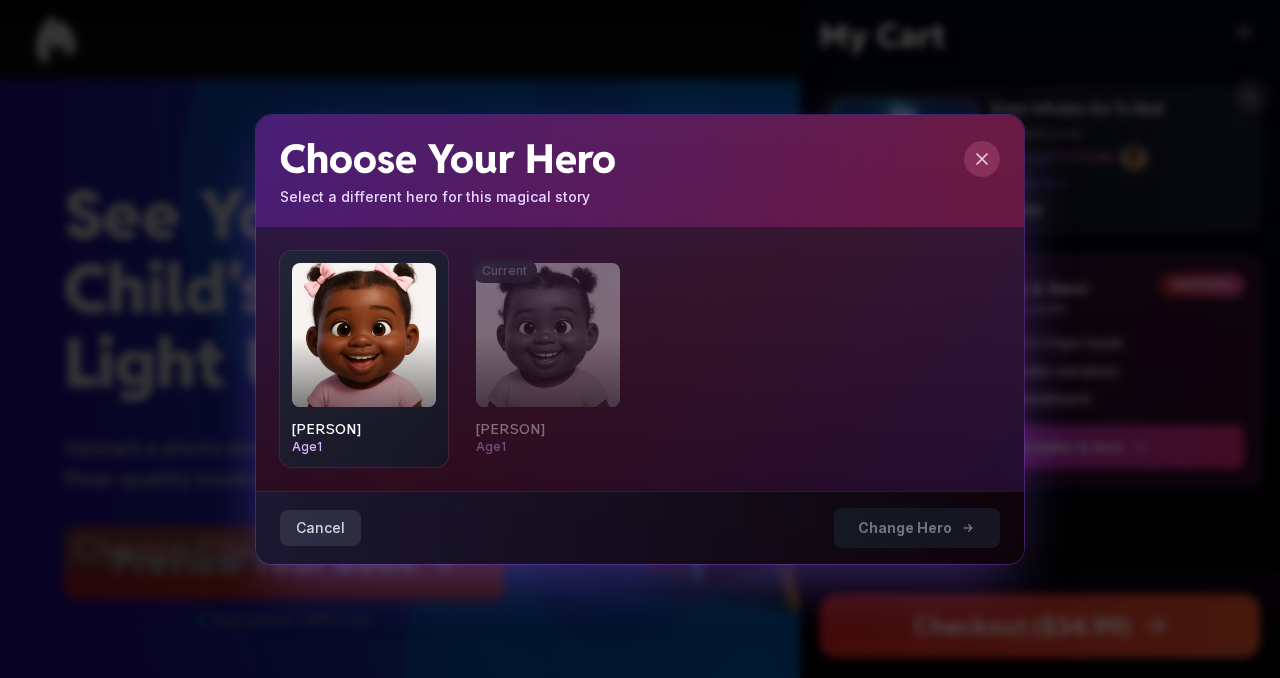 click at bounding box center (364, 335) 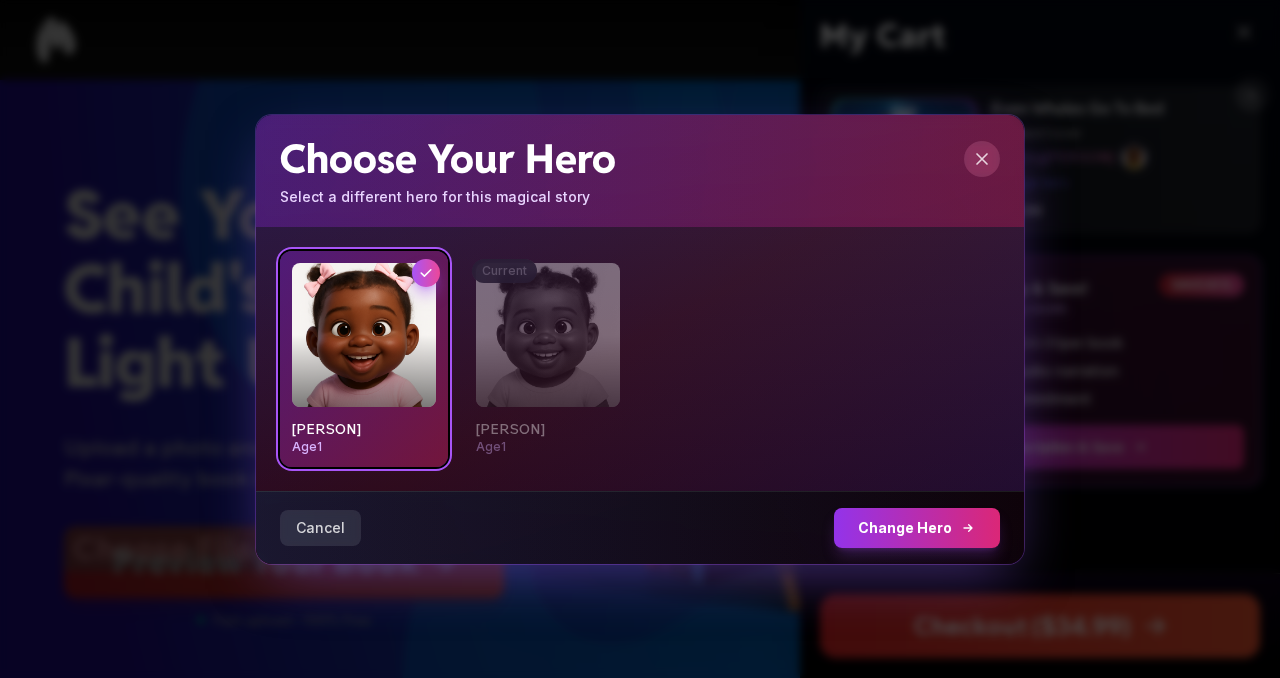 click on "Change Hero" at bounding box center (917, 528) 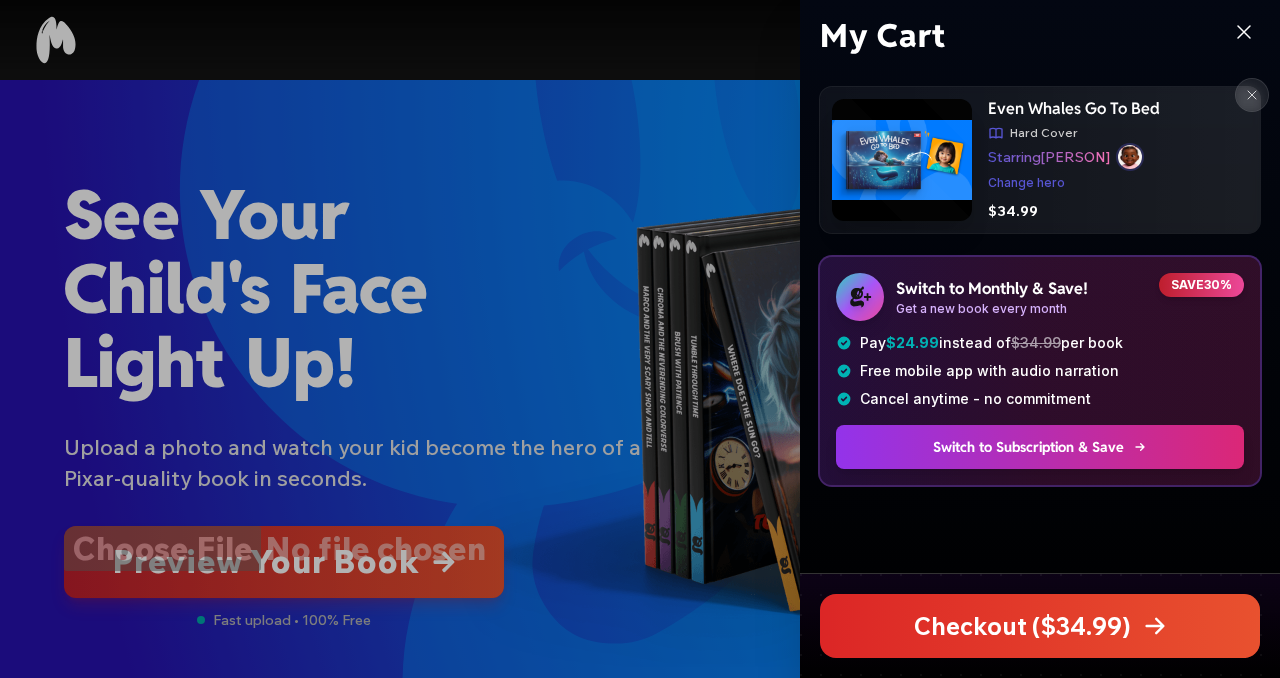 click on "Change hero" at bounding box center [1026, 183] 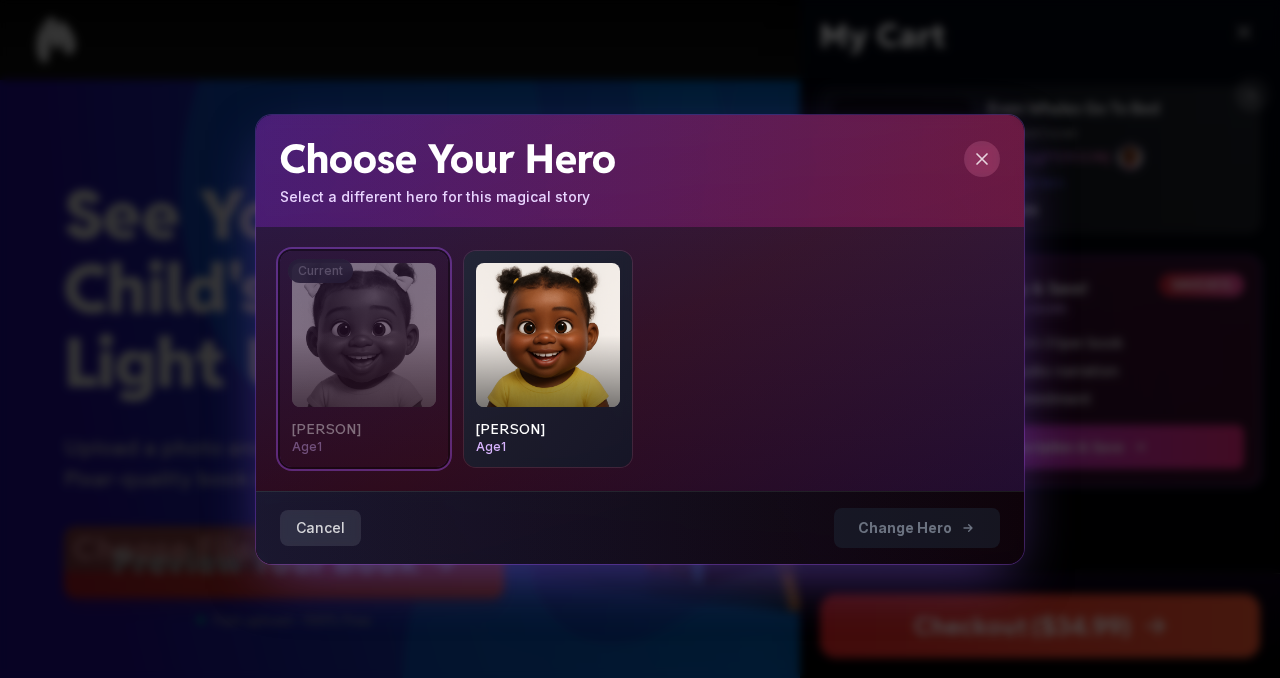 click 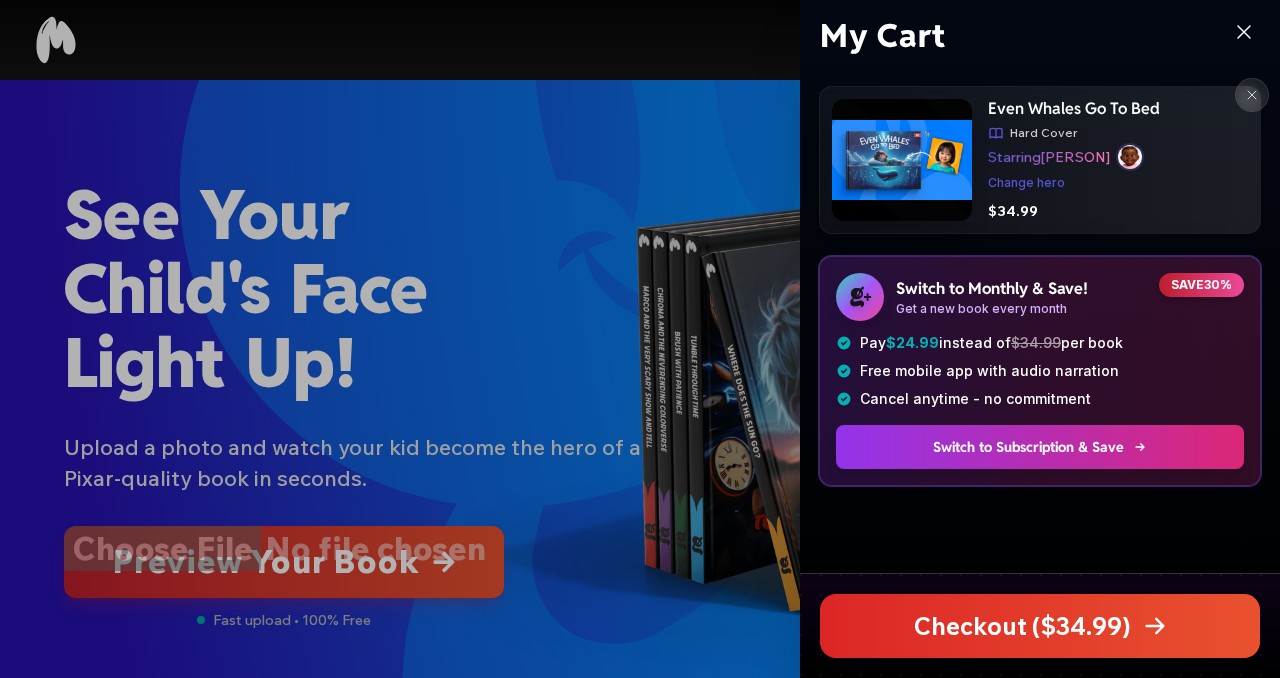 click 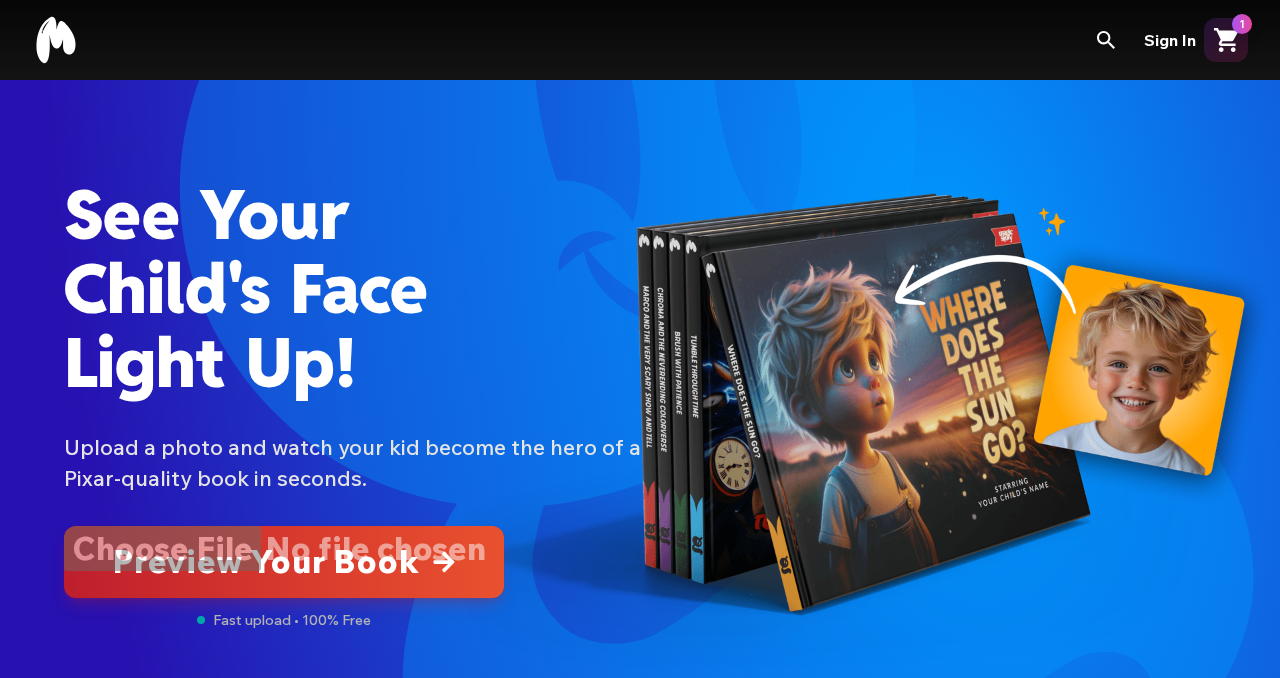 click at bounding box center [284, 562] 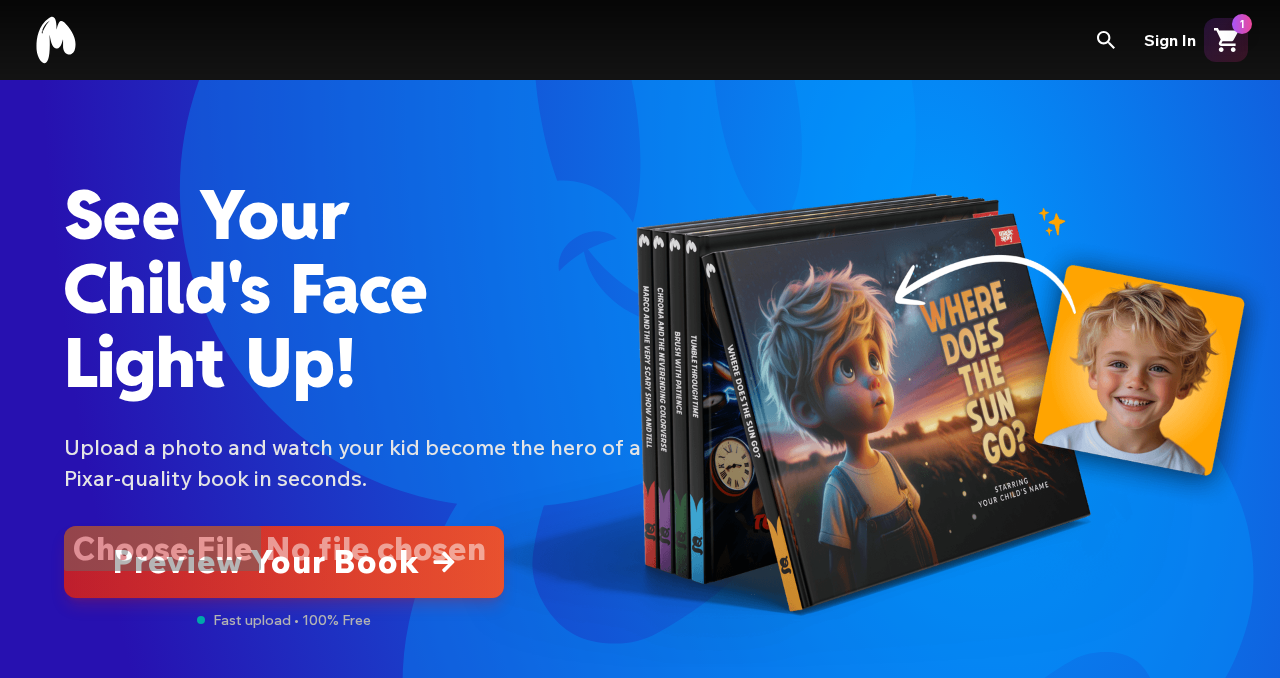 type on "**********" 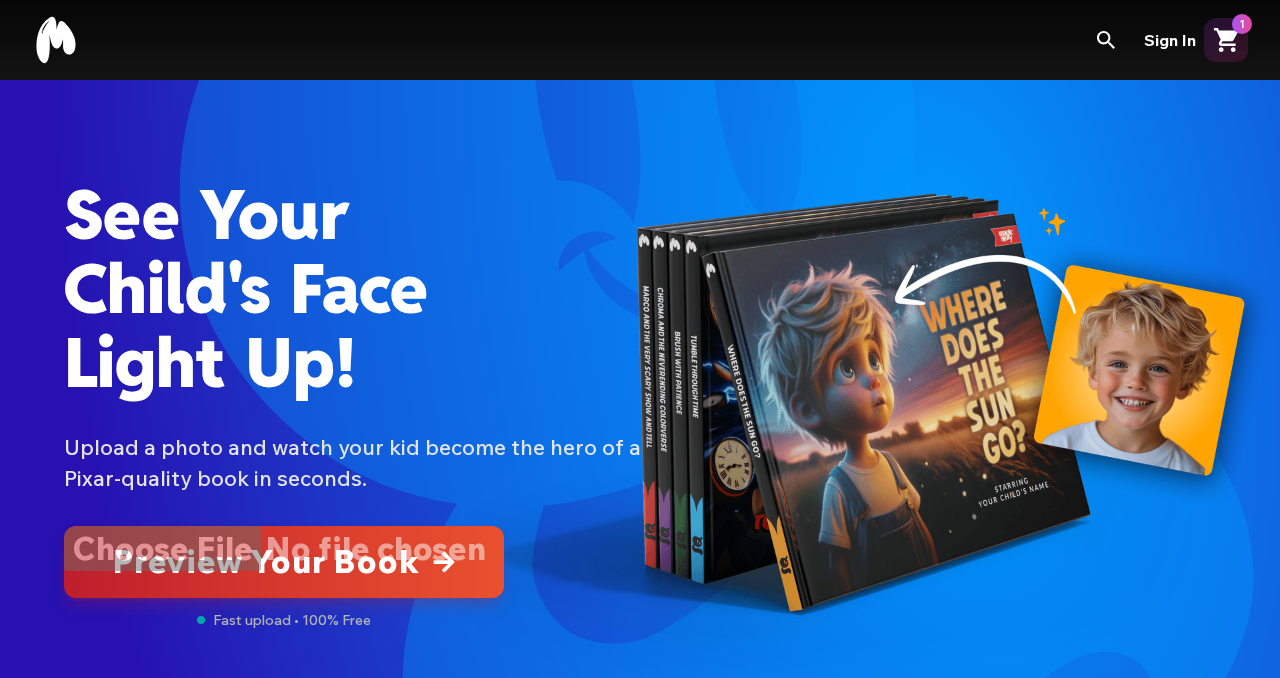 type 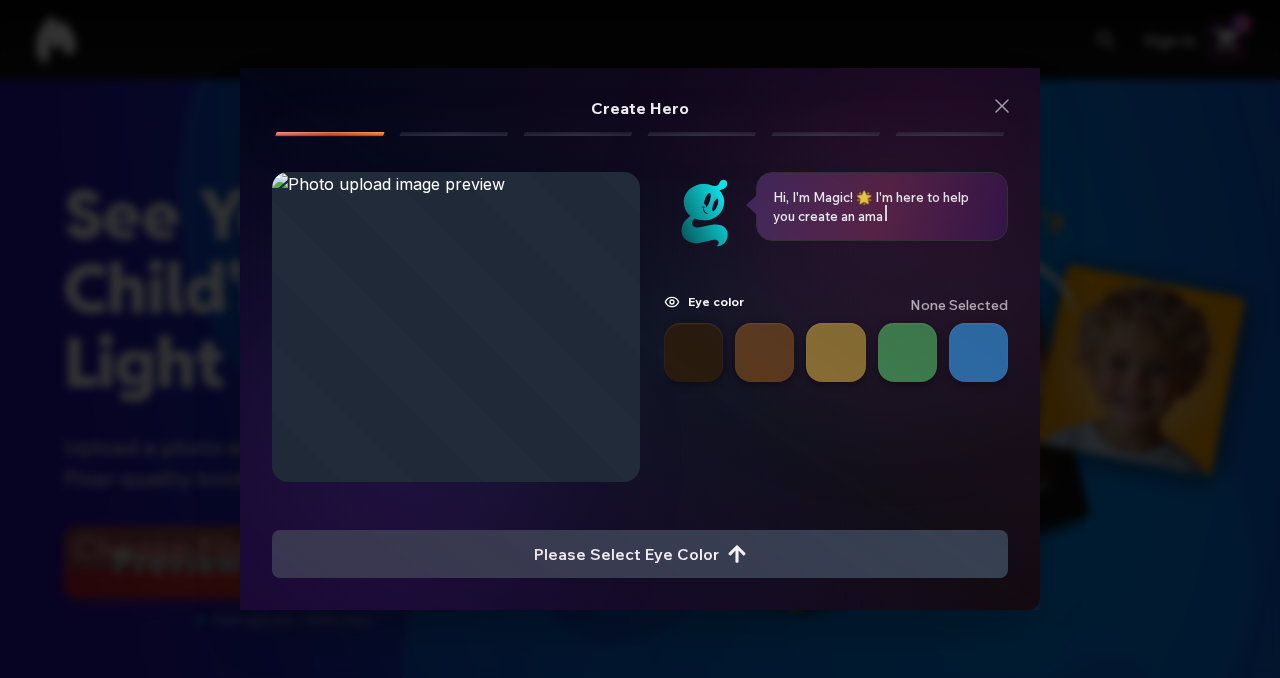 click at bounding box center [693, 352] 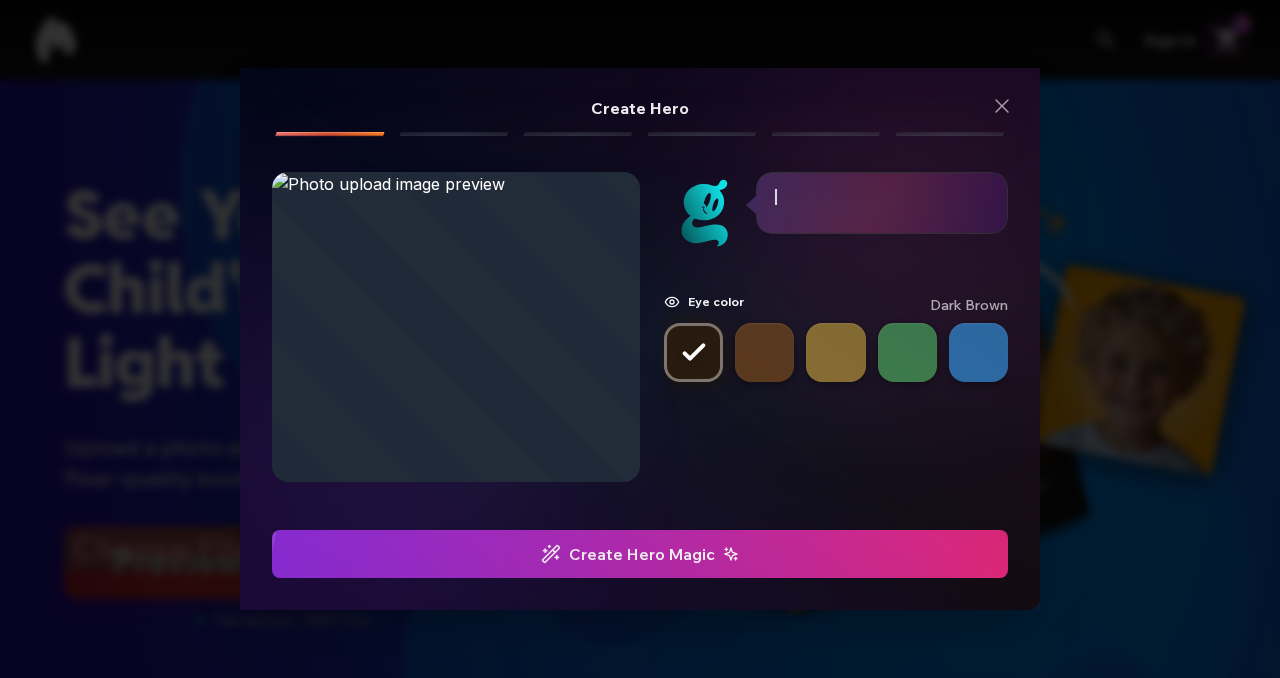 click at bounding box center (640, 554) 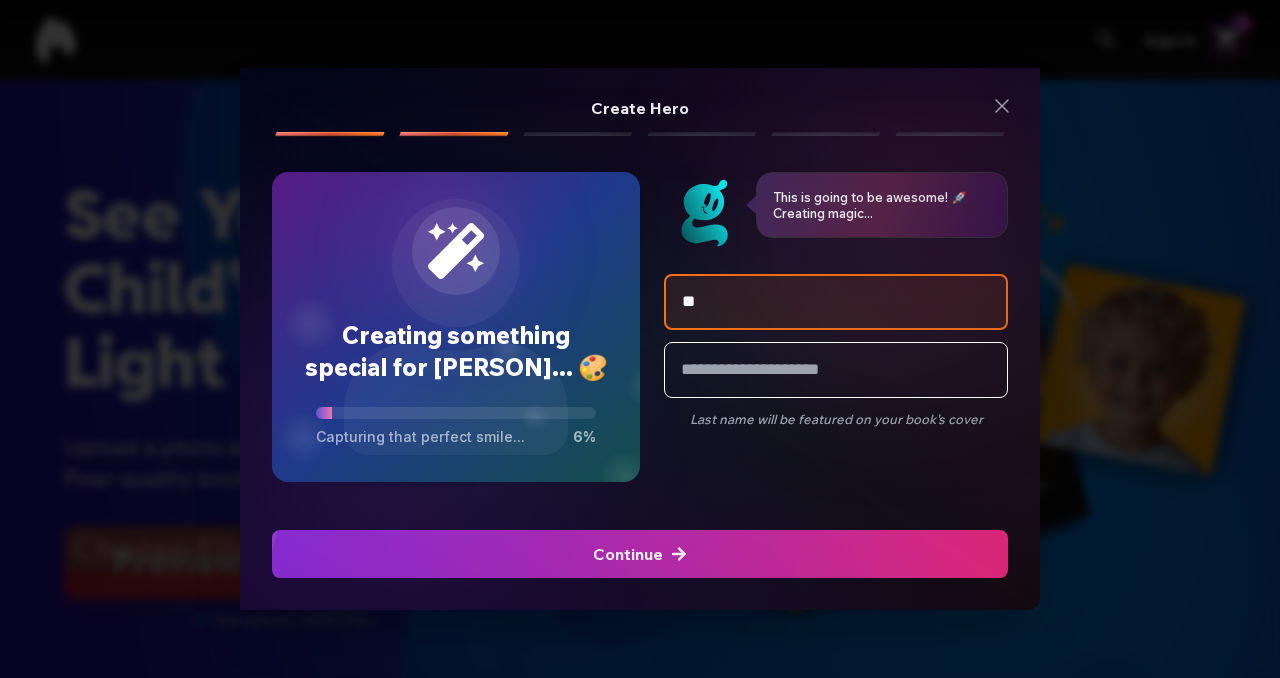 type on "*" 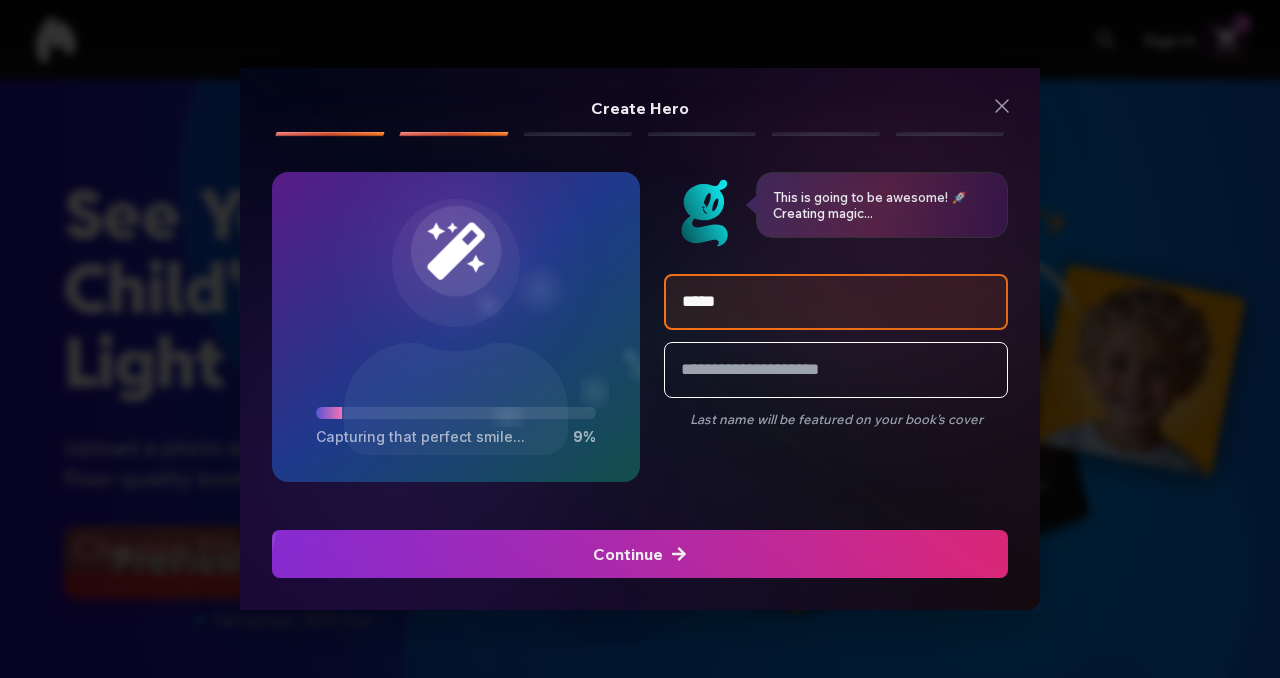 type on "******" 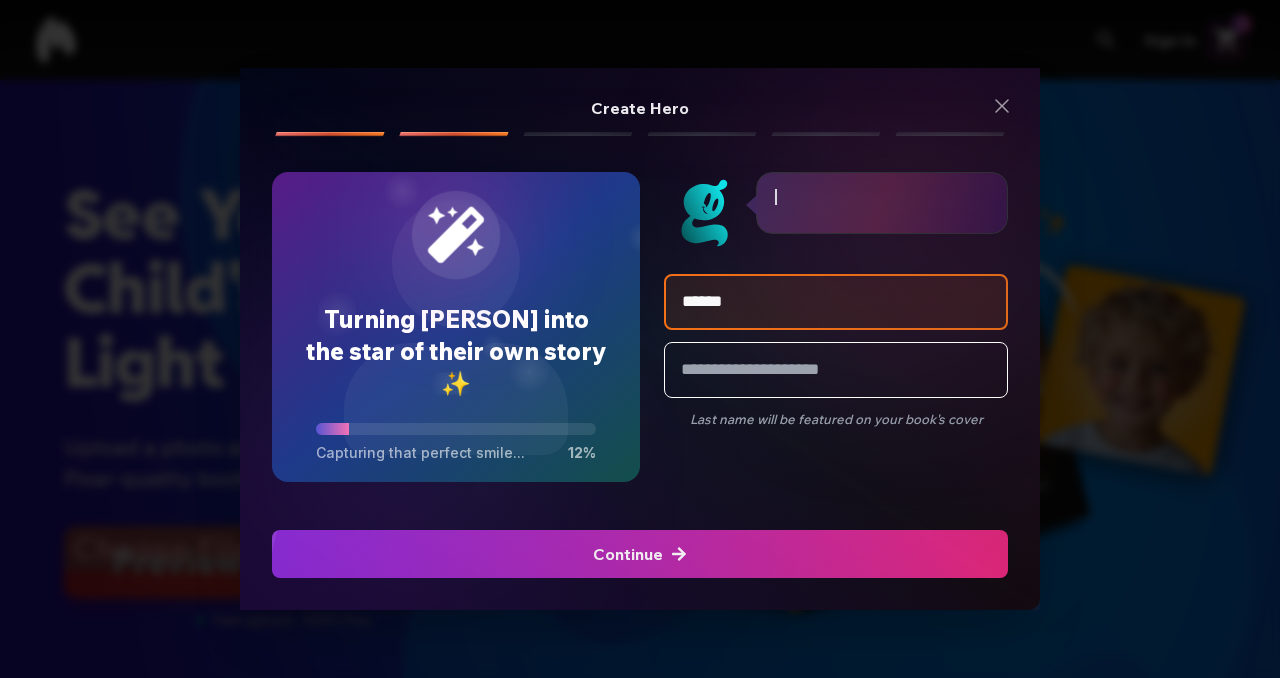 click on "Continue" at bounding box center [640, 554] 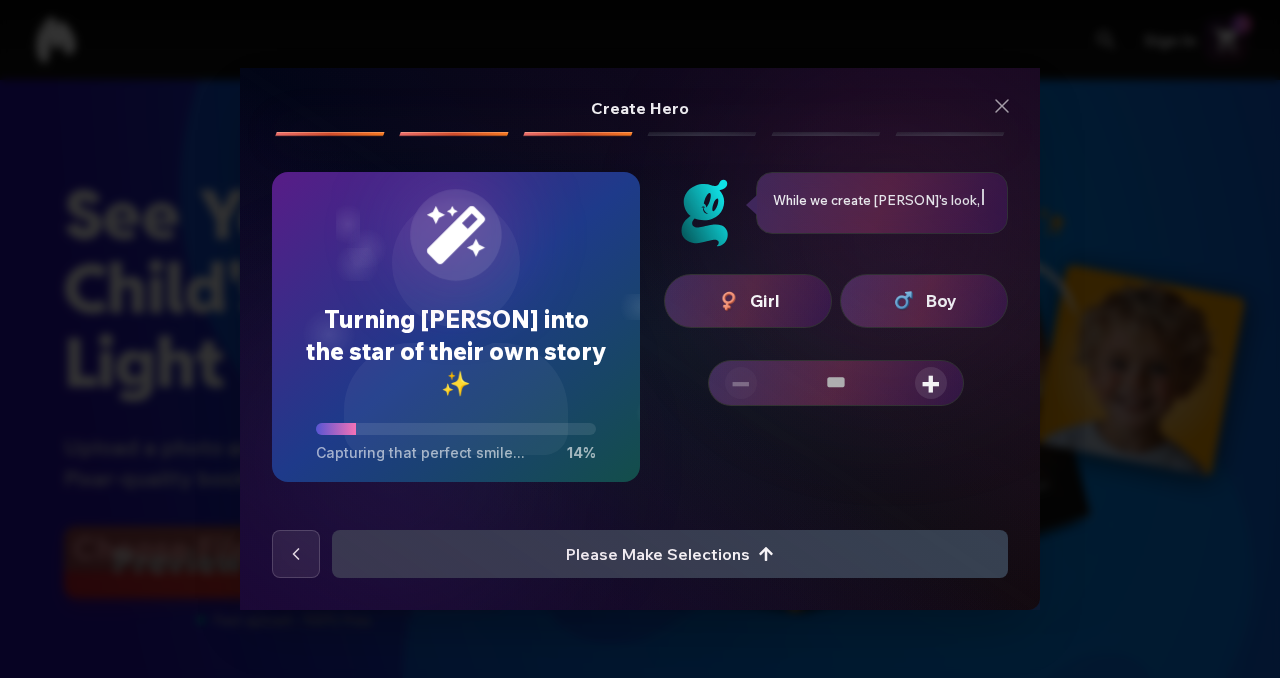 click on "− +" at bounding box center [836, 383] 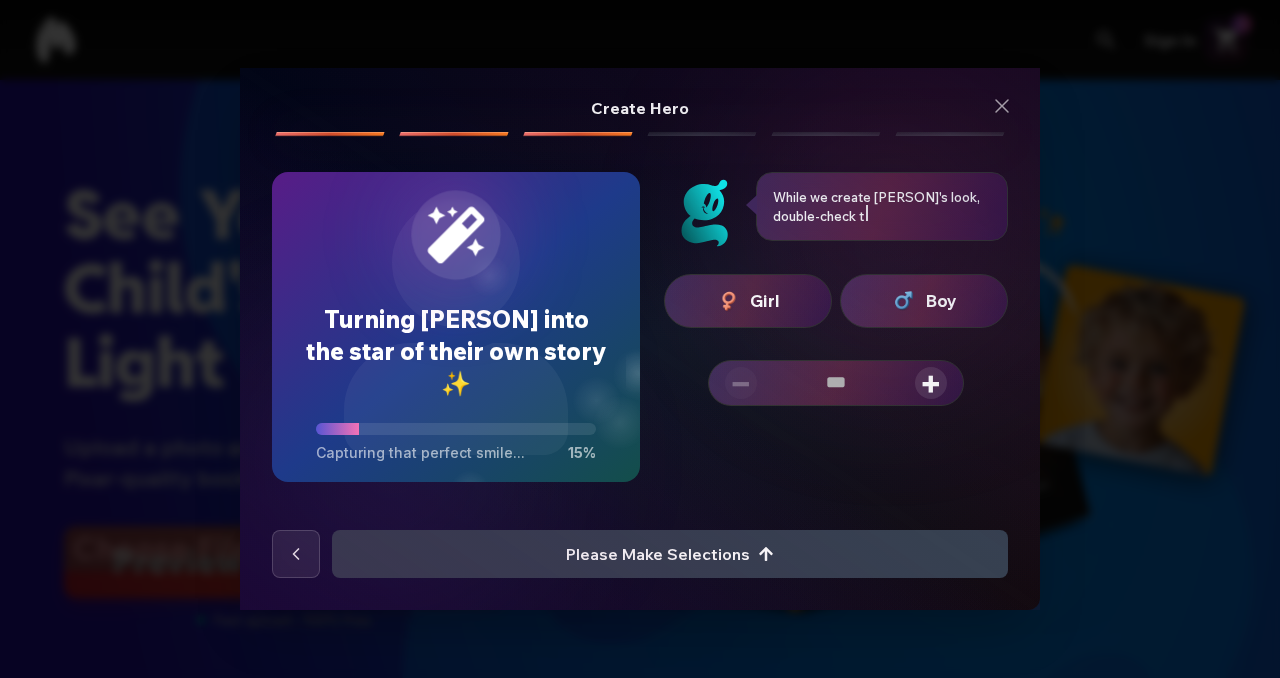 click on "Girl" at bounding box center (748, 301) 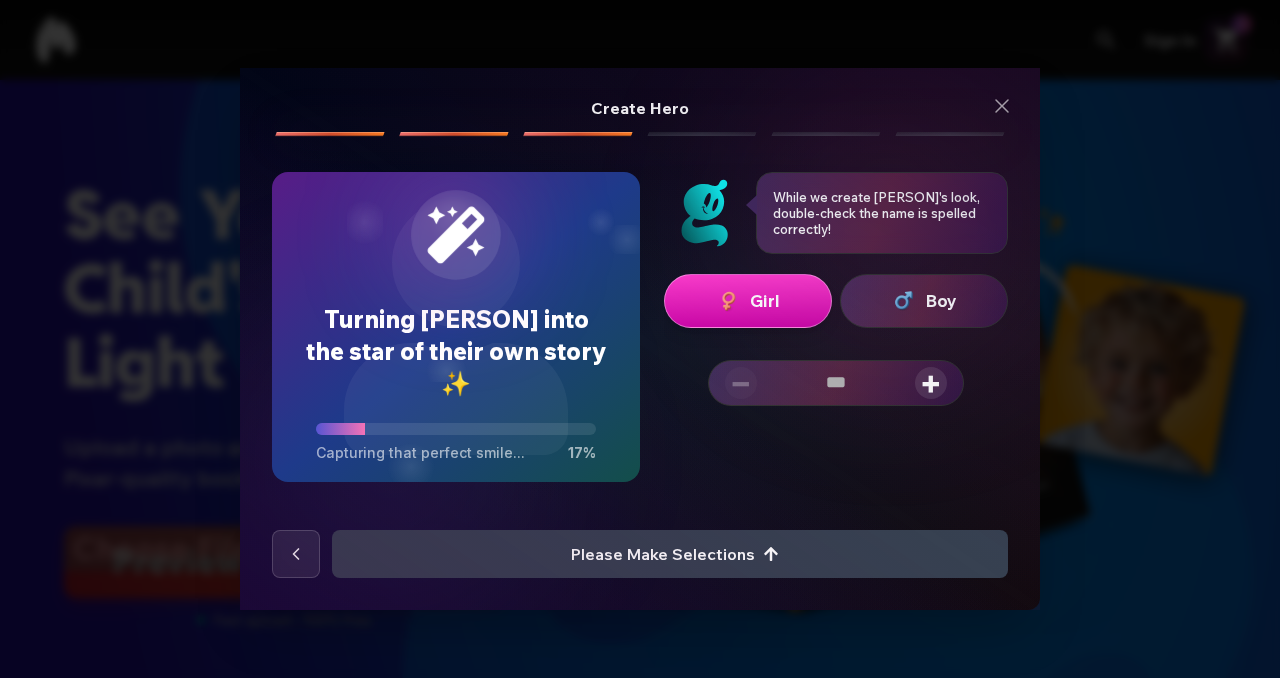 click on "+" at bounding box center [931, 383] 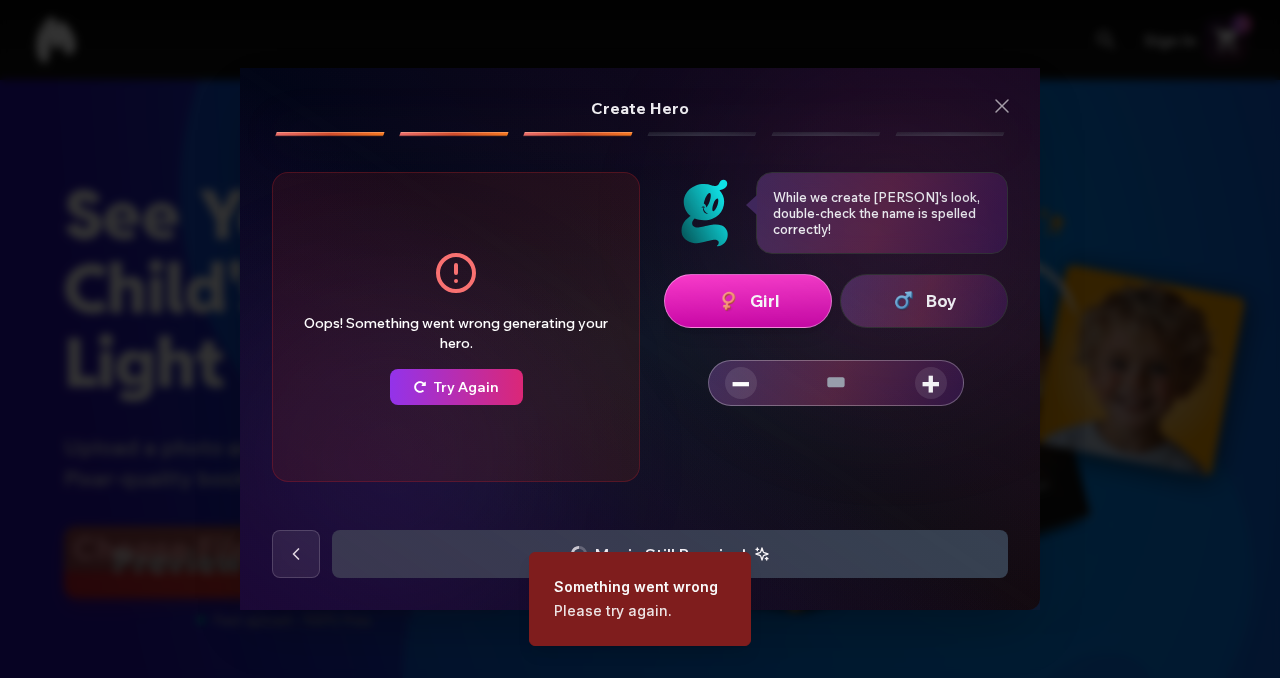 click at bounding box center [456, 387] 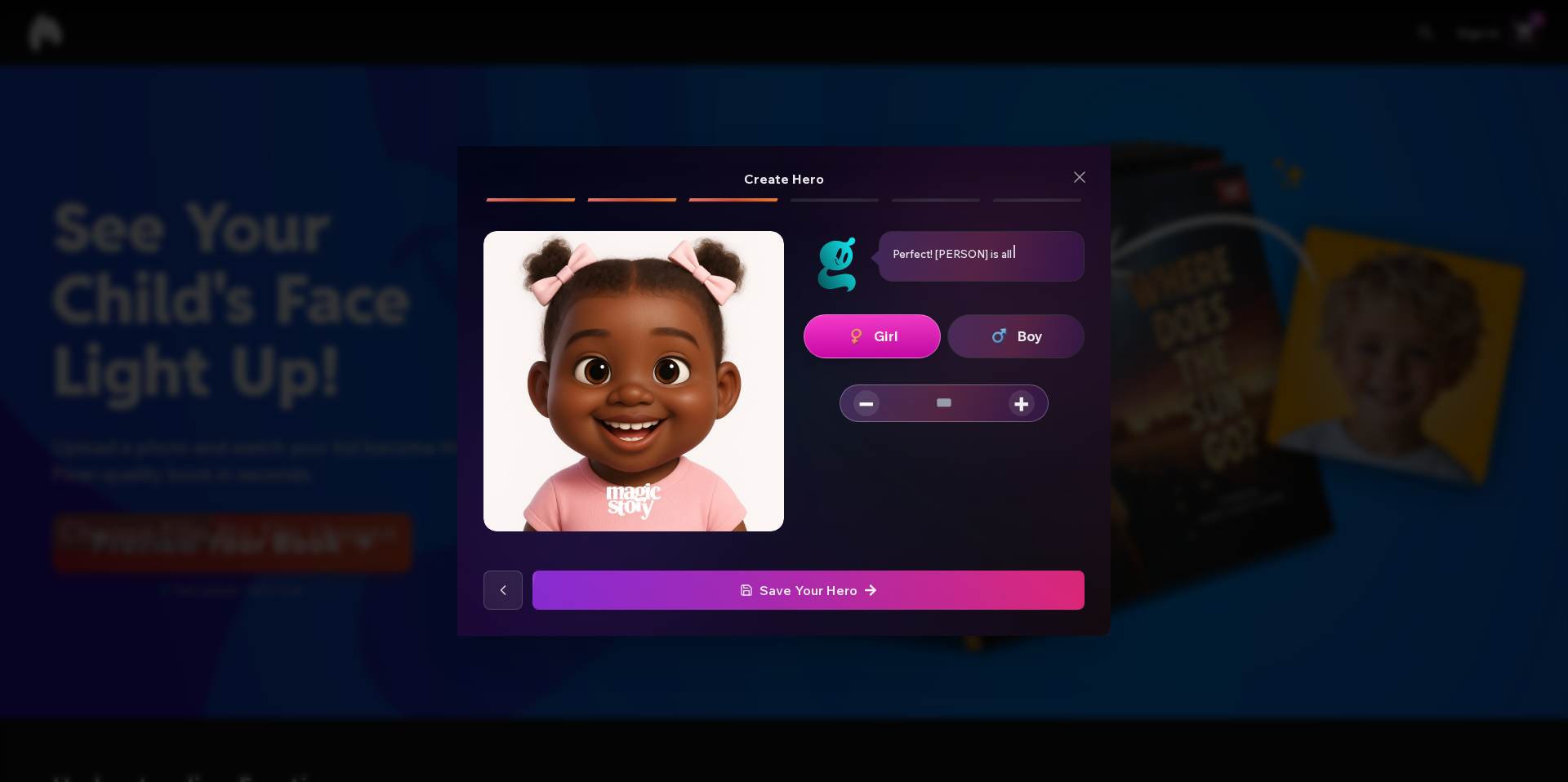 click on "Save Your Hero" at bounding box center (808, 590) 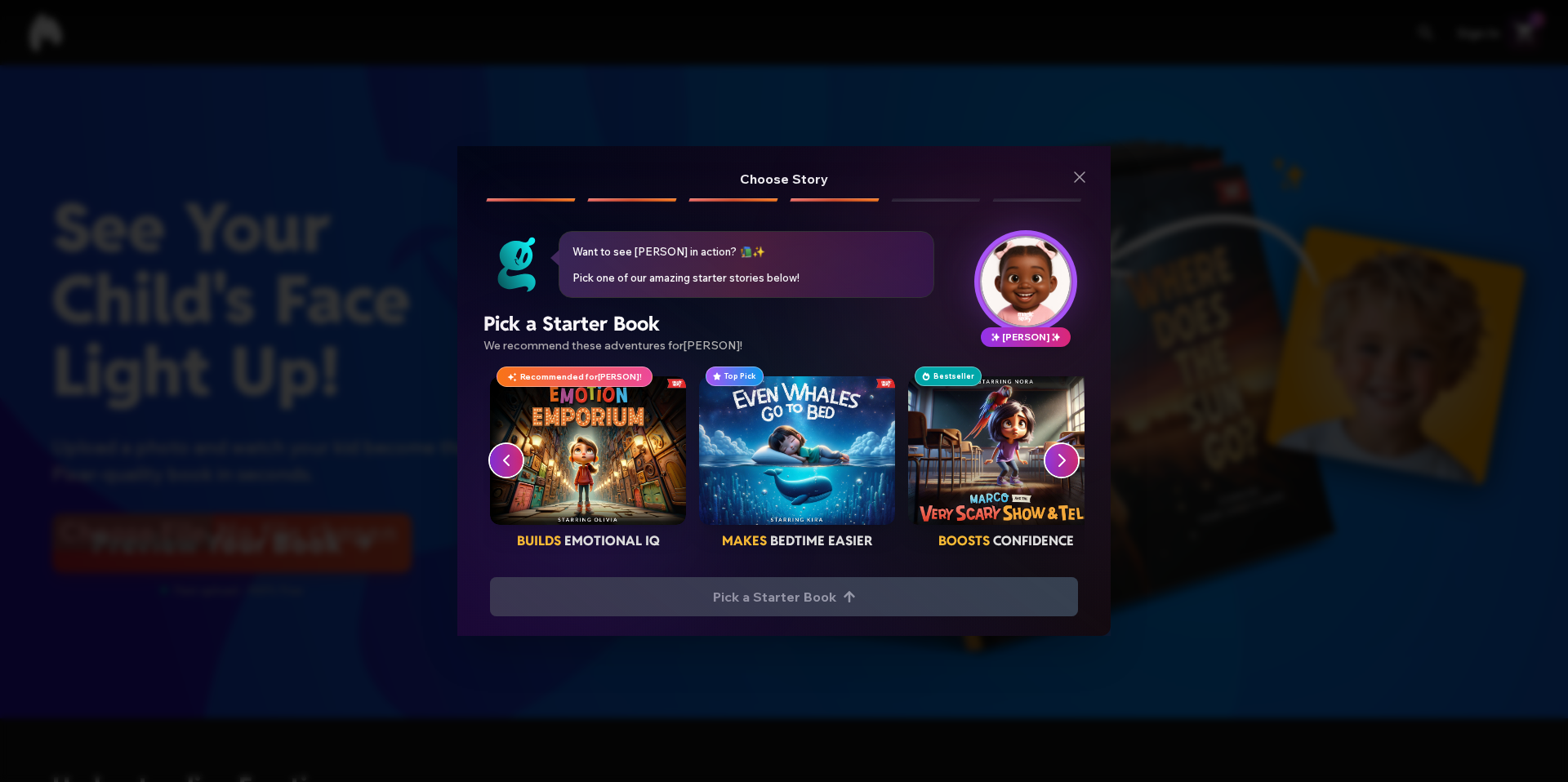 click at bounding box center (1062, 460) 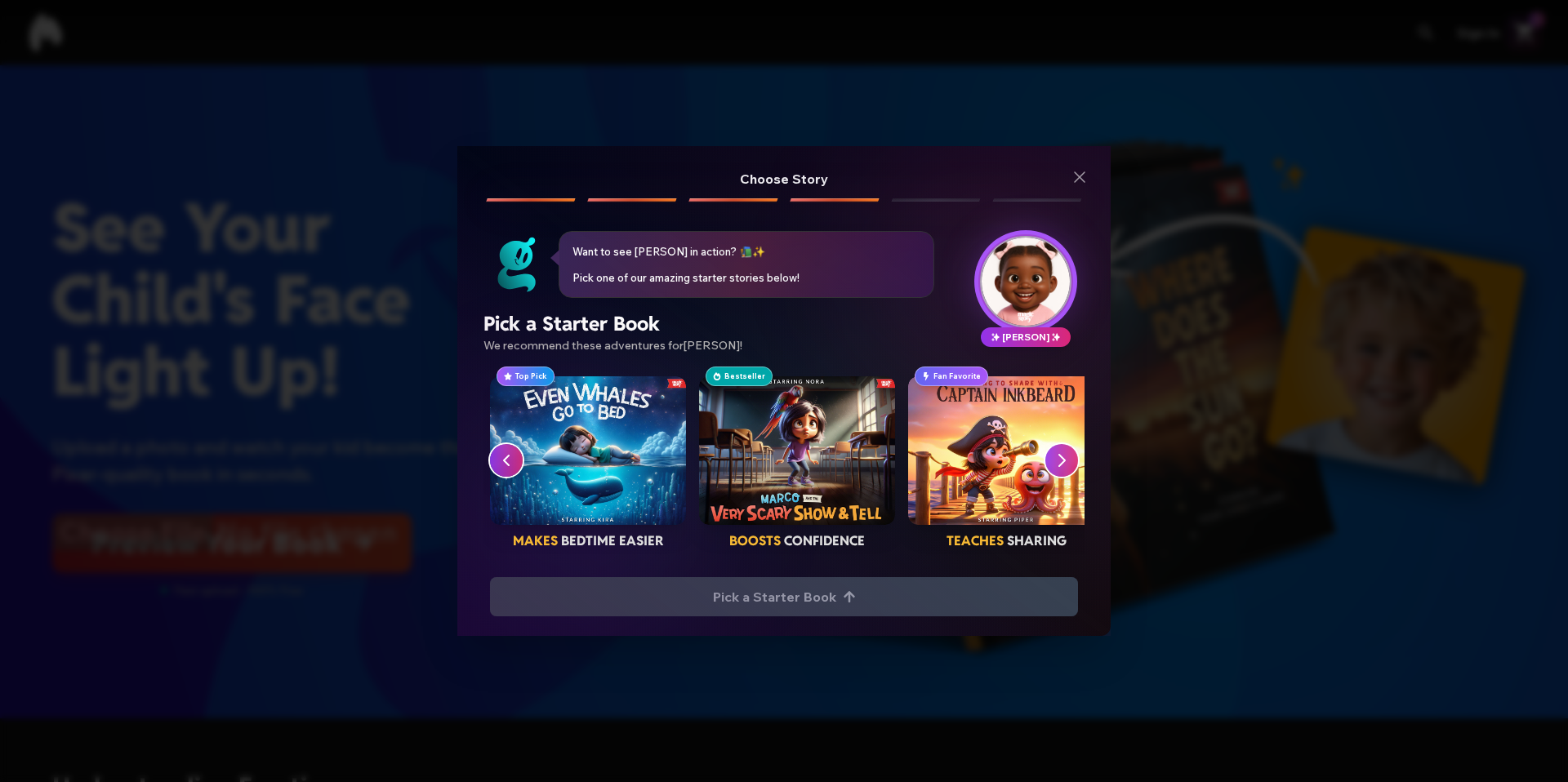 click at bounding box center (1062, 460) 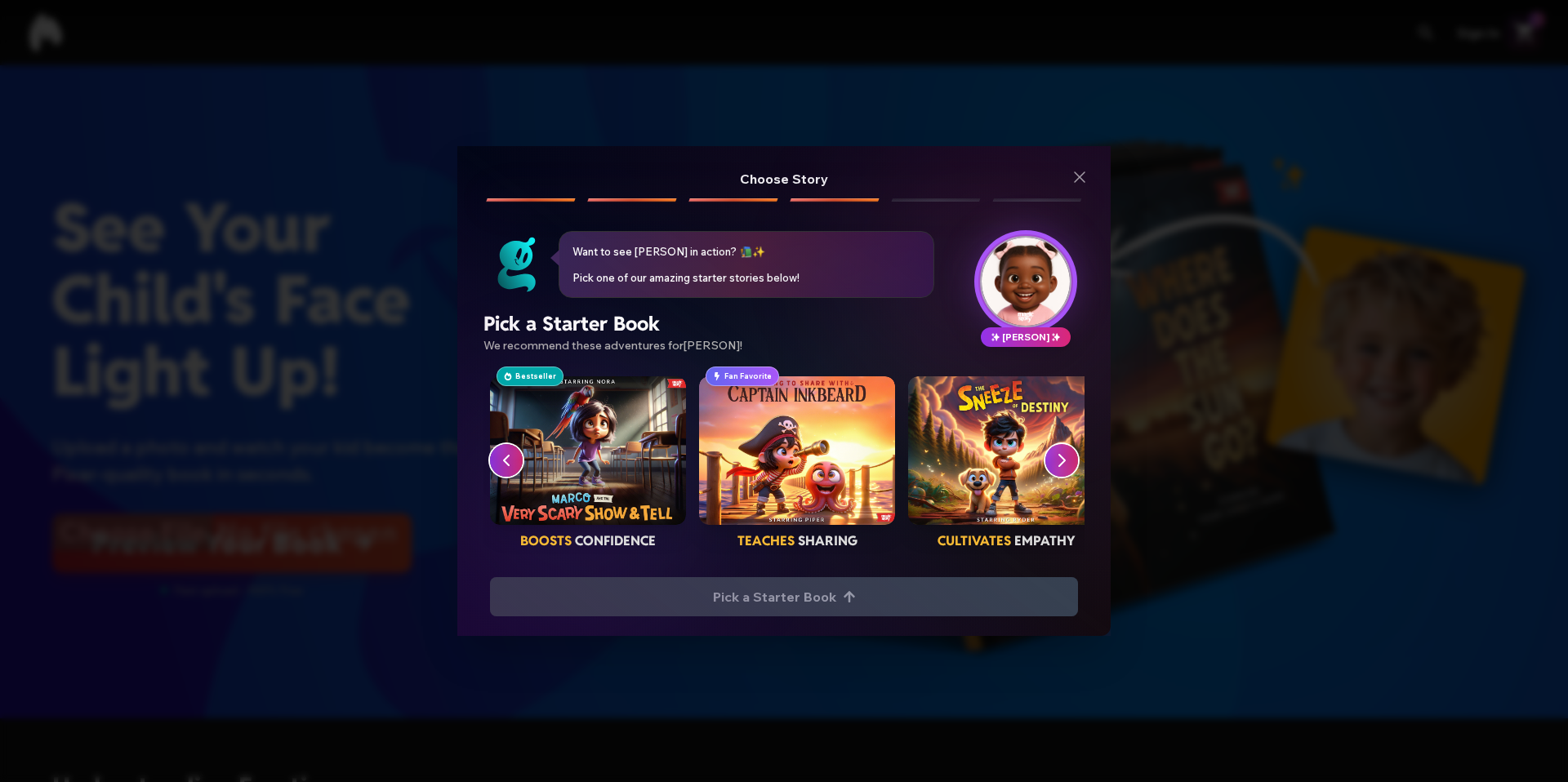 click at bounding box center (1062, 460) 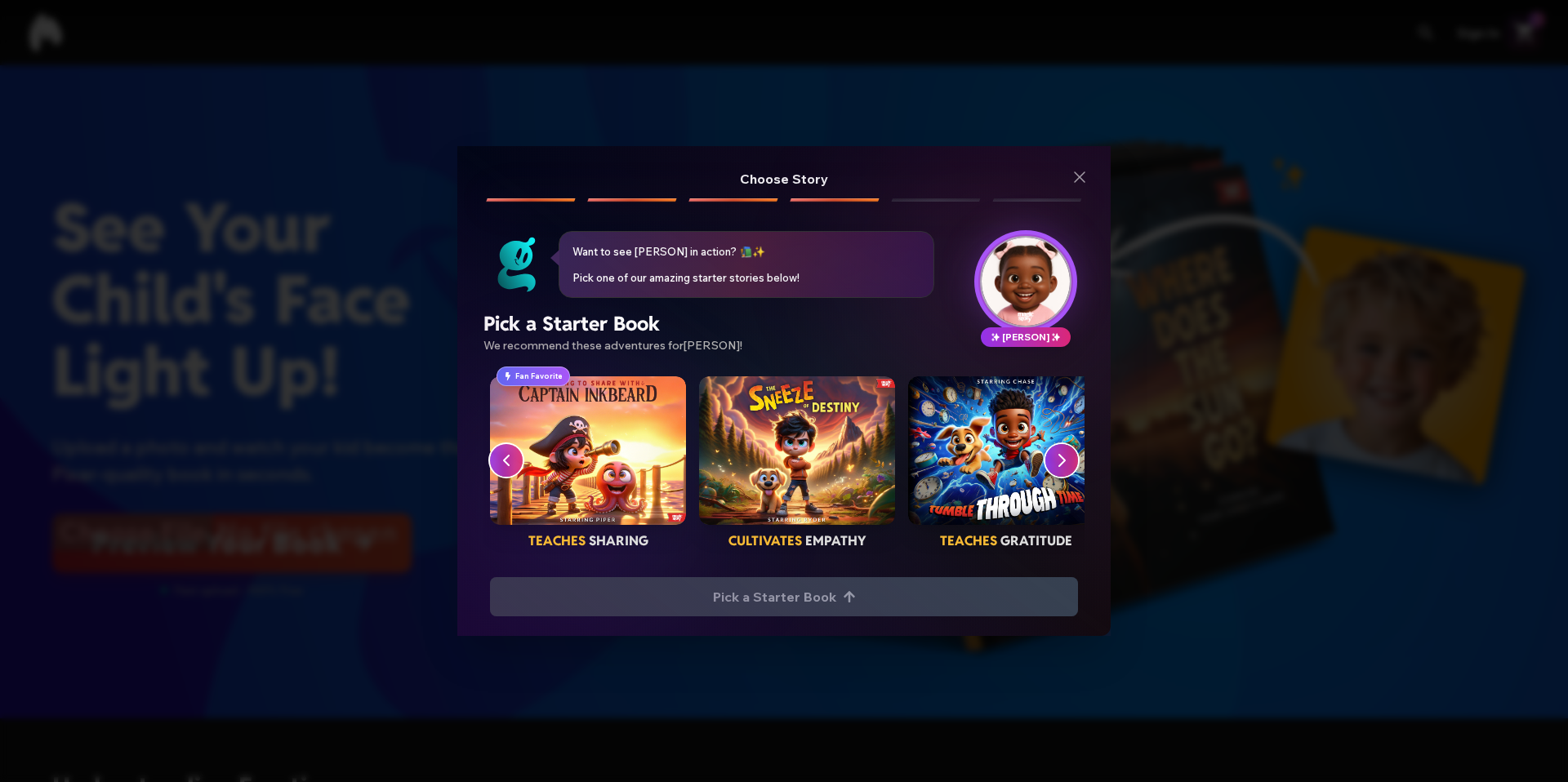 click at bounding box center (1062, 460) 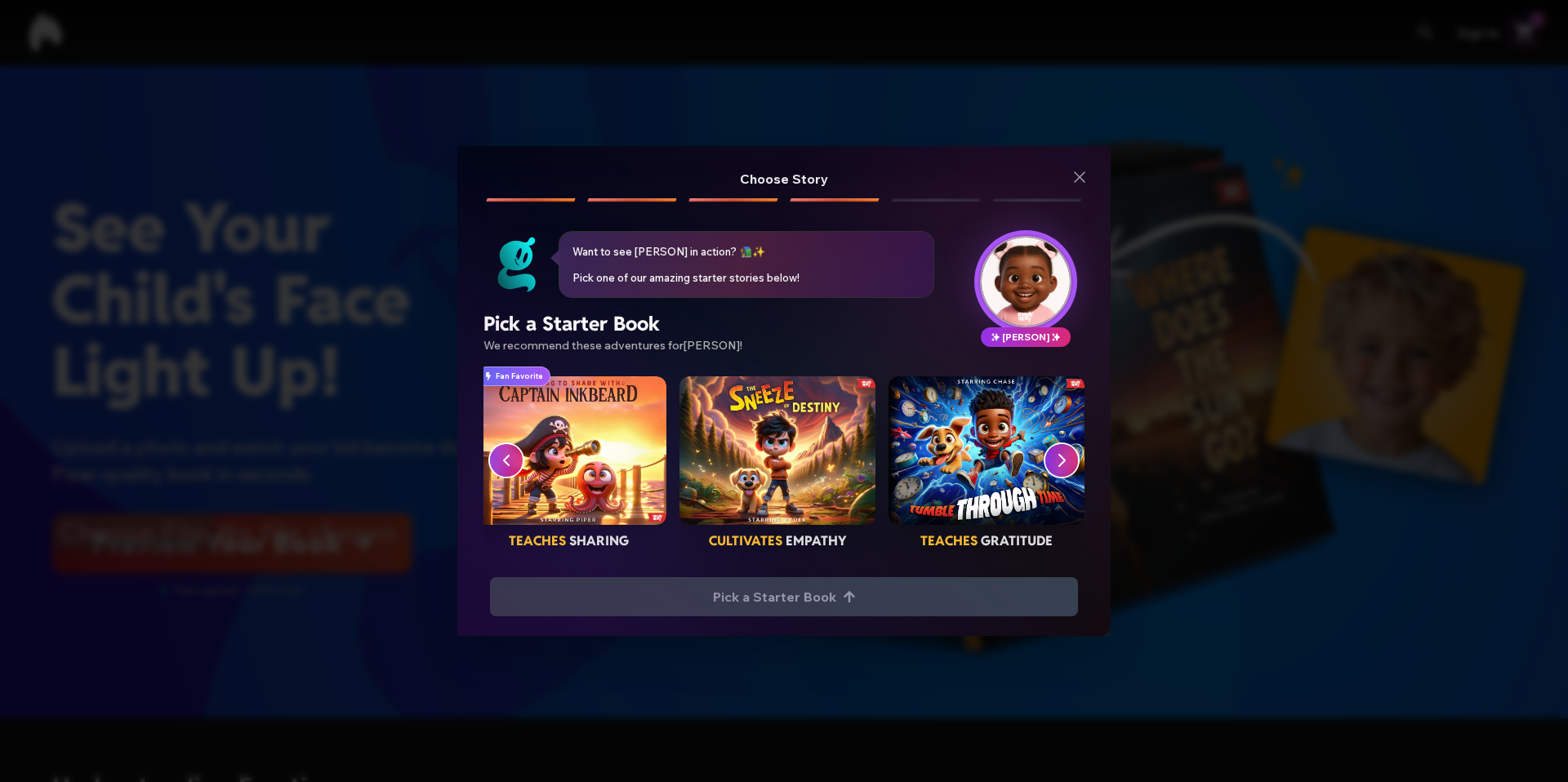 click at bounding box center [1062, 460] 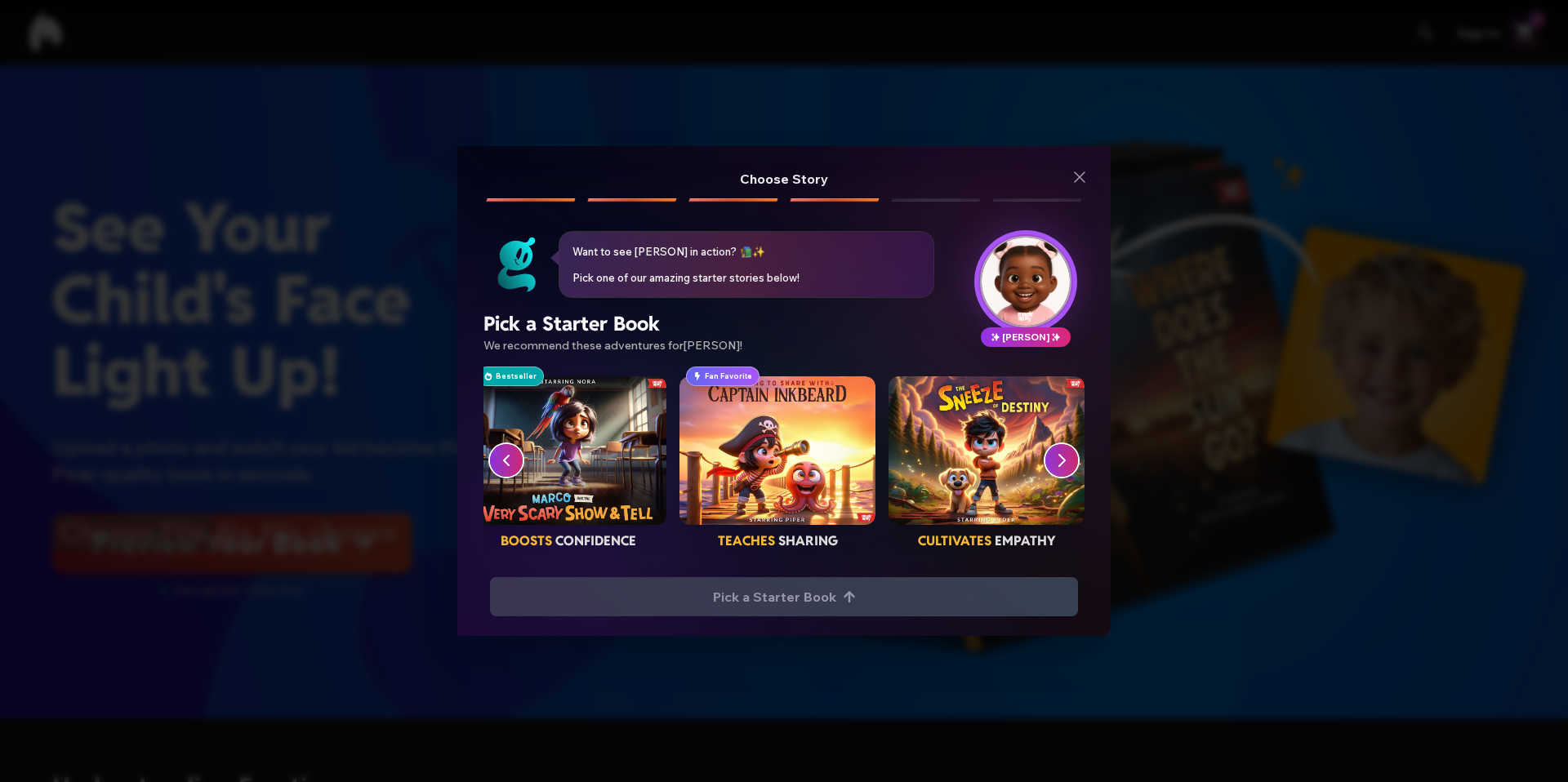 click 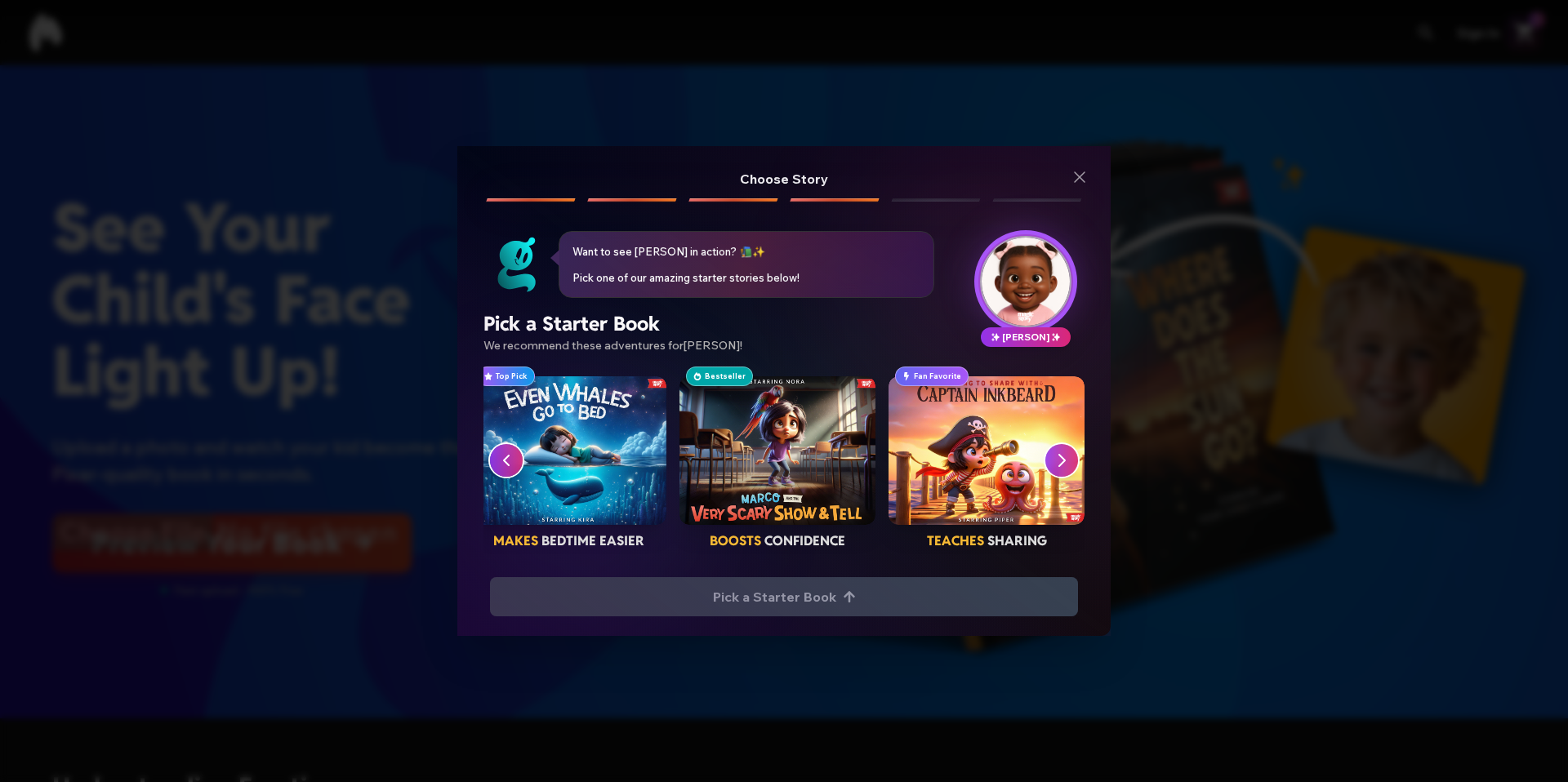 click 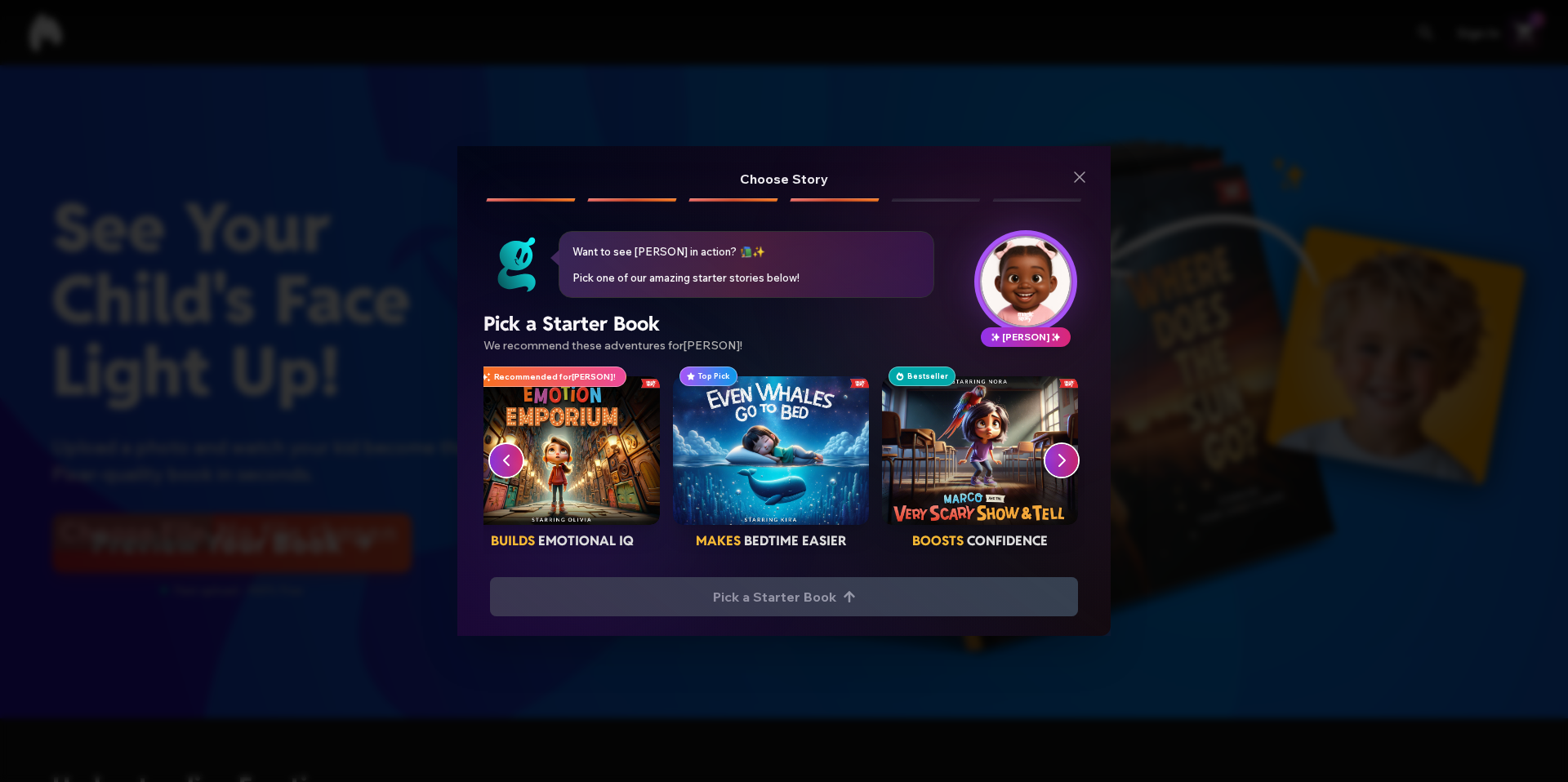scroll, scrollTop: 0, scrollLeft: 20, axis: horizontal 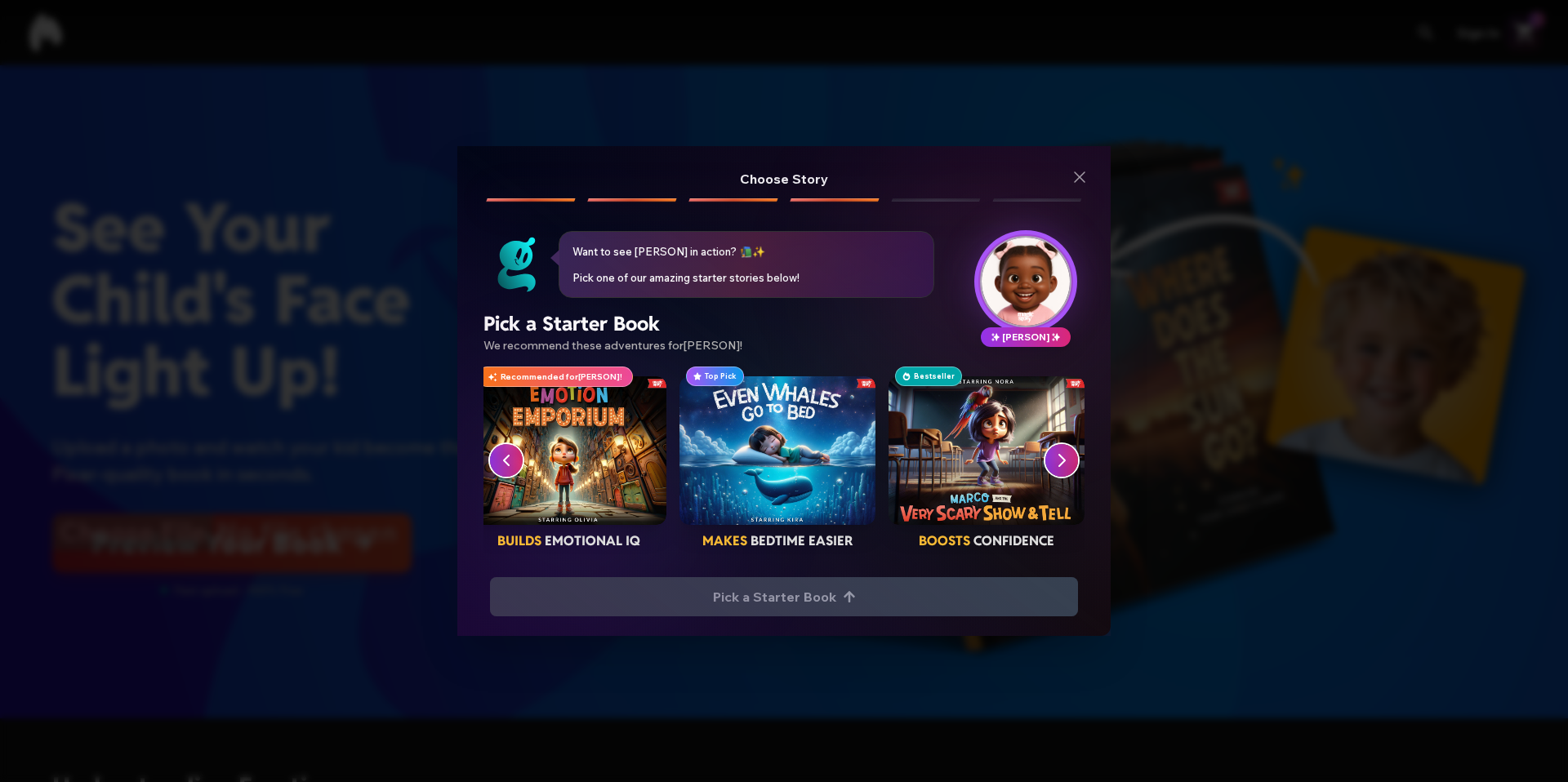 click 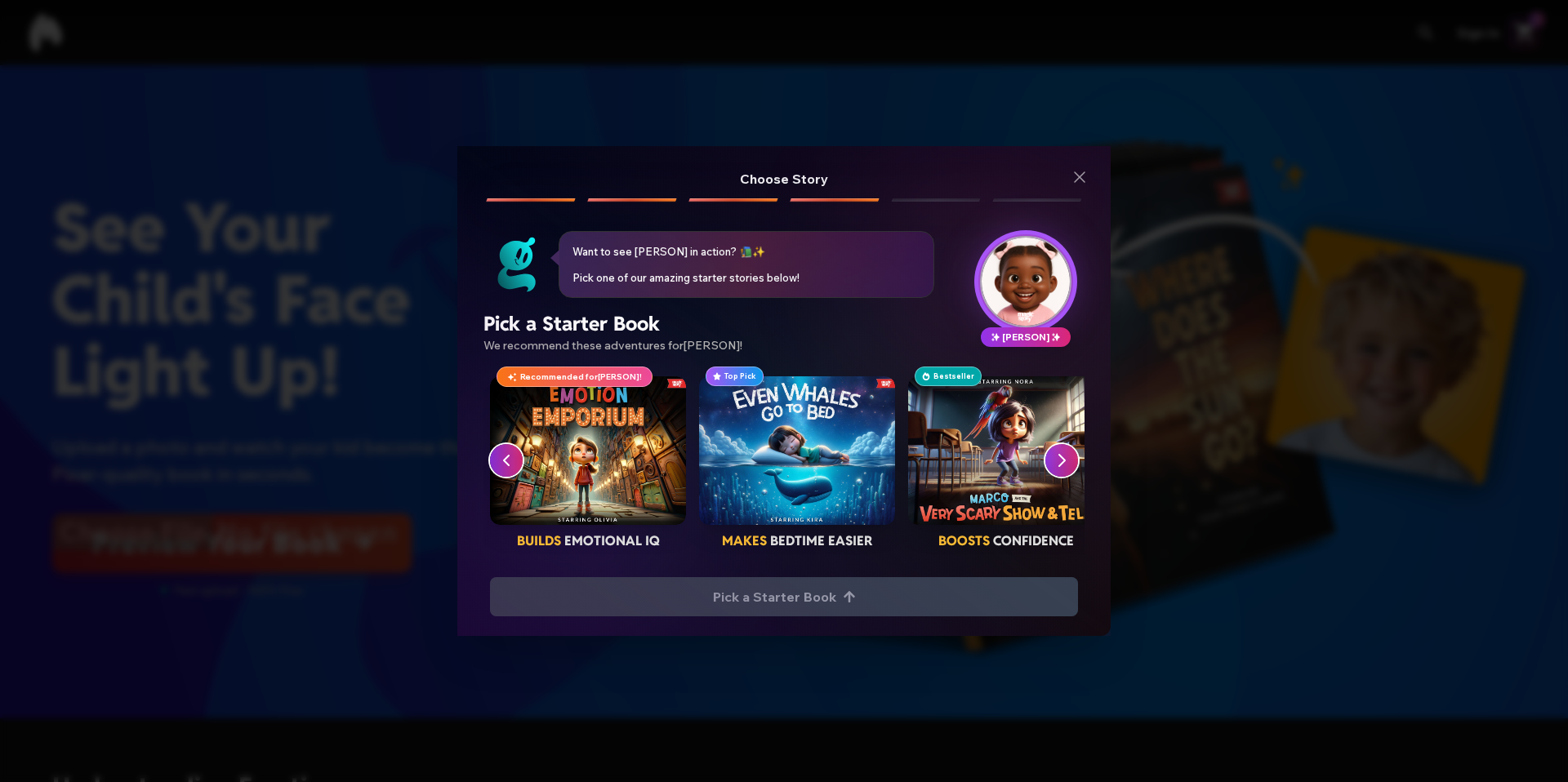 click 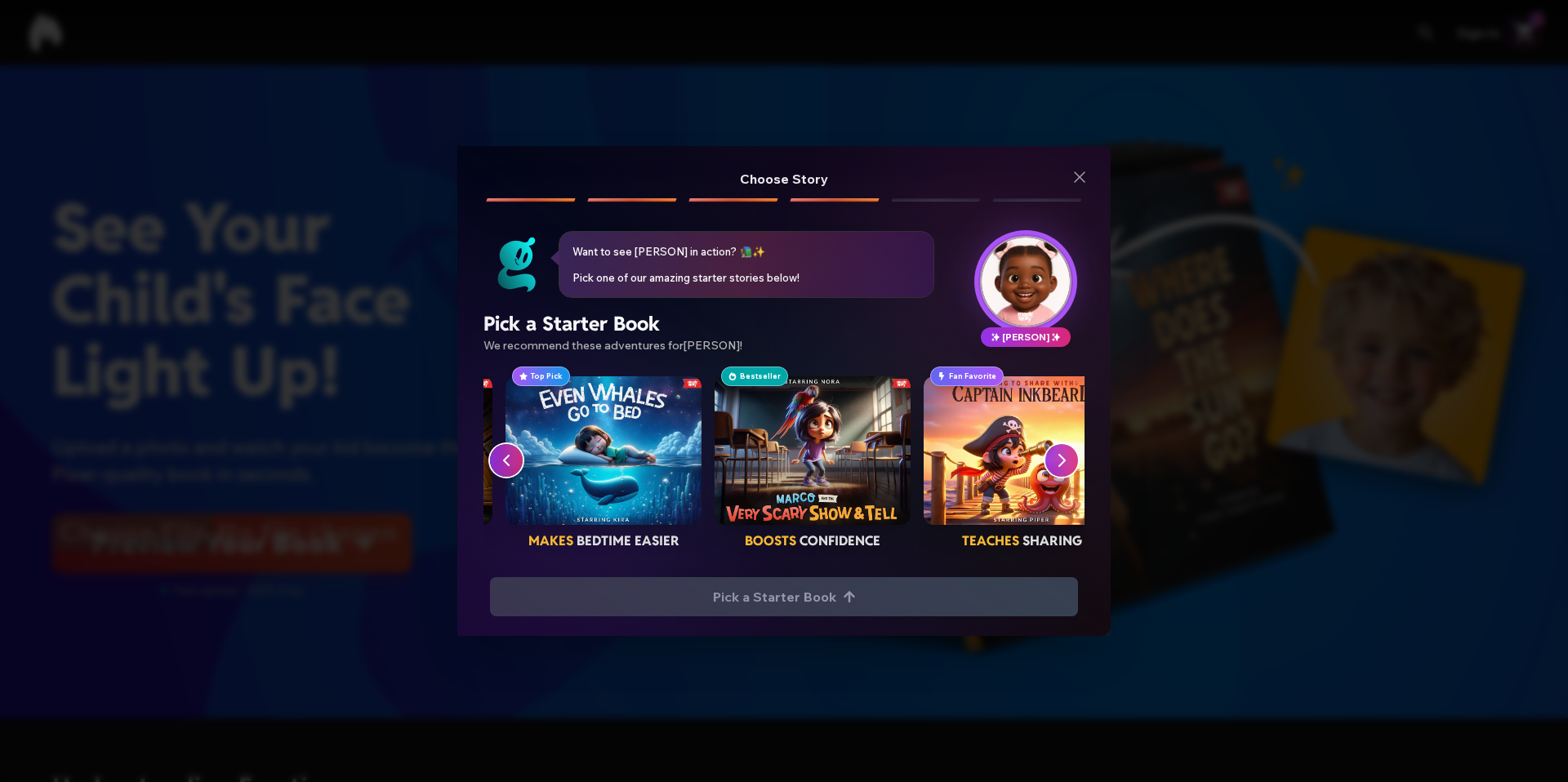 scroll, scrollTop: 0, scrollLeft: 209, axis: horizontal 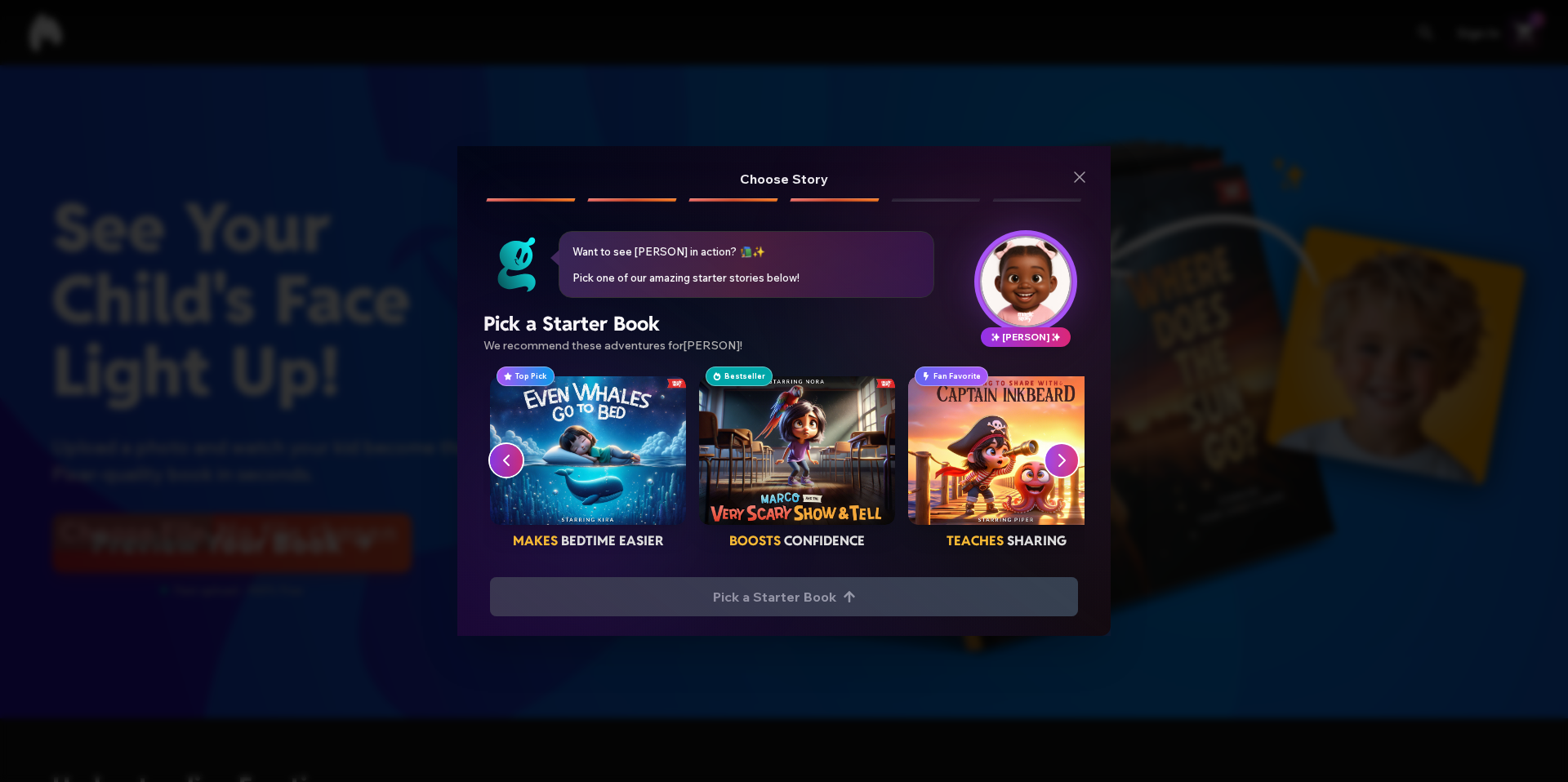 click 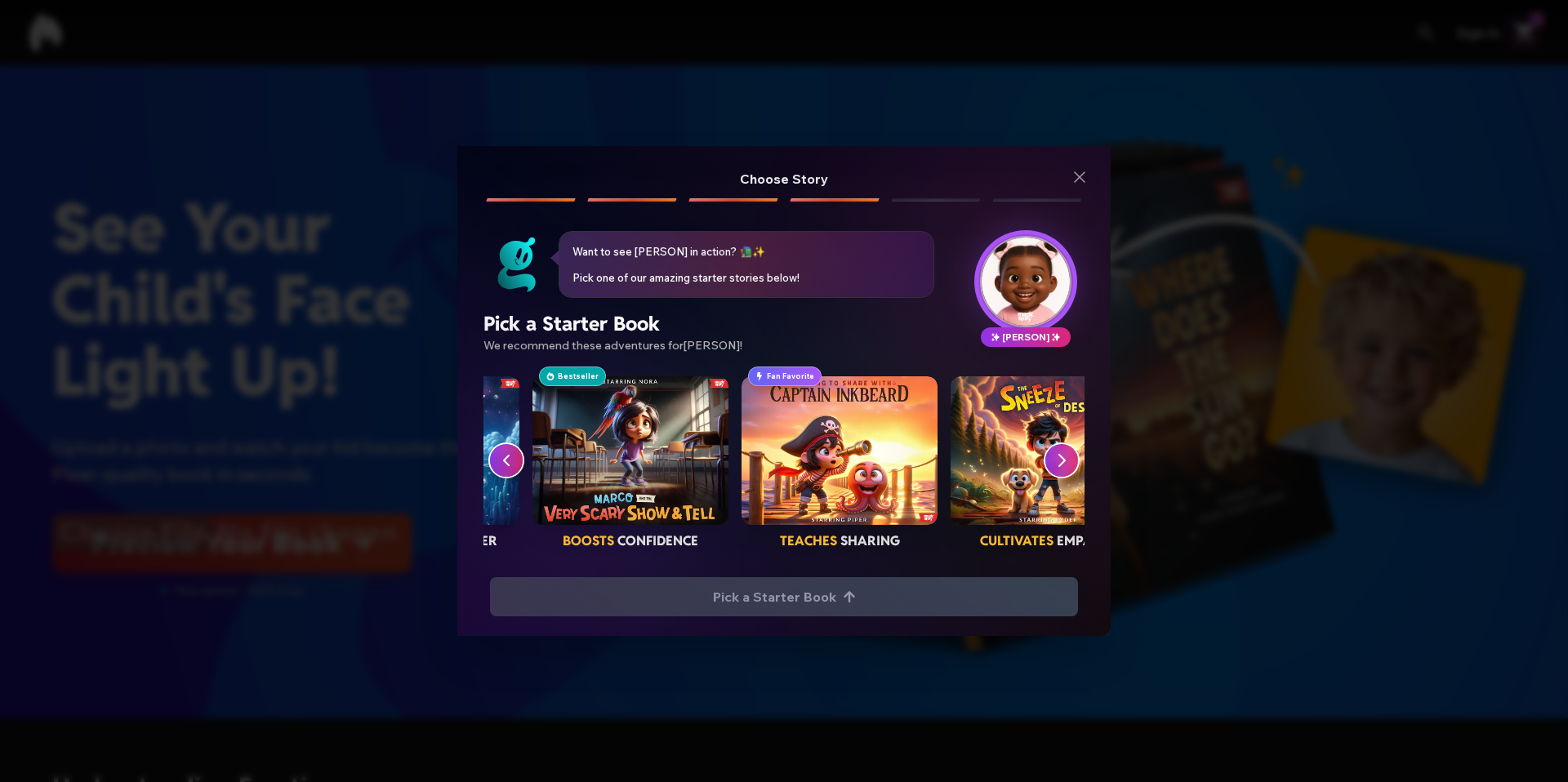 scroll, scrollTop: 0, scrollLeft: 418, axis: horizontal 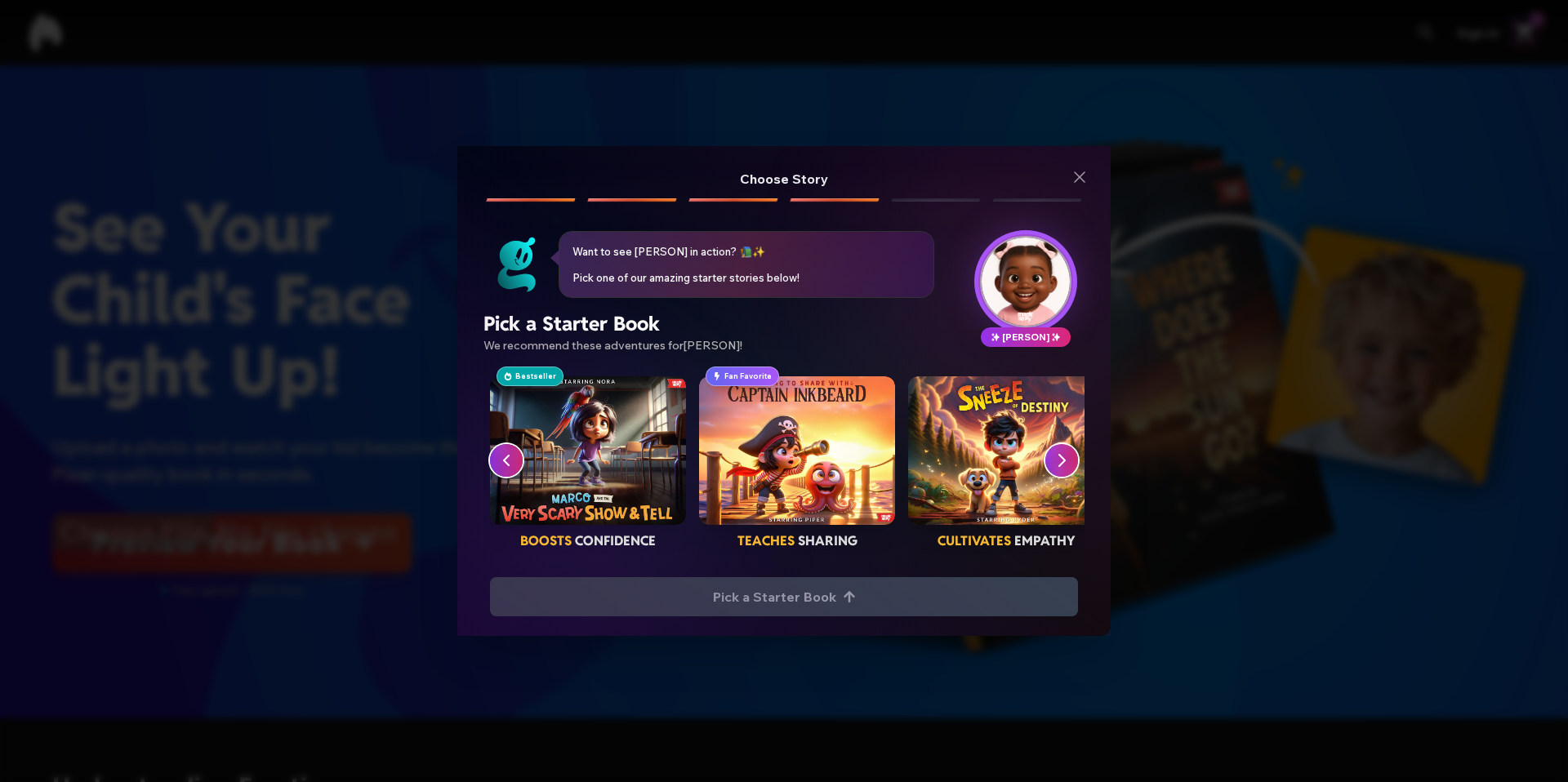click 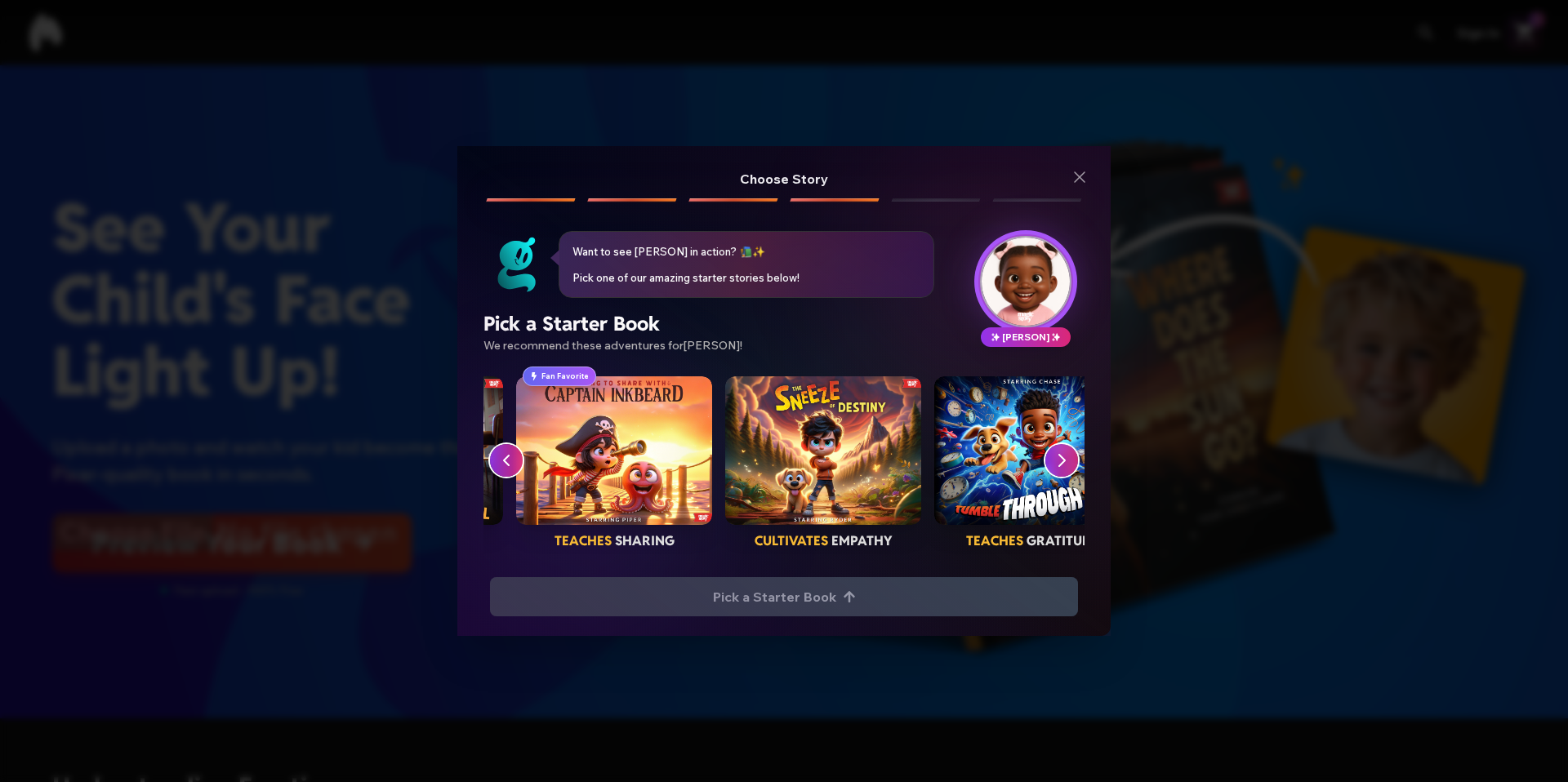 scroll, scrollTop: 0, scrollLeft: 627, axis: horizontal 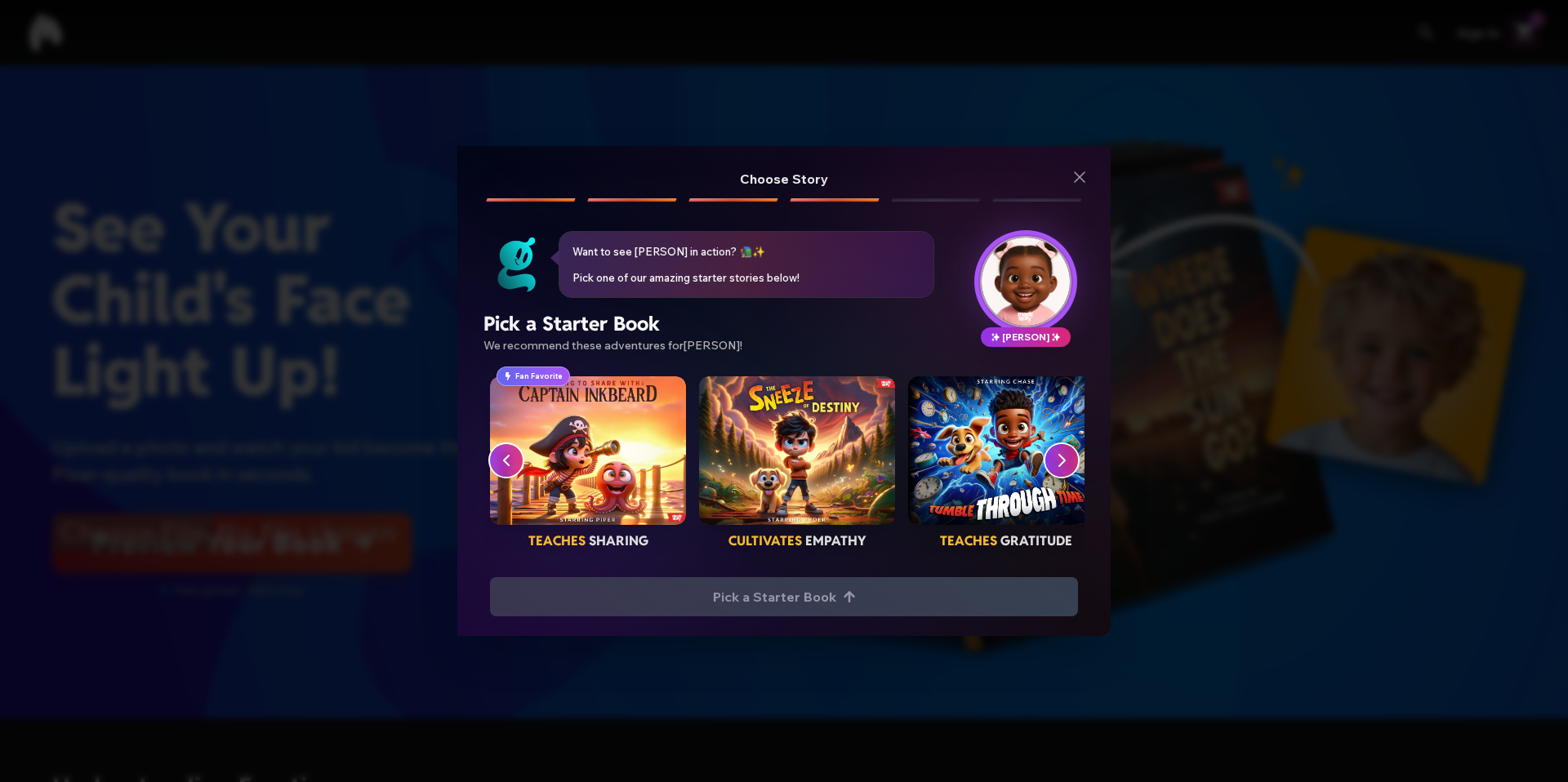 click 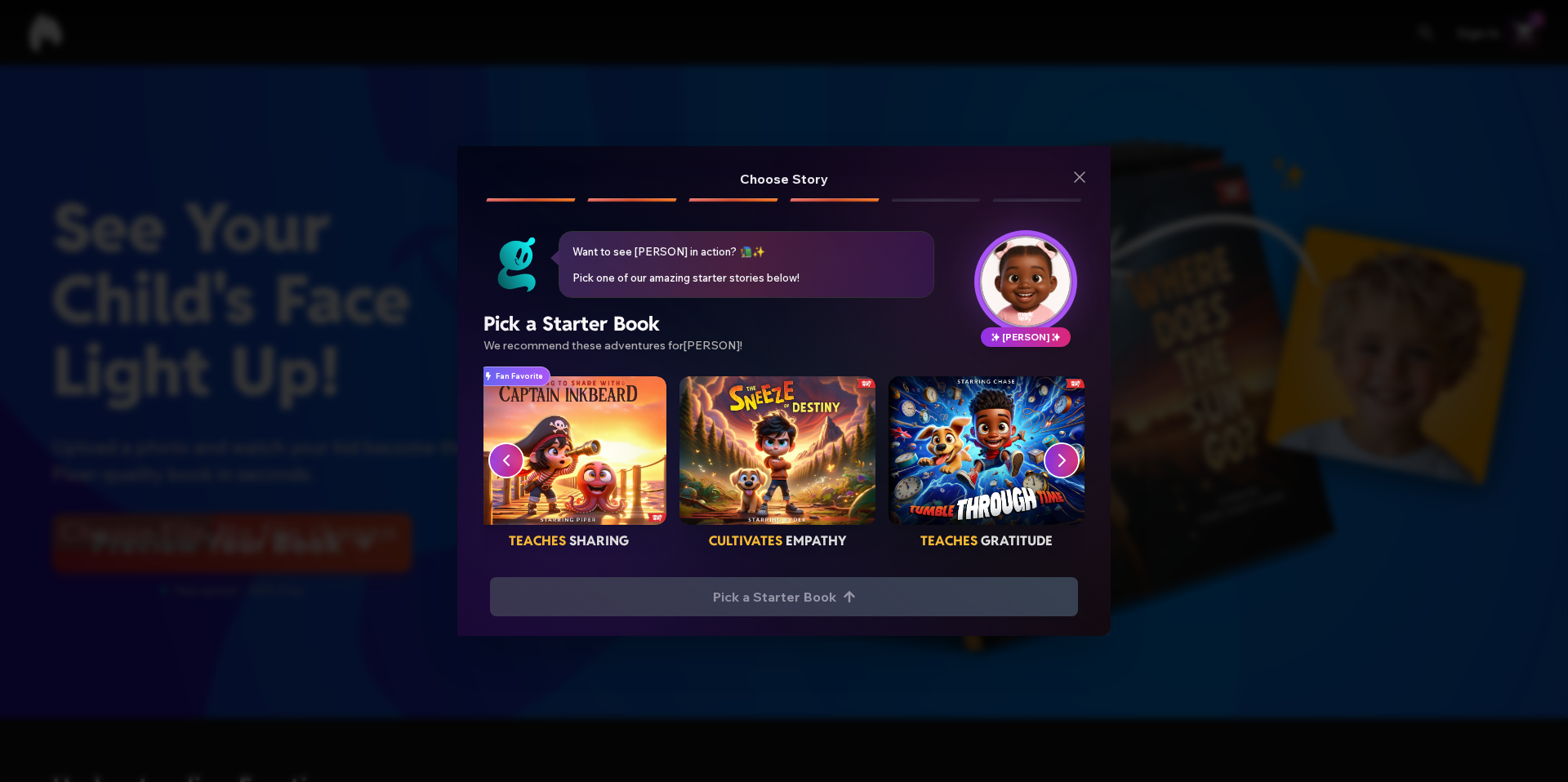 click at bounding box center (777, 451) 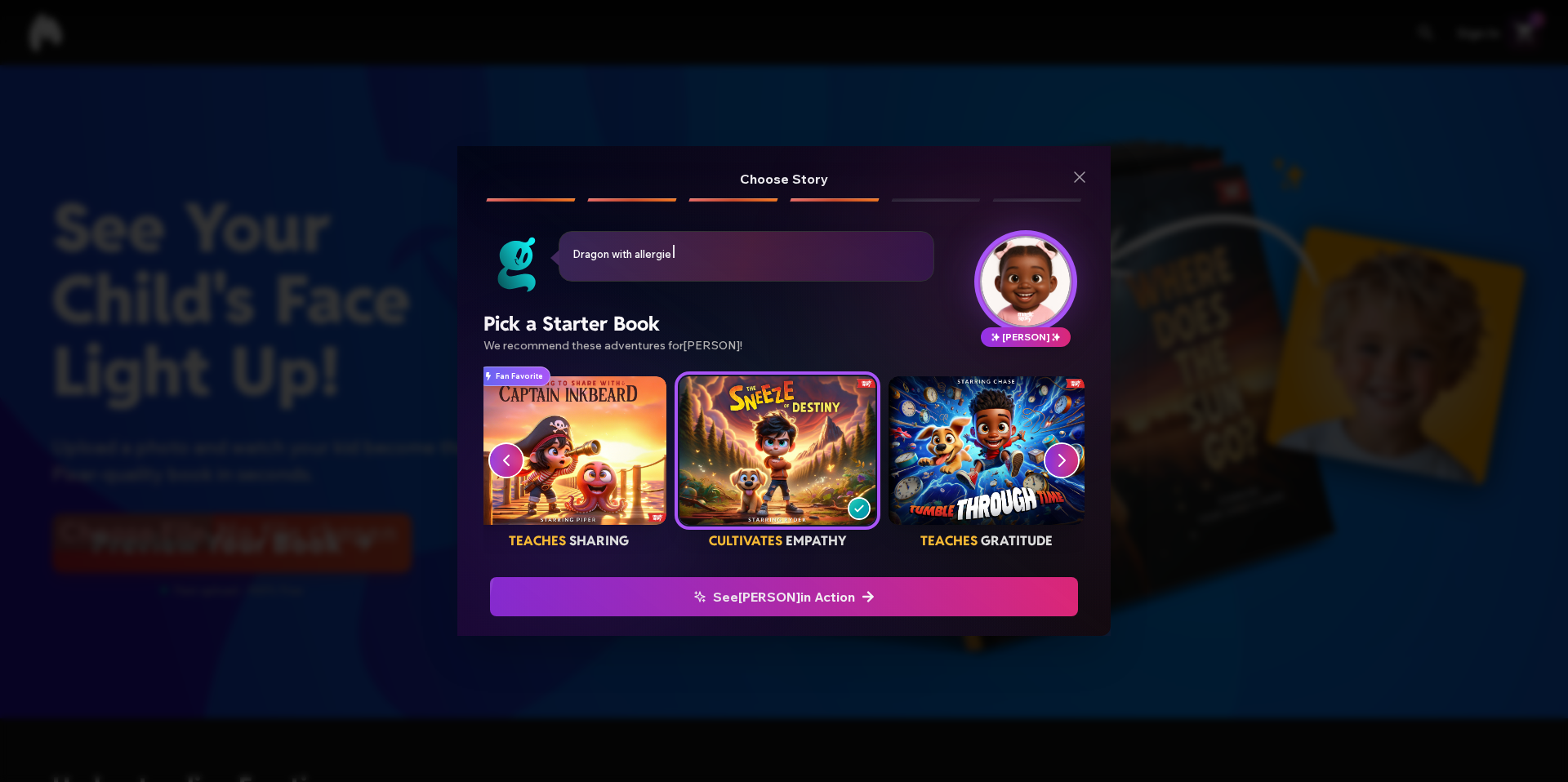 click on "See [PERSON] in Action" at bounding box center [784, 597] 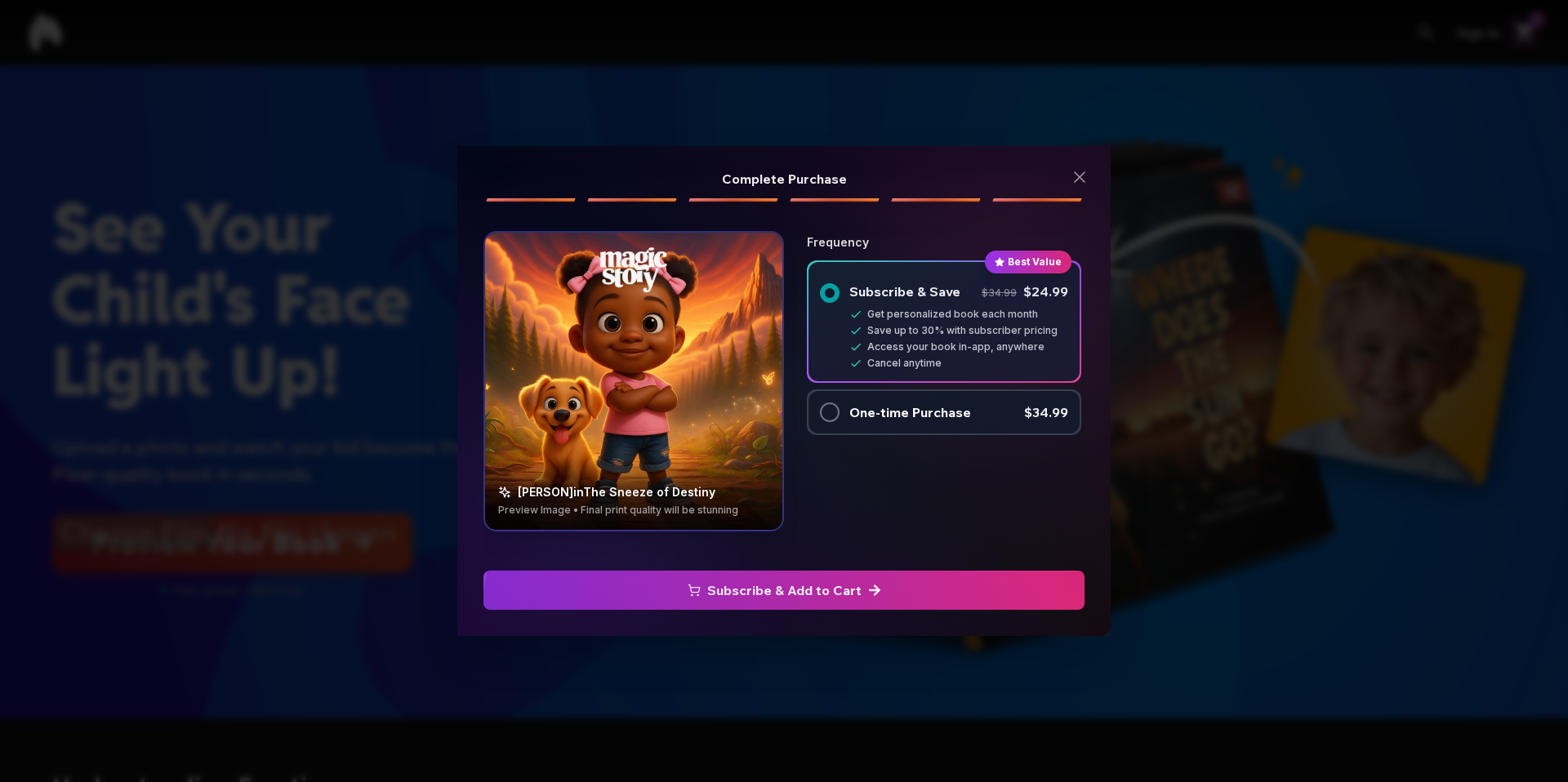 click on "One-time Purchase $34.99" at bounding box center (944, 412) 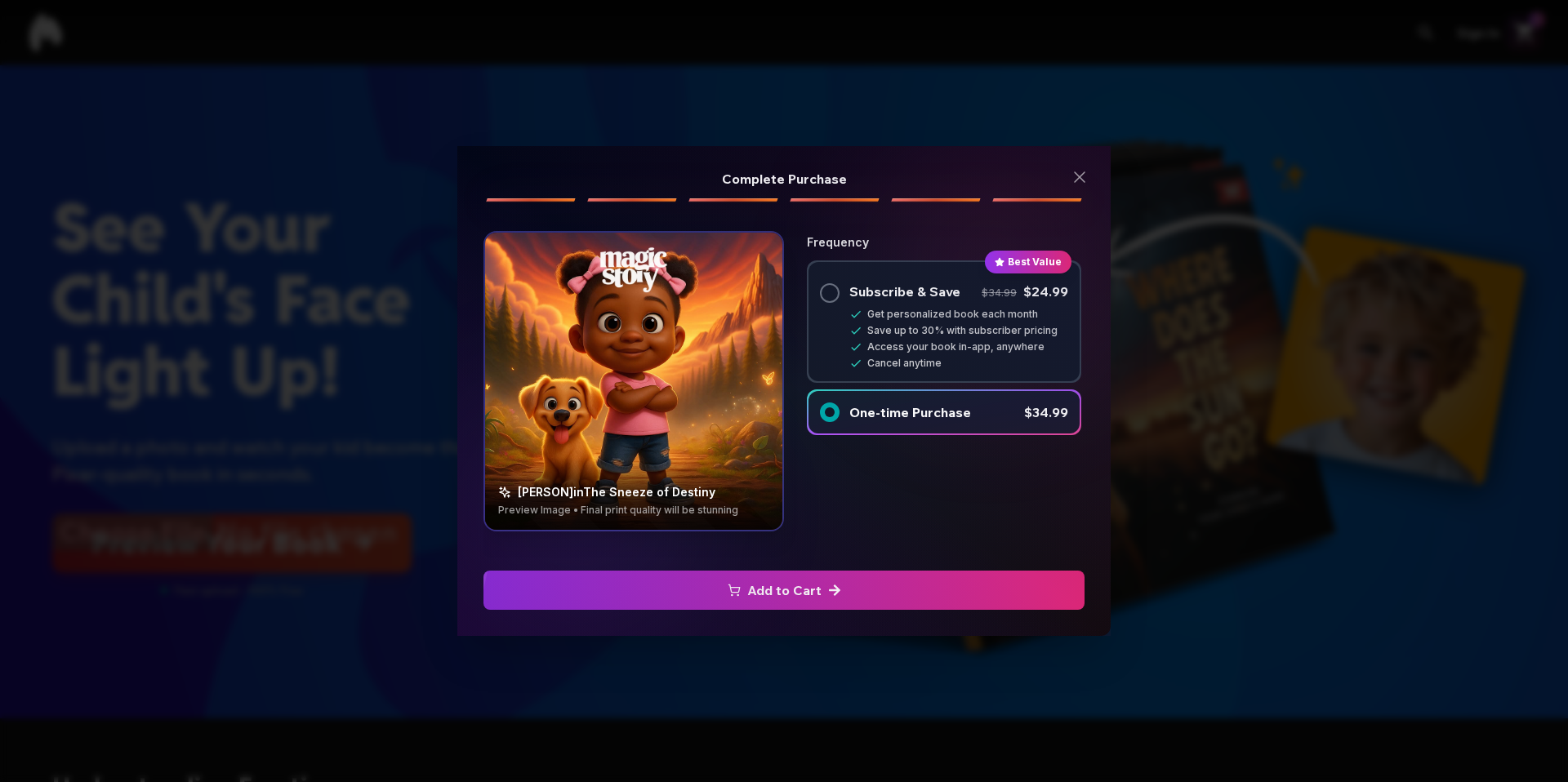 click at bounding box center (784, 590) 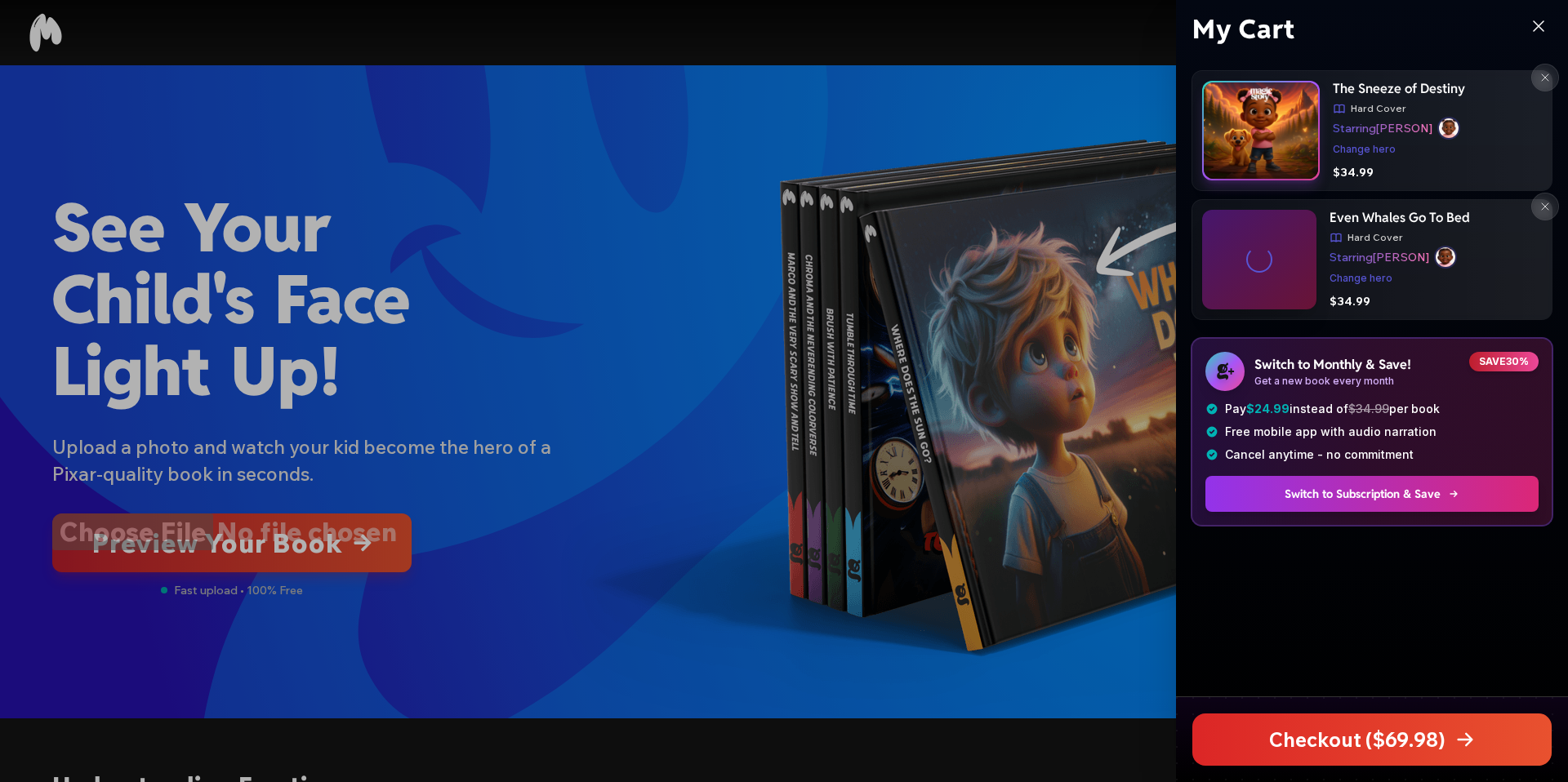 click on "Starring [PERSON] Change hero" at bounding box center [1437, 138] 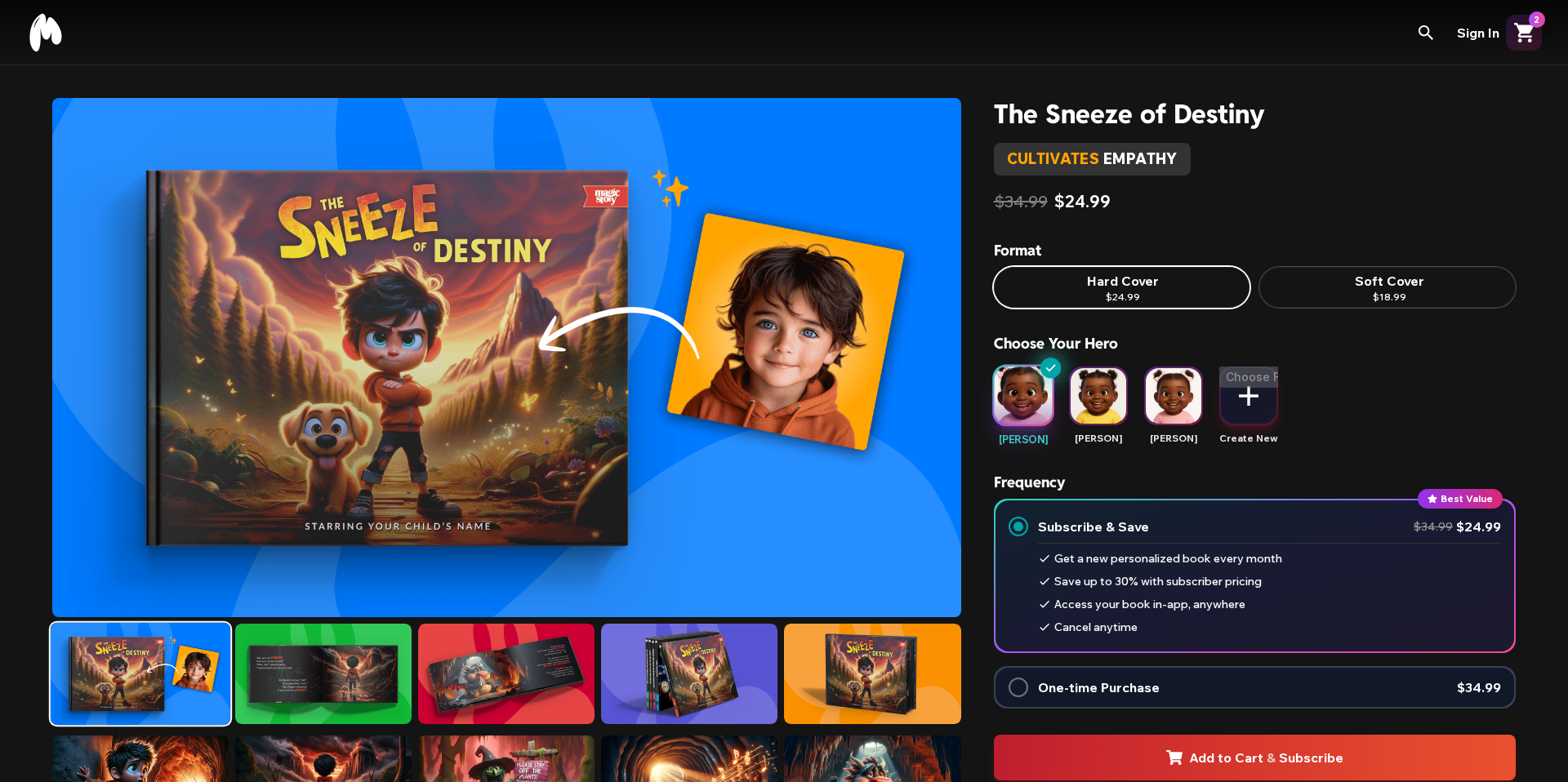 click at bounding box center (1098, 396) 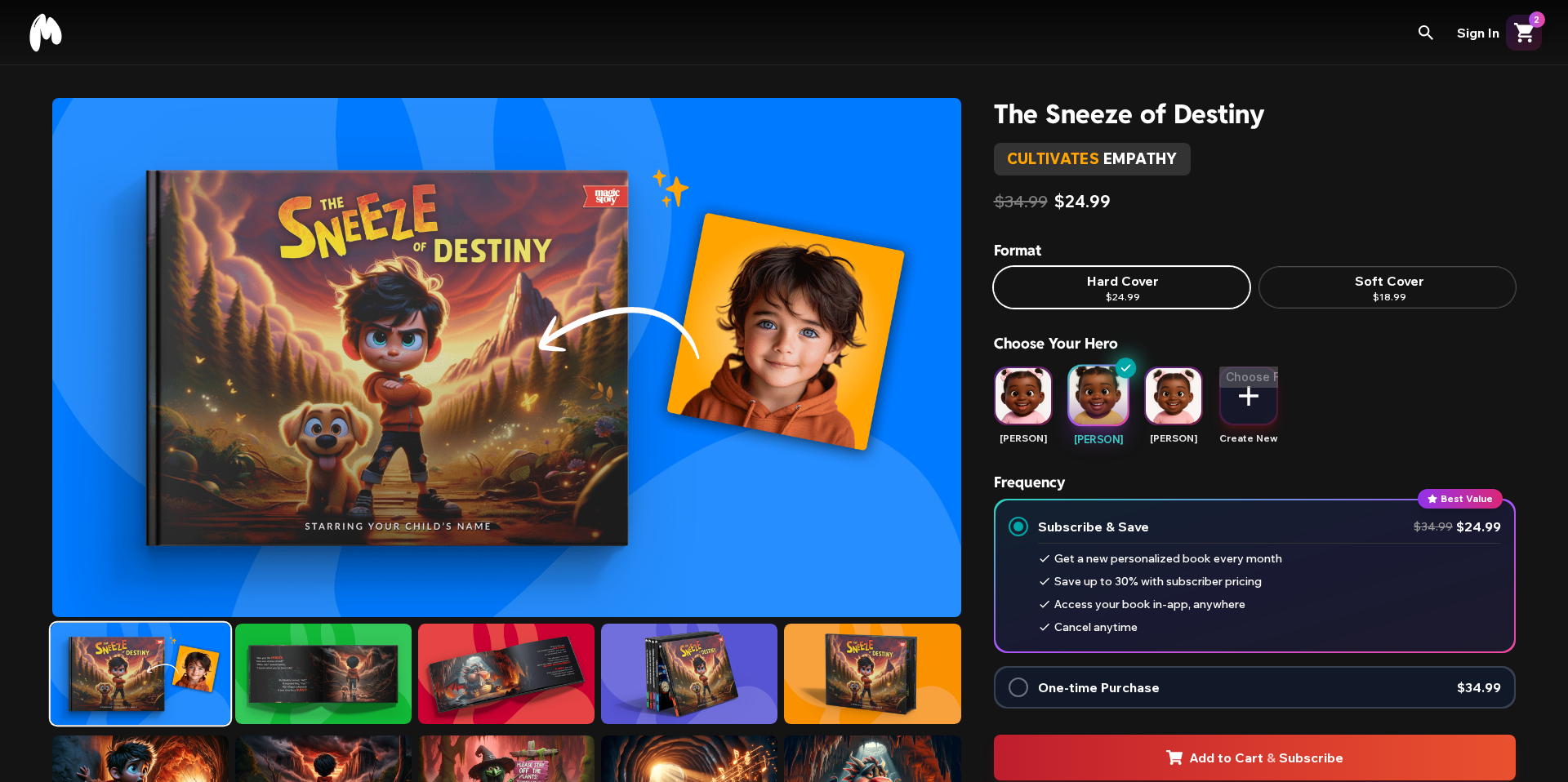 click at bounding box center (1018, 687) 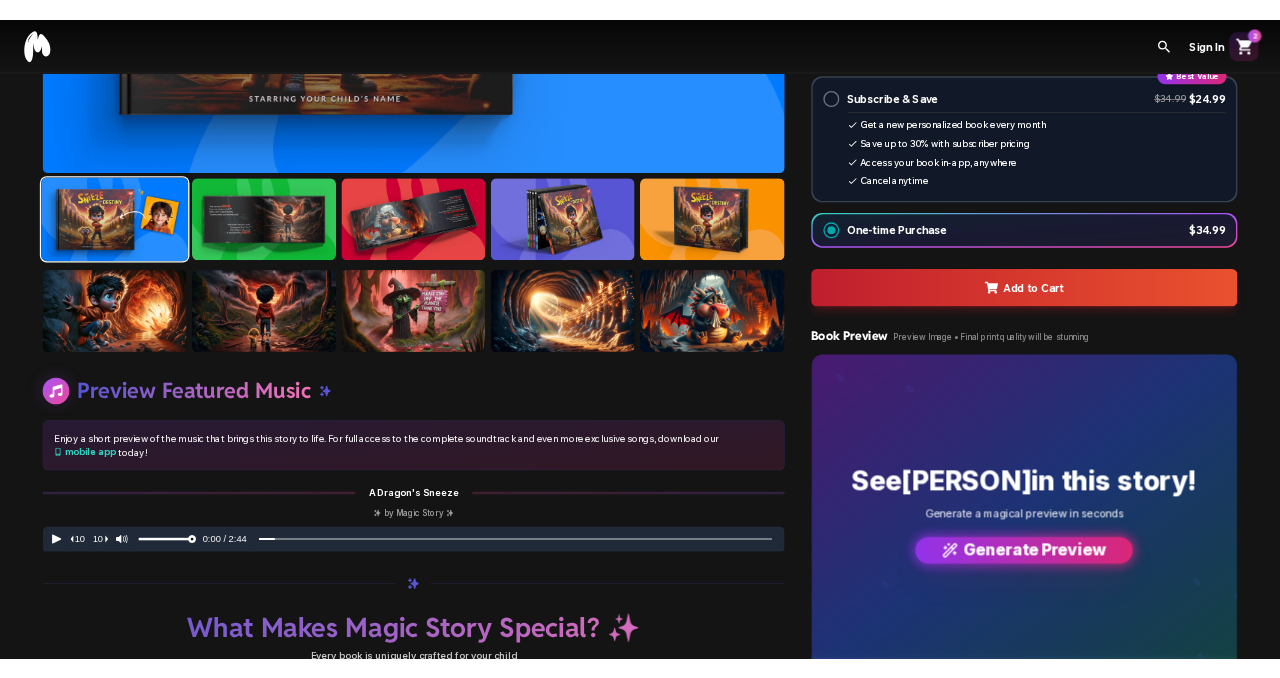 scroll, scrollTop: 557, scrollLeft: 0, axis: vertical 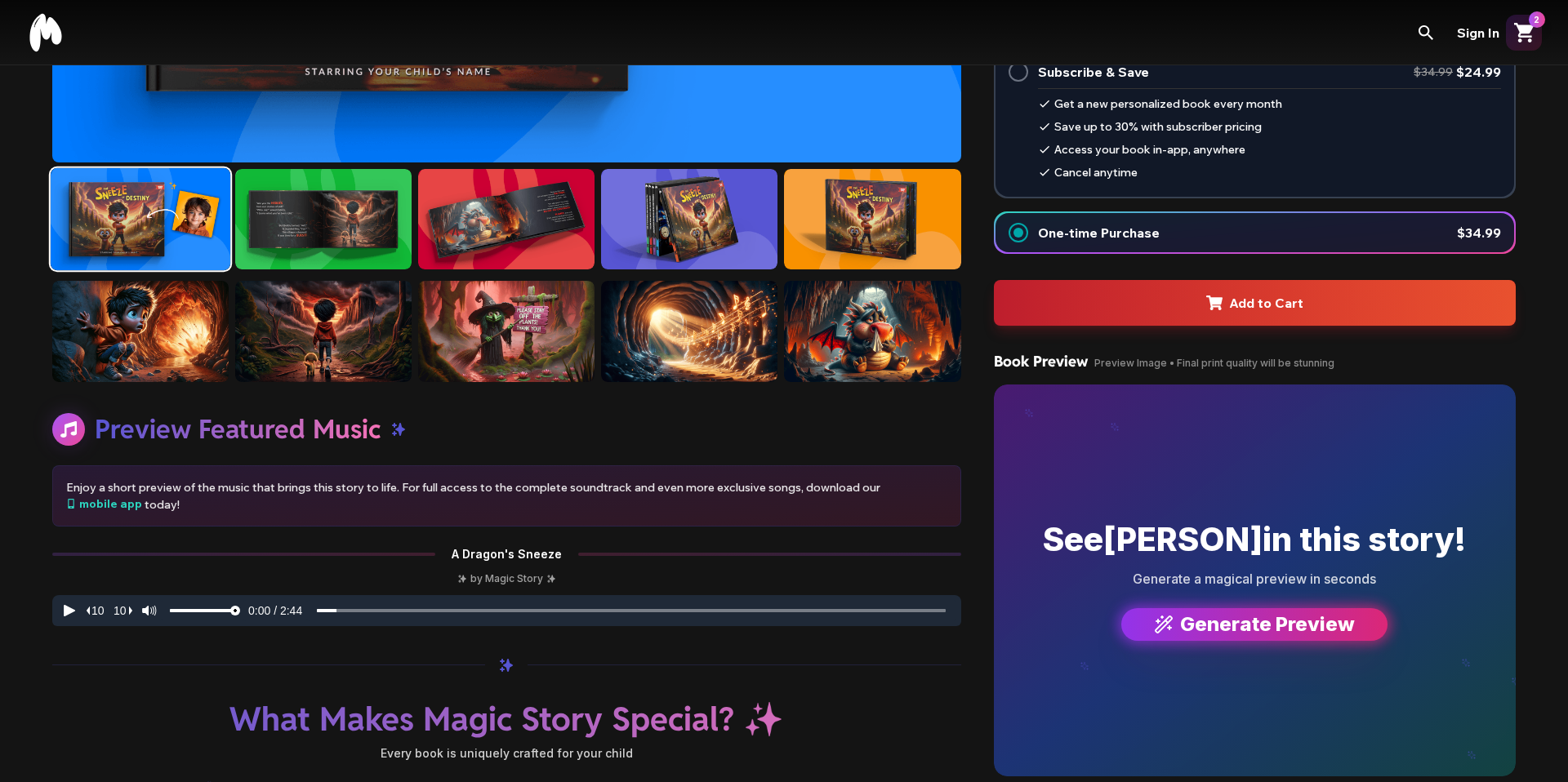 click on "Generate Preview" at bounding box center [1254, 624] 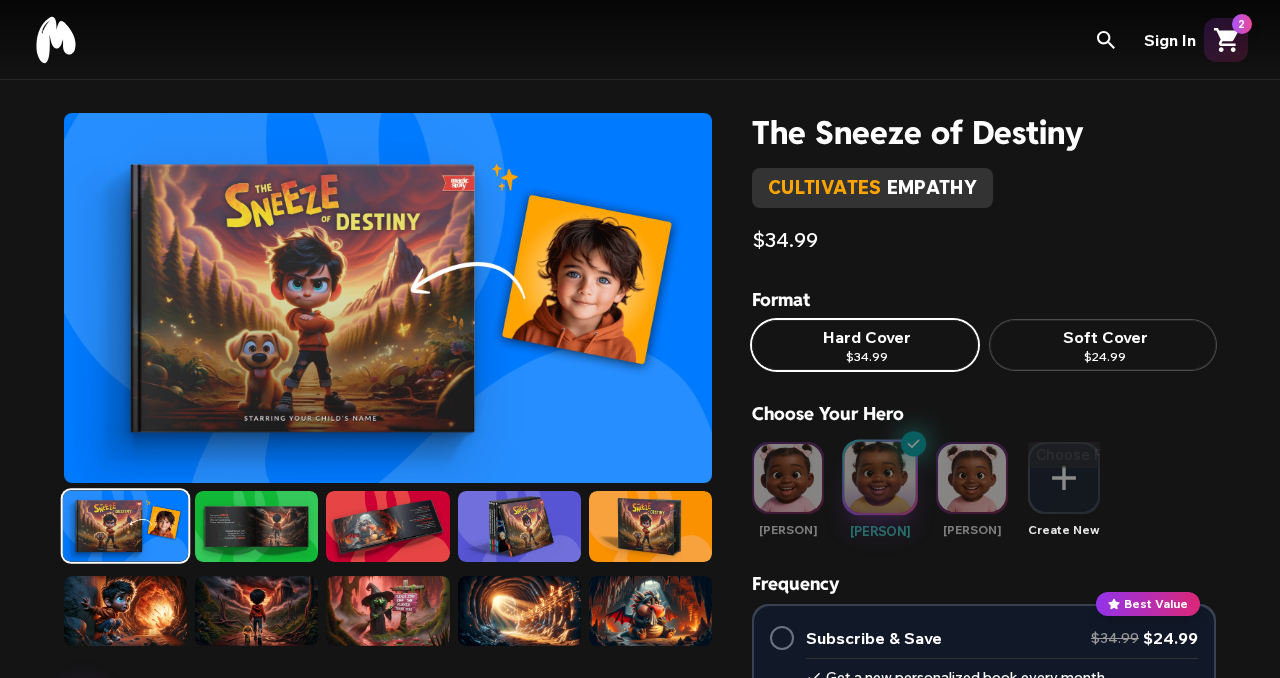 scroll, scrollTop: 0, scrollLeft: 0, axis: both 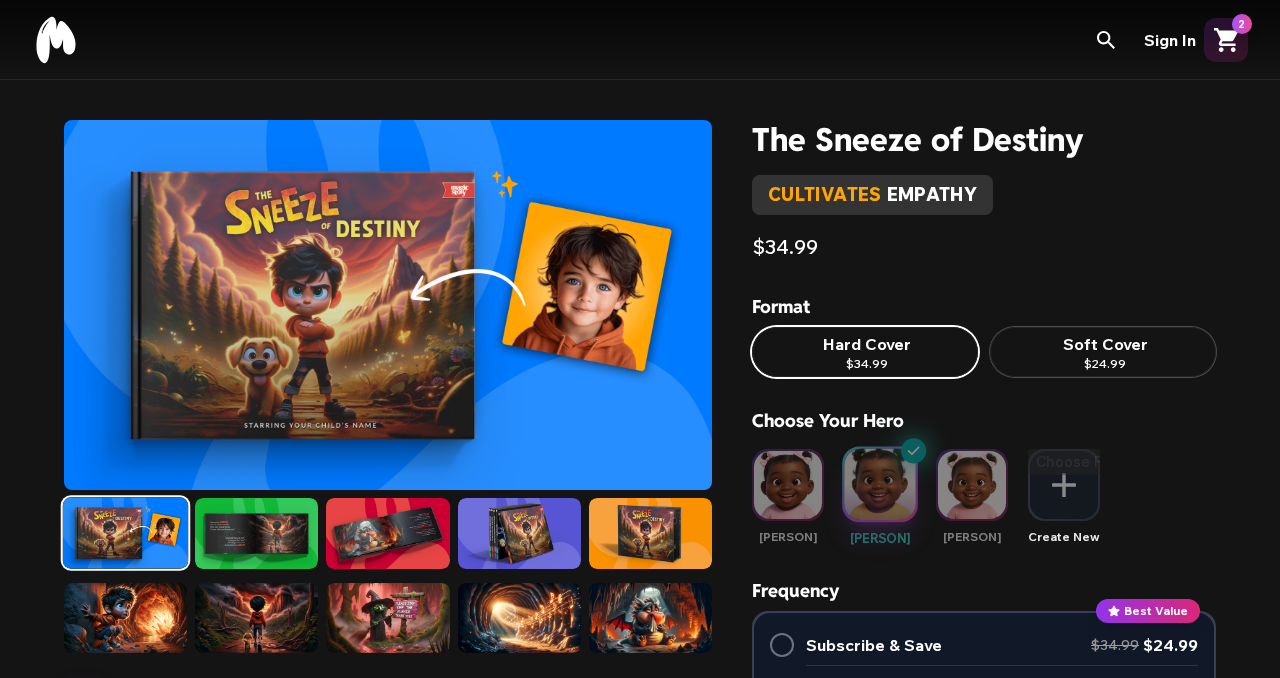 click on "Soft Cover" at bounding box center (1103, 344) 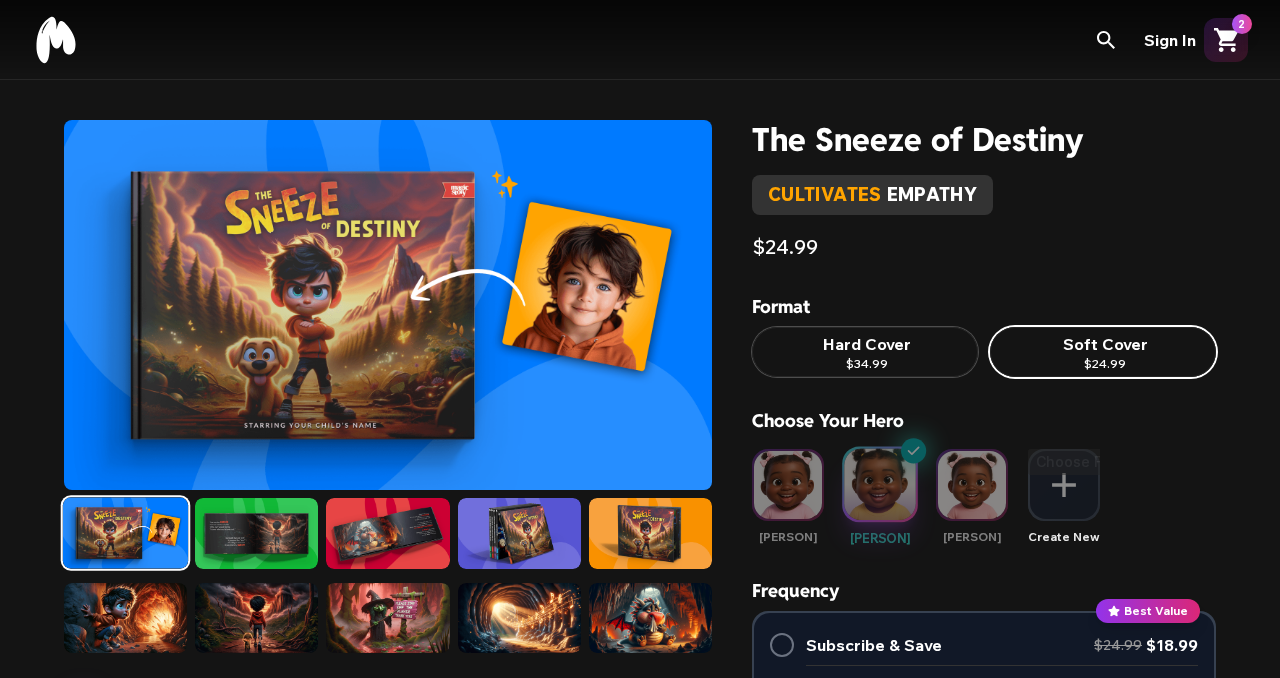 click on "Hard Cover   $34.99" at bounding box center [865, 352] 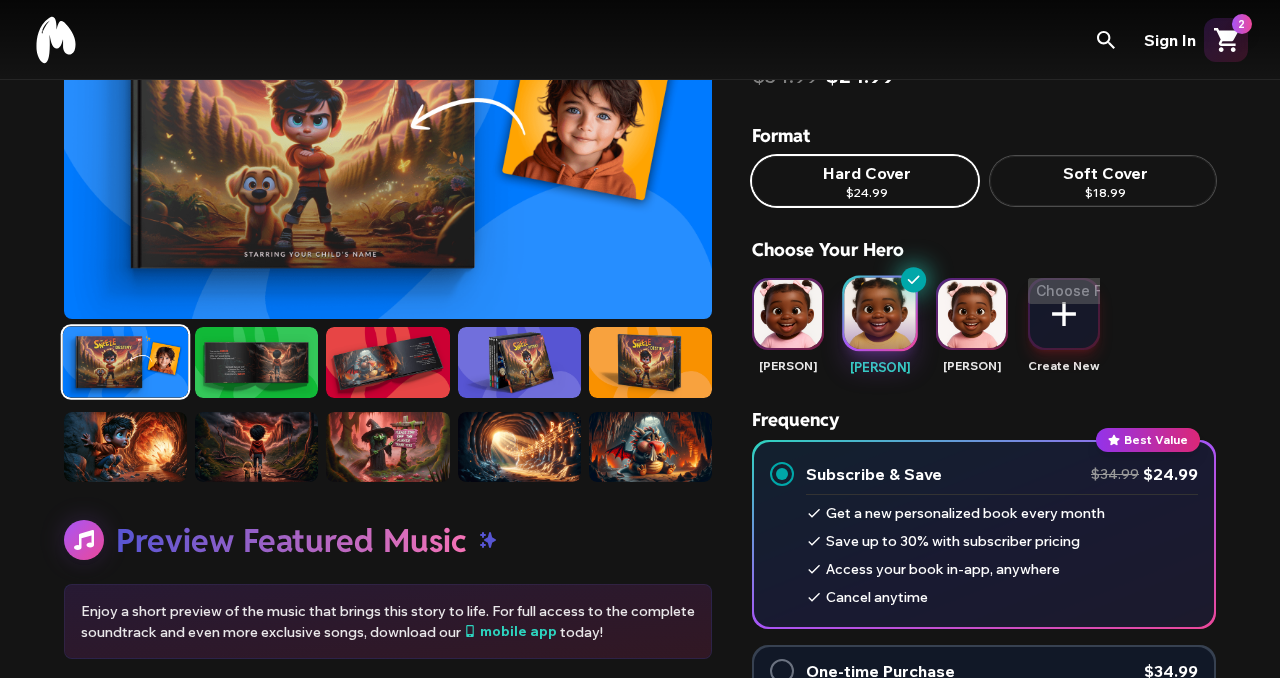 scroll, scrollTop: 160, scrollLeft: 0, axis: vertical 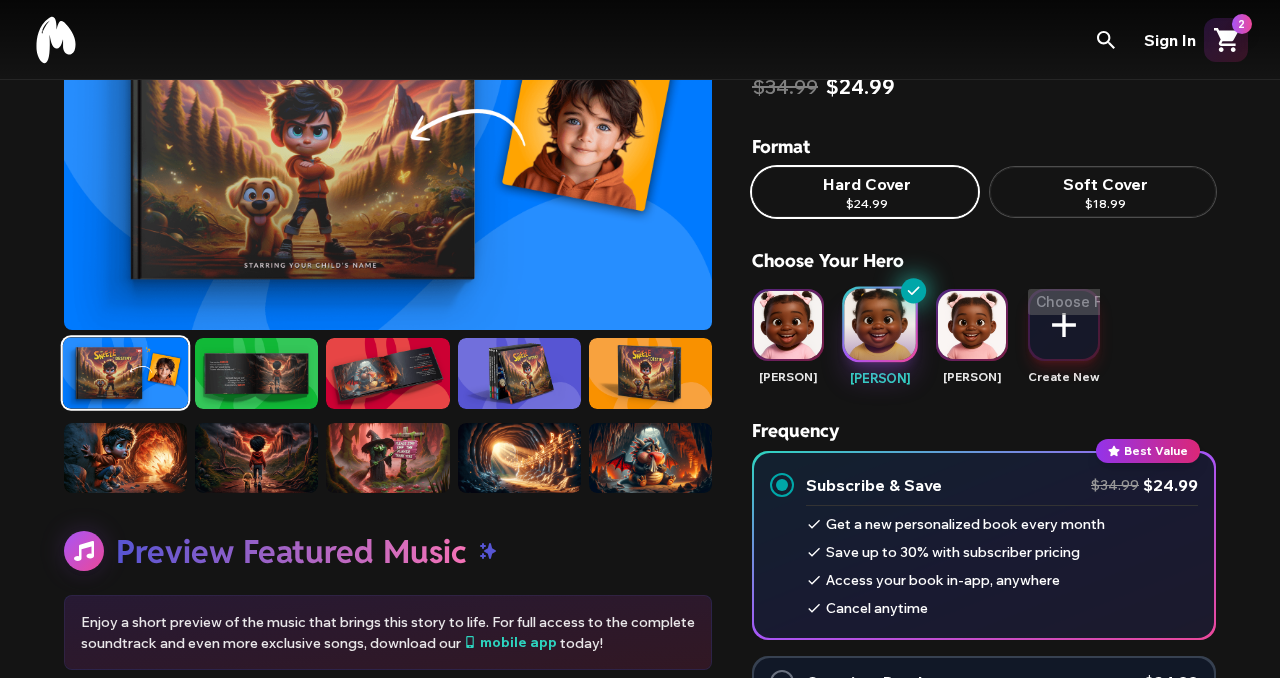 click at bounding box center (972, 325) 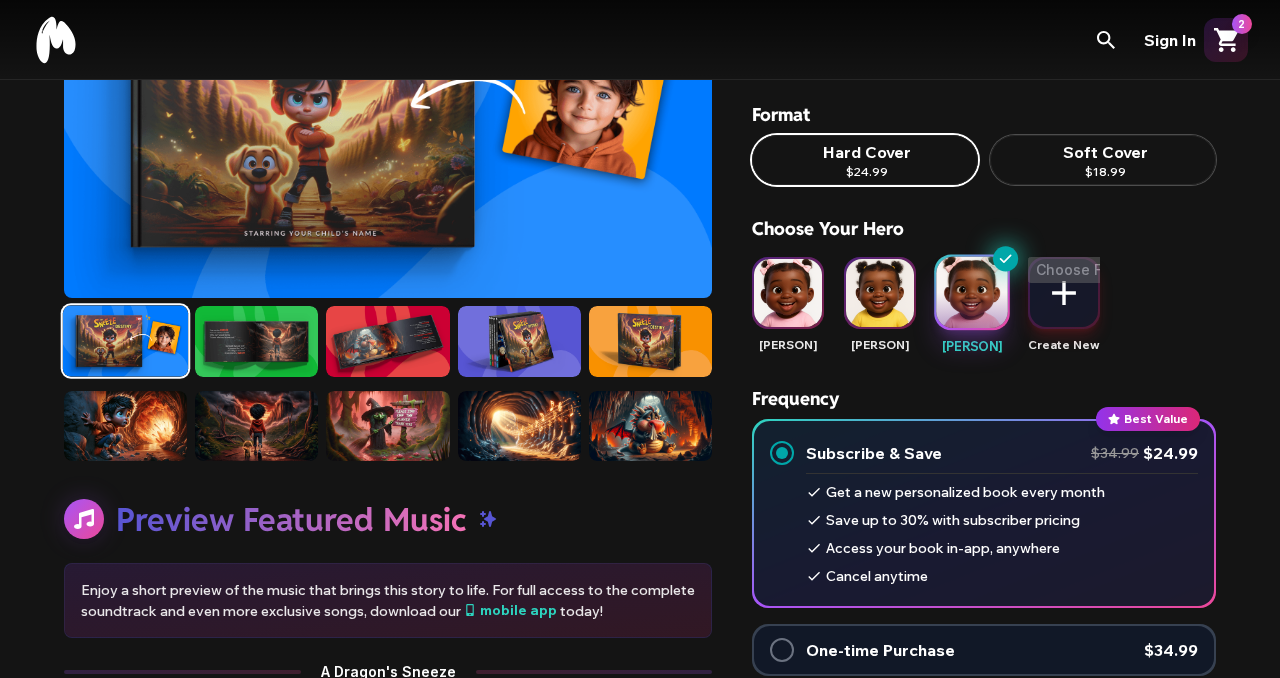 scroll, scrollTop: 173, scrollLeft: 0, axis: vertical 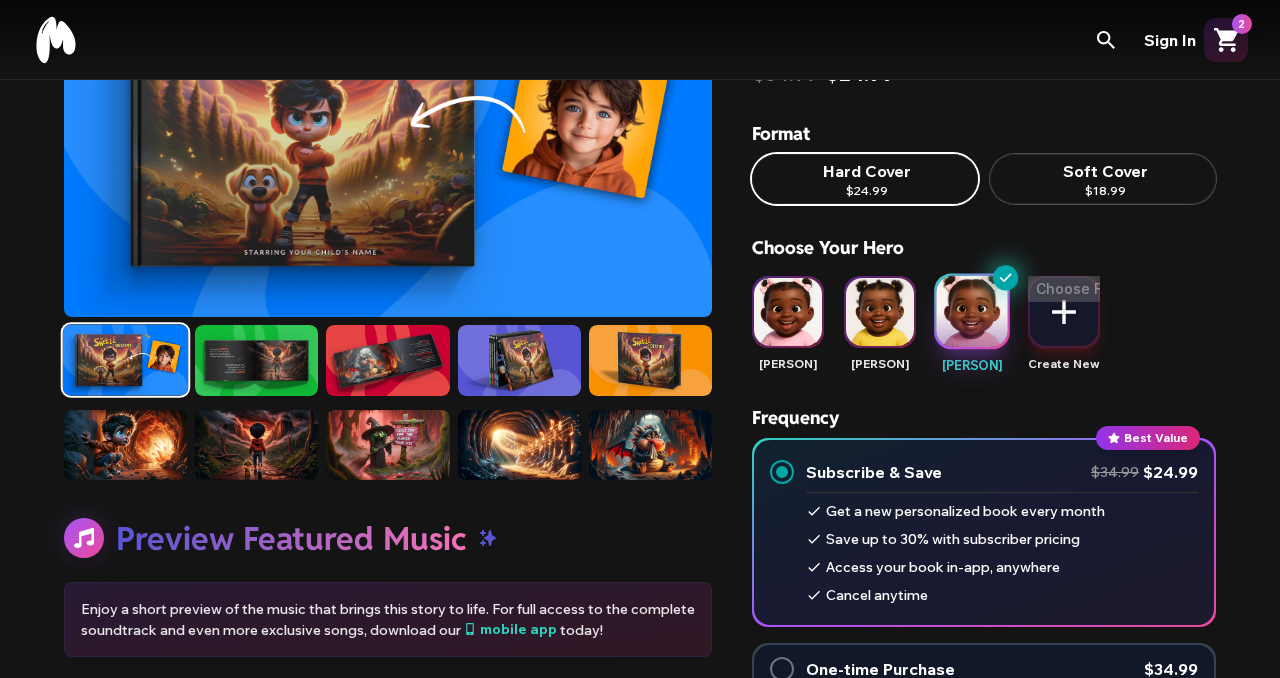 click at bounding box center [788, 312] 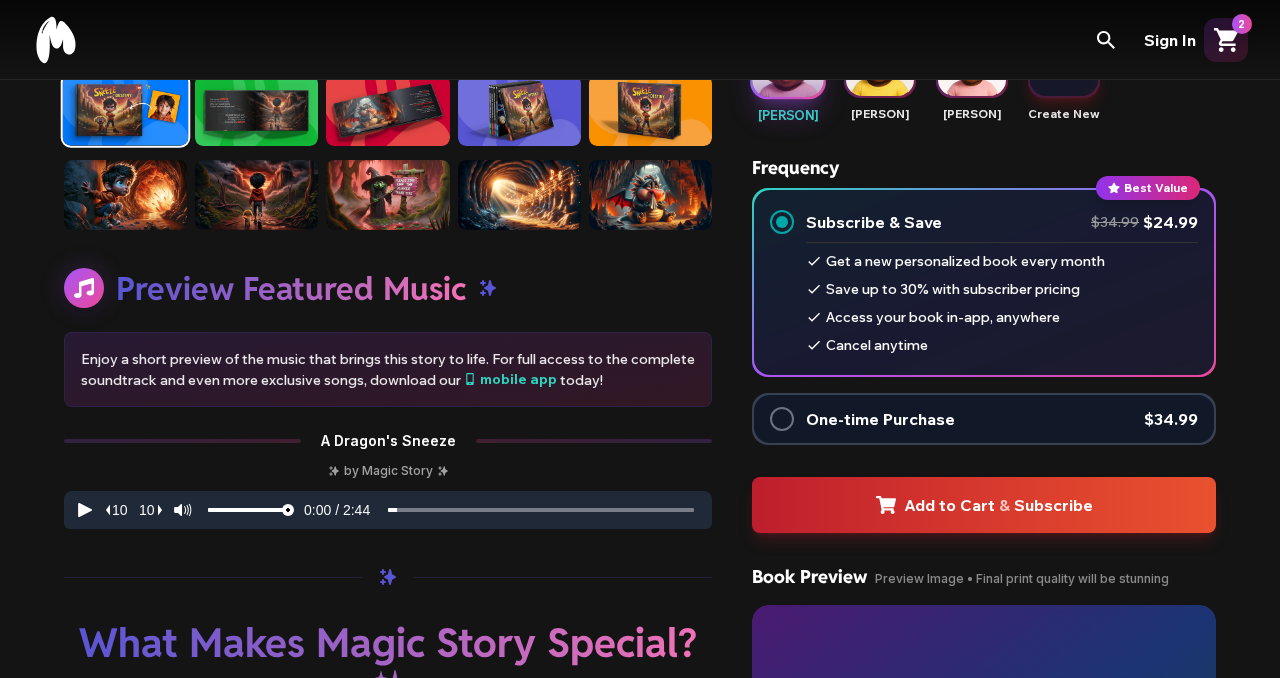 scroll, scrollTop: 419, scrollLeft: 0, axis: vertical 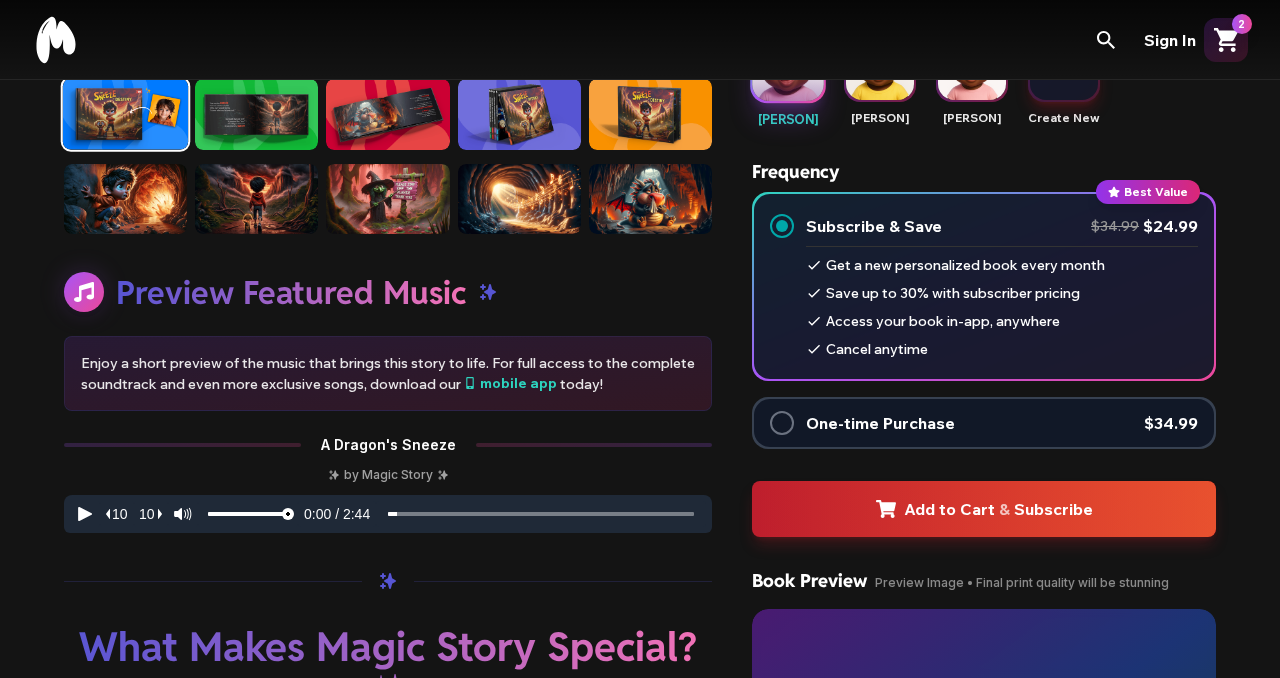 click at bounding box center [782, 423] 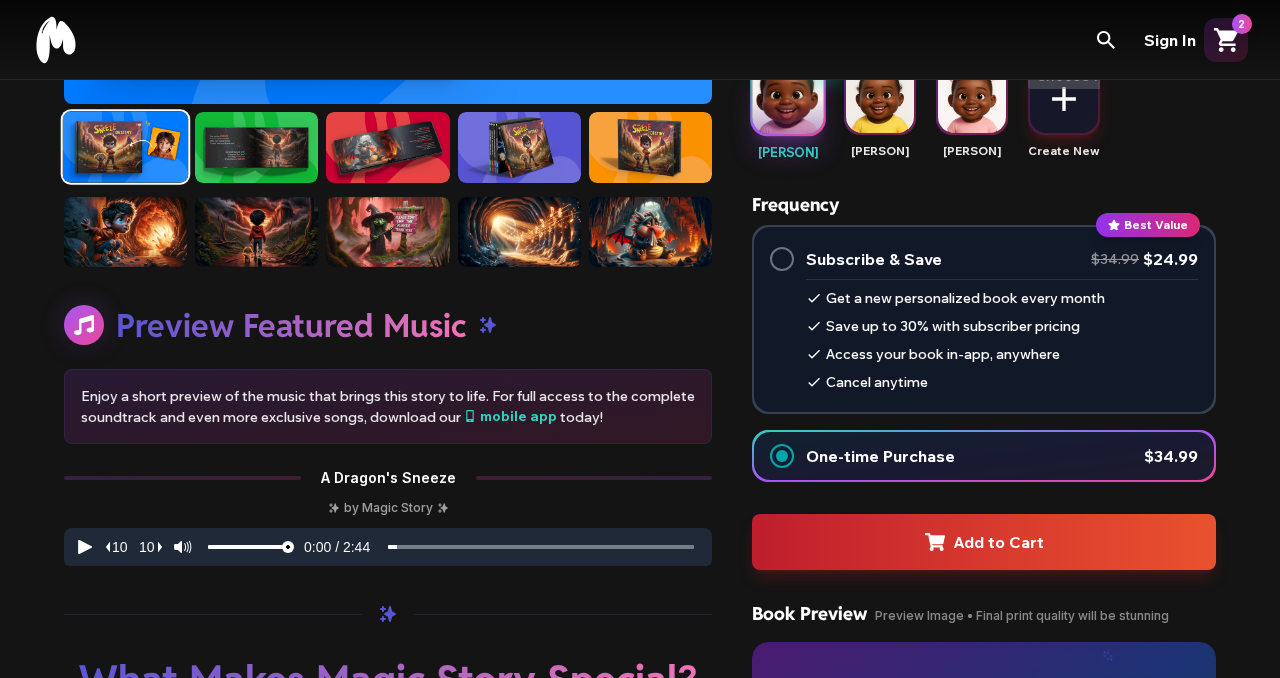 scroll, scrollTop: 399, scrollLeft: 0, axis: vertical 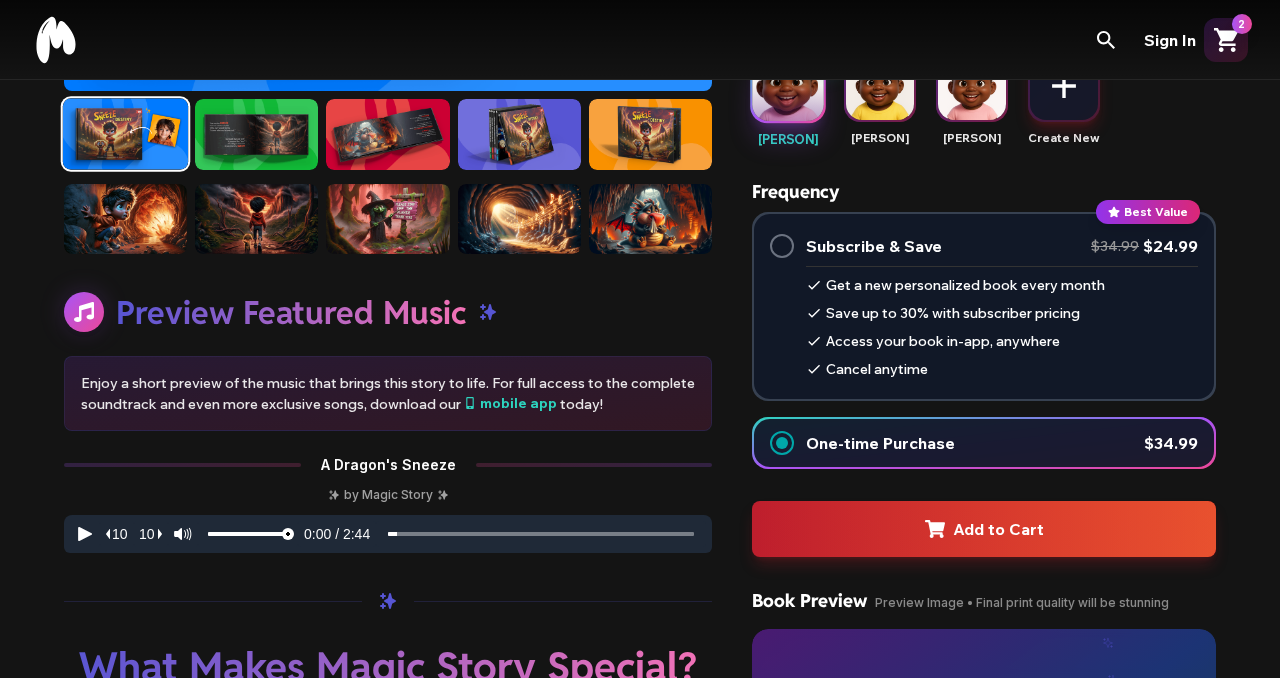 click 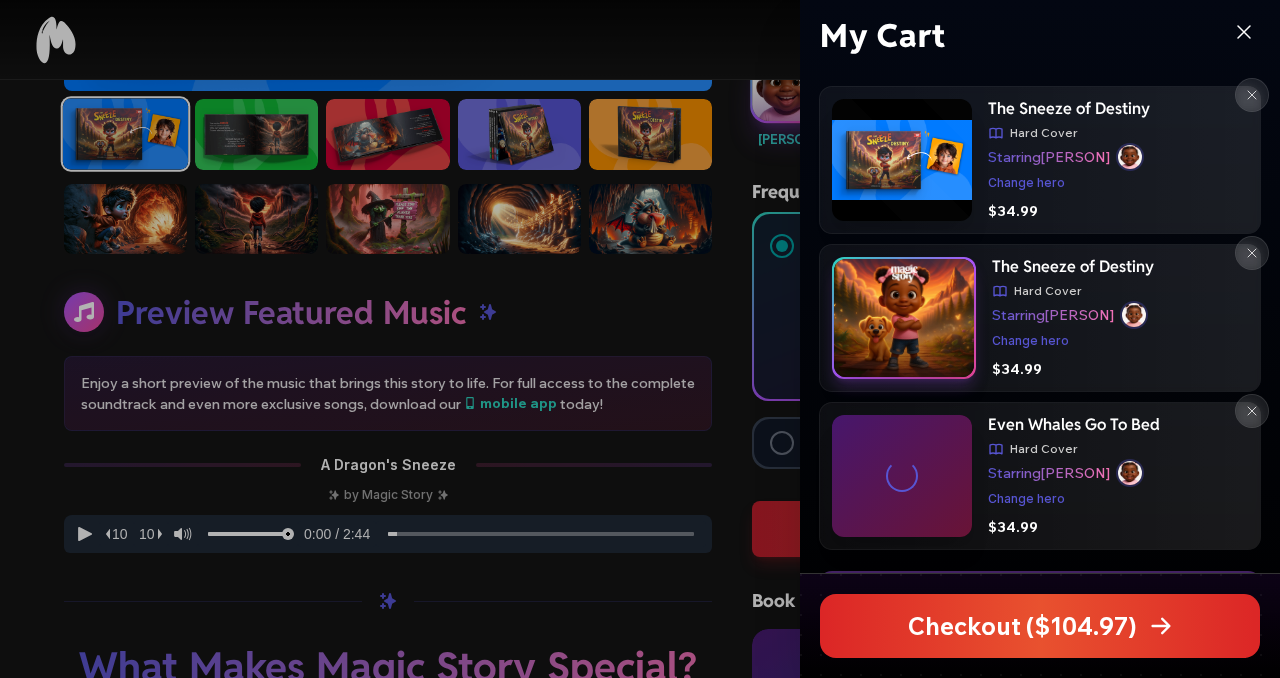 click 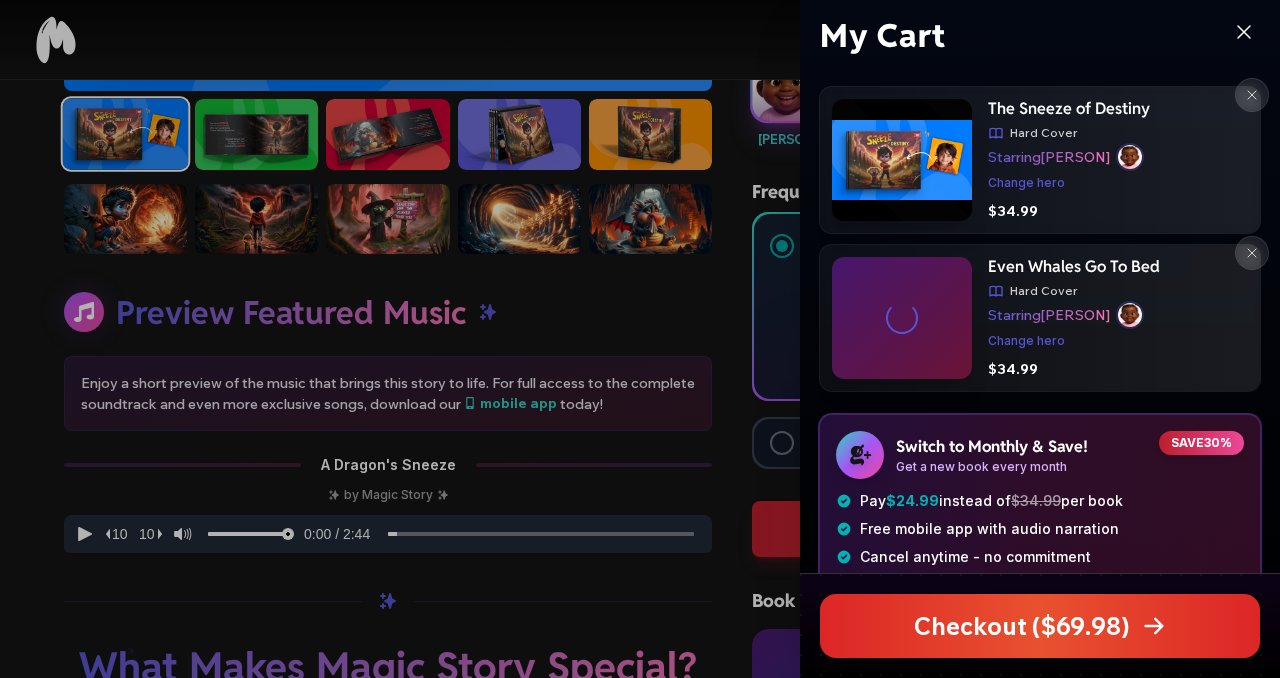 click at bounding box center [1252, 253] 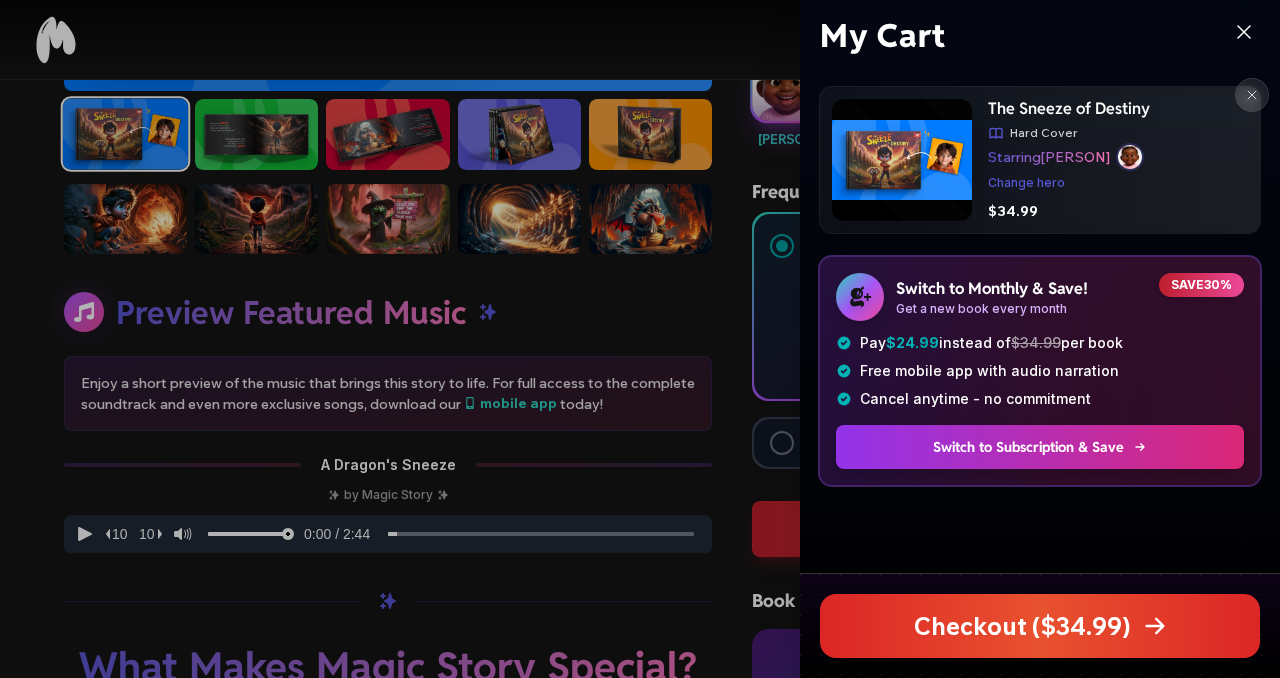 click 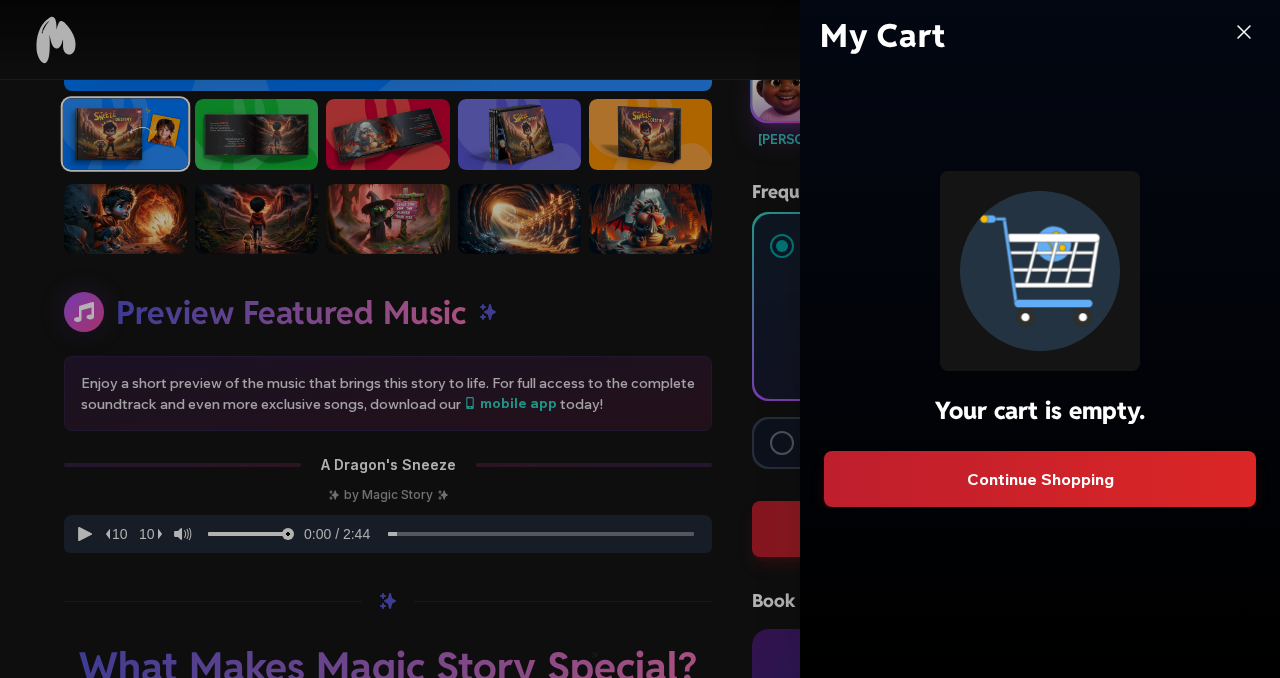 click on "Continue Shopping" at bounding box center [1040, 479] 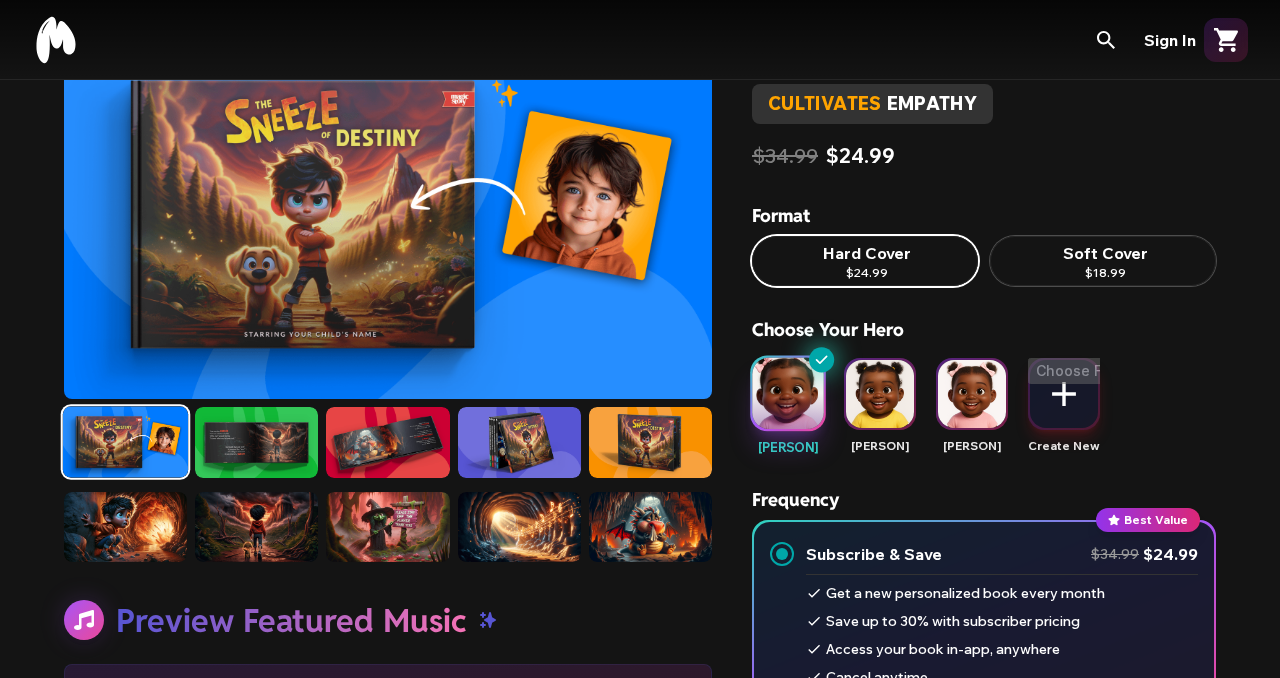 scroll, scrollTop: 81, scrollLeft: 0, axis: vertical 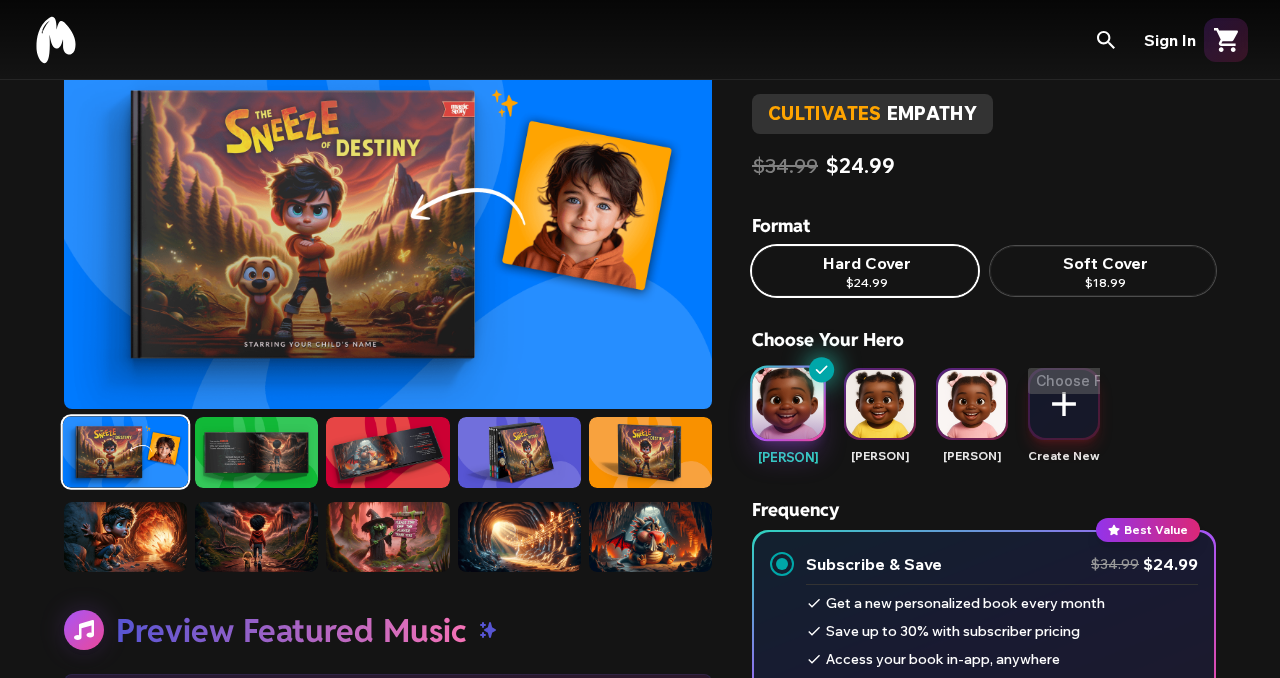 click on "cultivates" at bounding box center [825, 113] 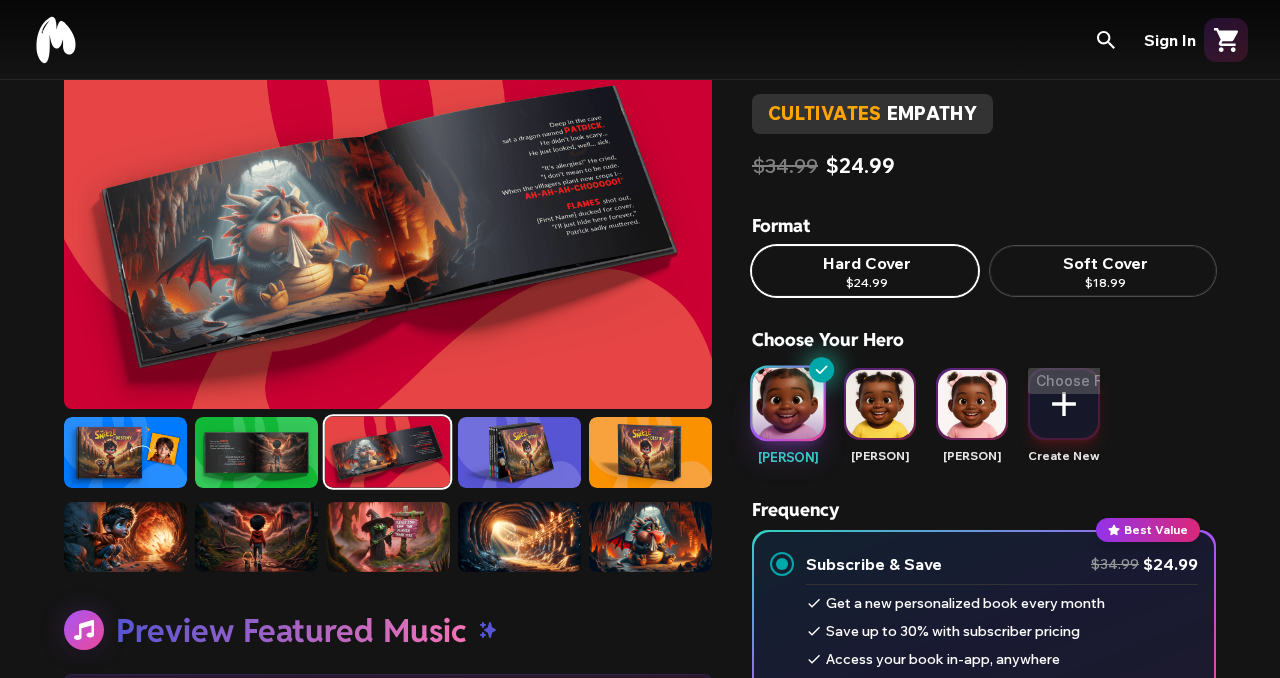 click at bounding box center (519, 452) 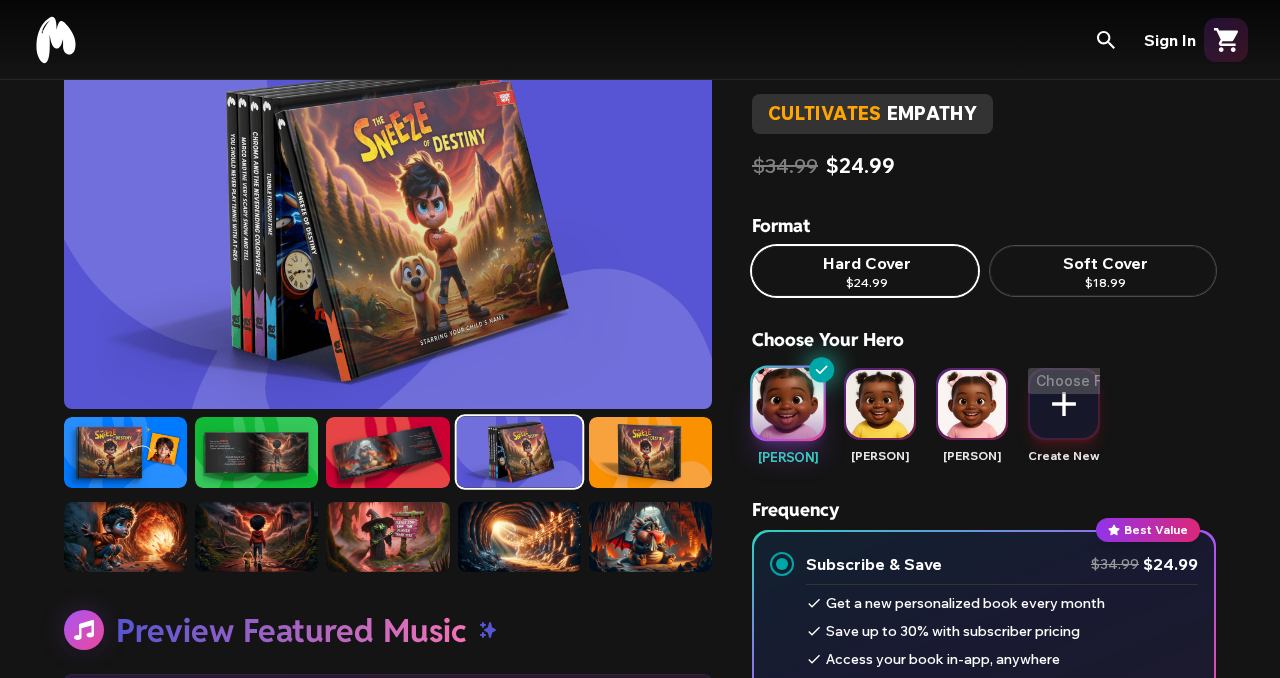 click at bounding box center (650, 452) 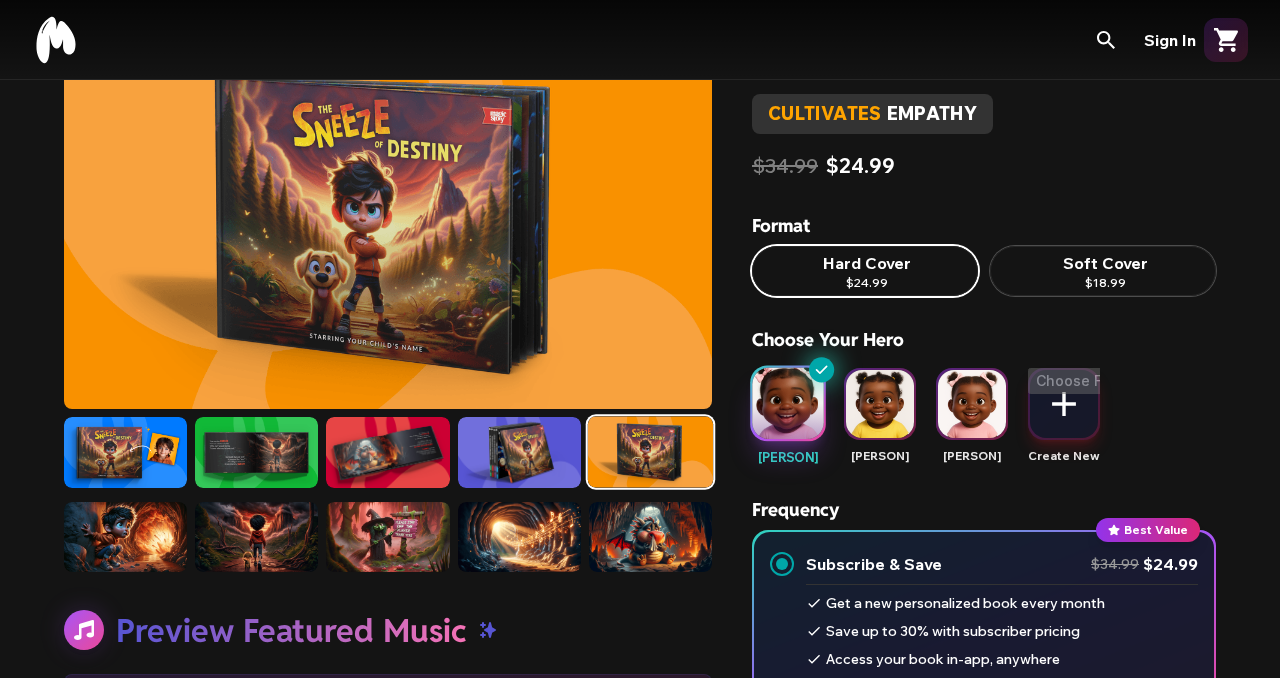 click at bounding box center [256, 452] 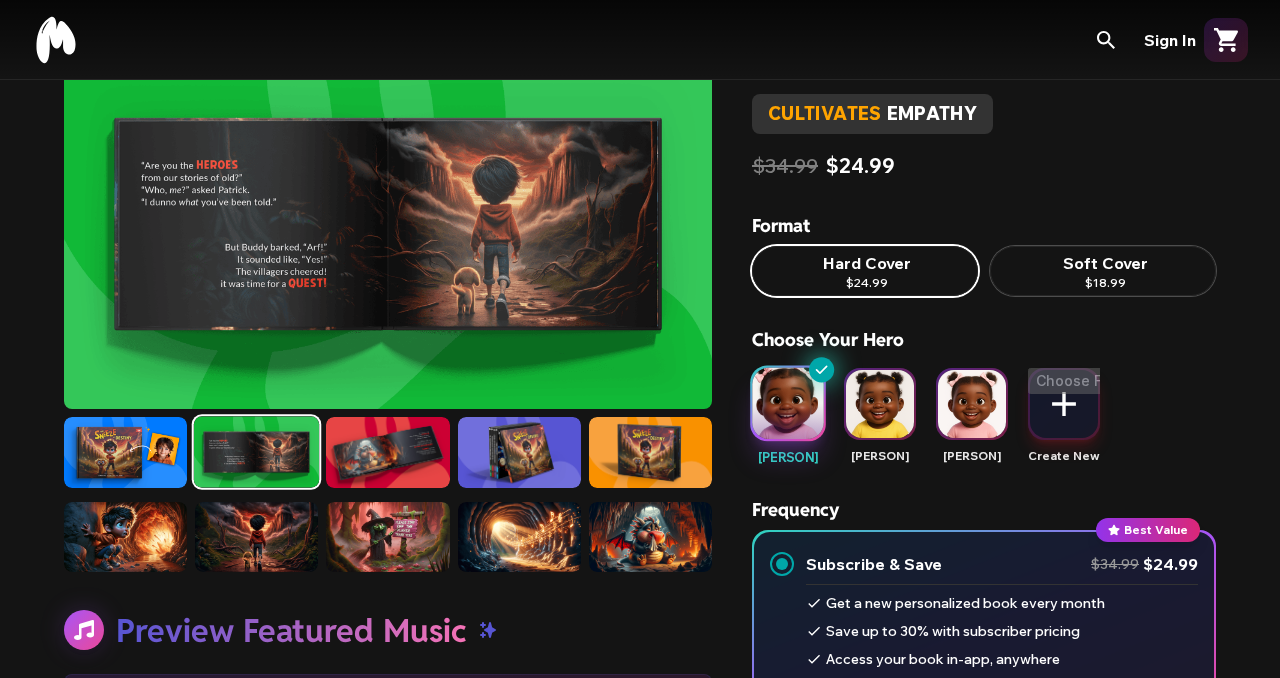 click at bounding box center [125, 452] 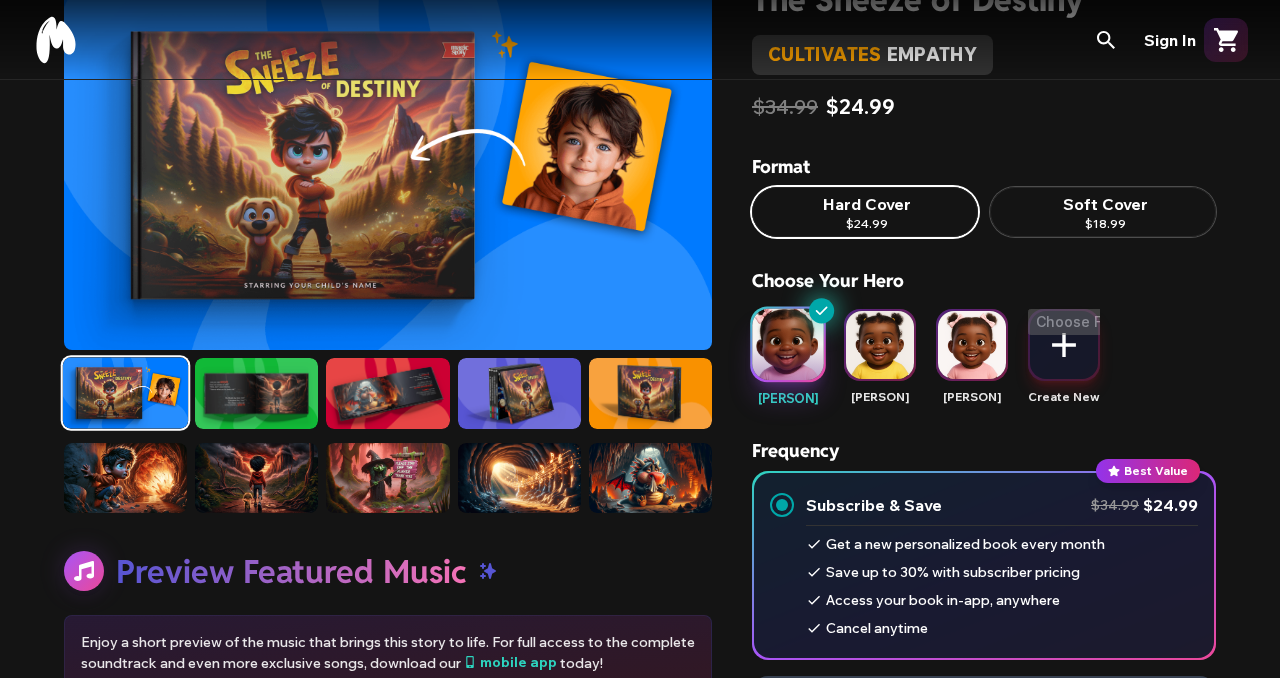 scroll, scrollTop: 0, scrollLeft: 0, axis: both 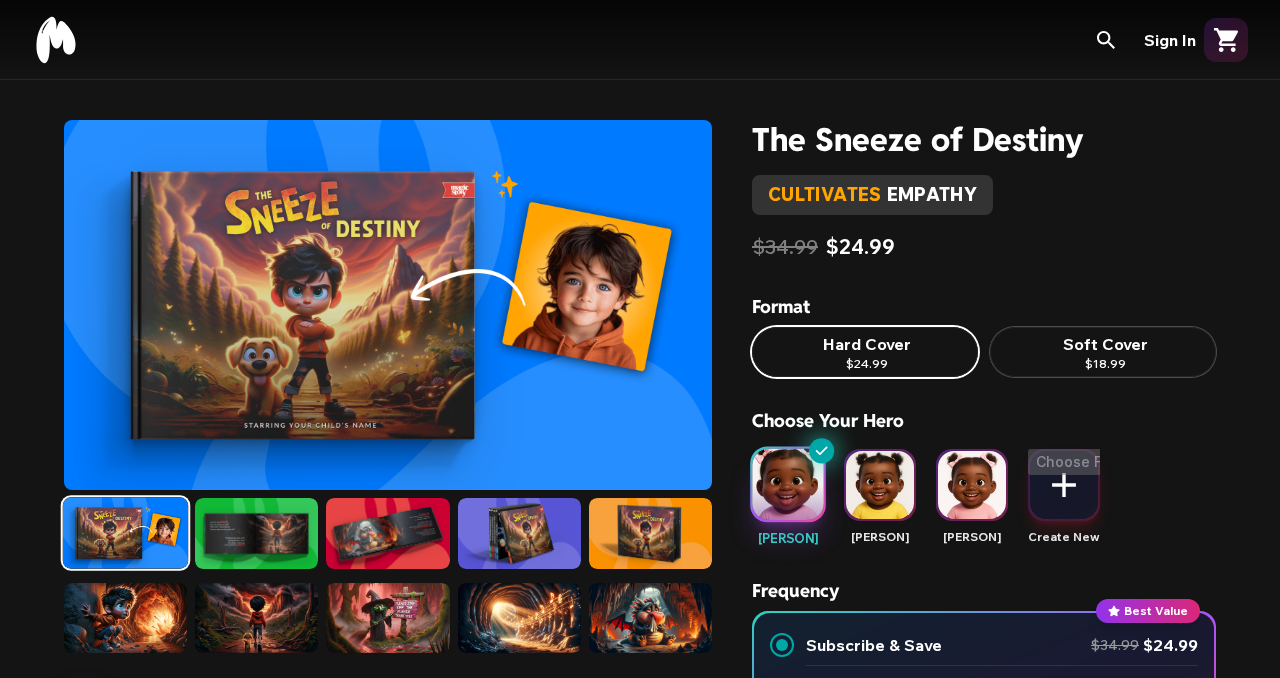 click 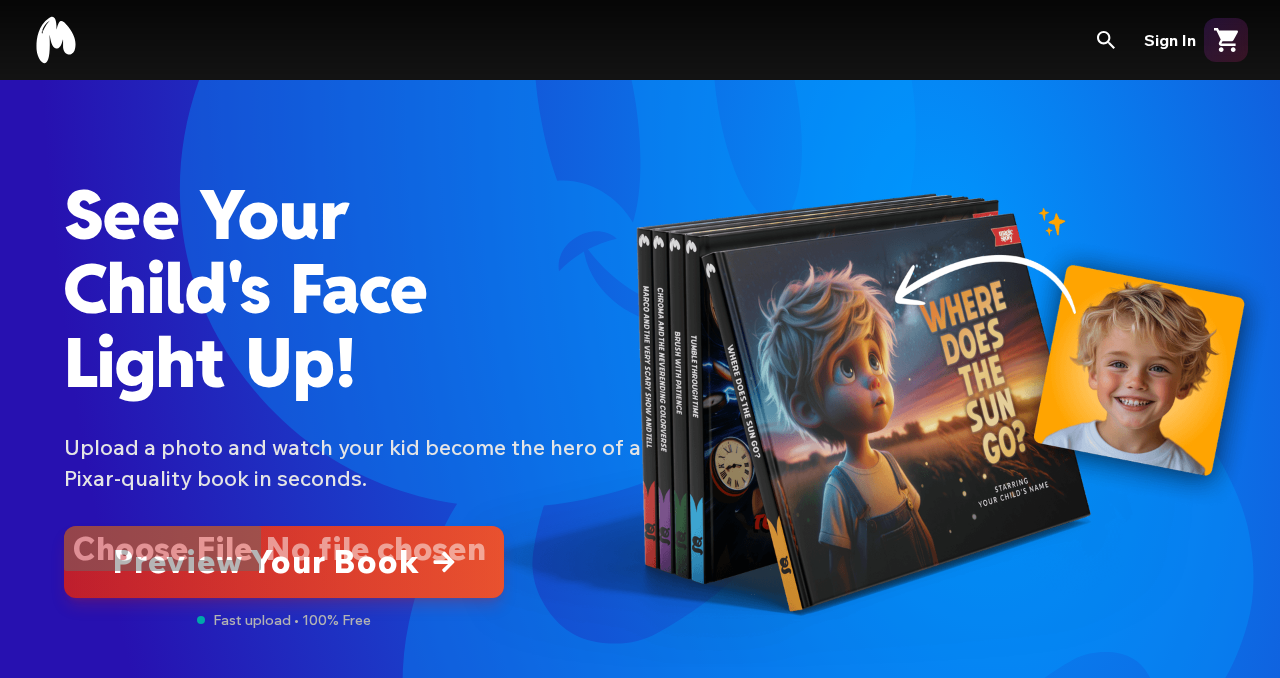 click at bounding box center (284, 562) 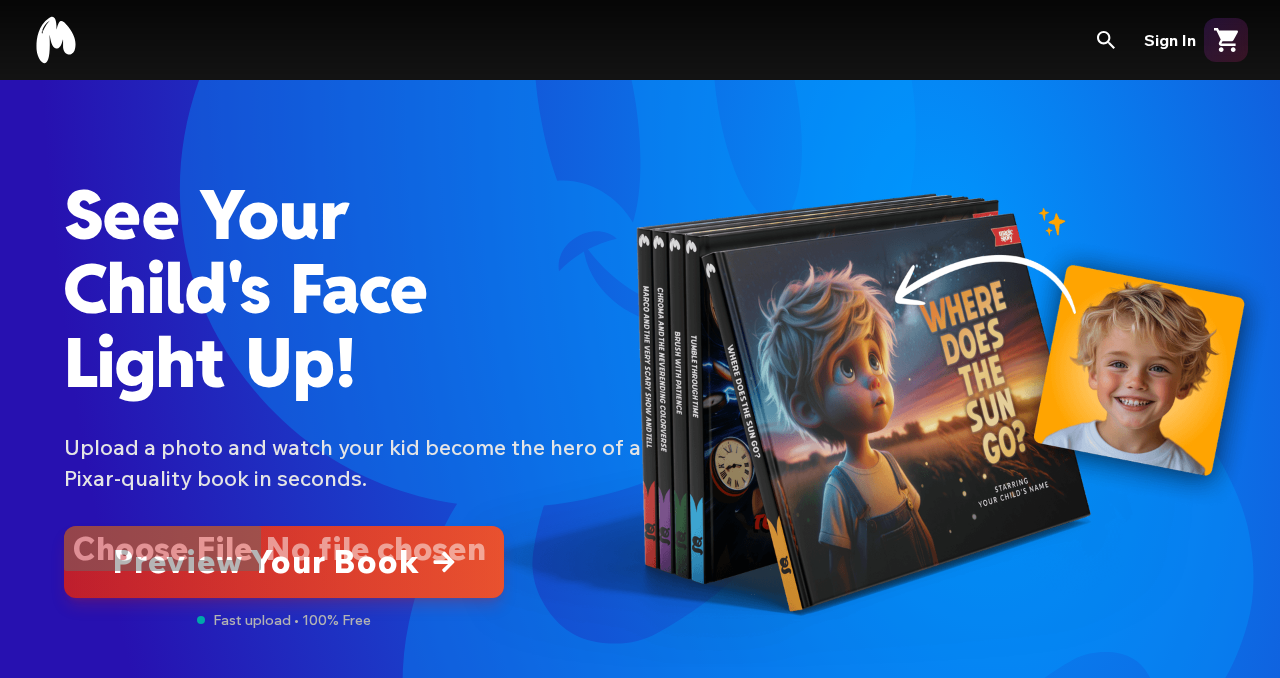 type on "**********" 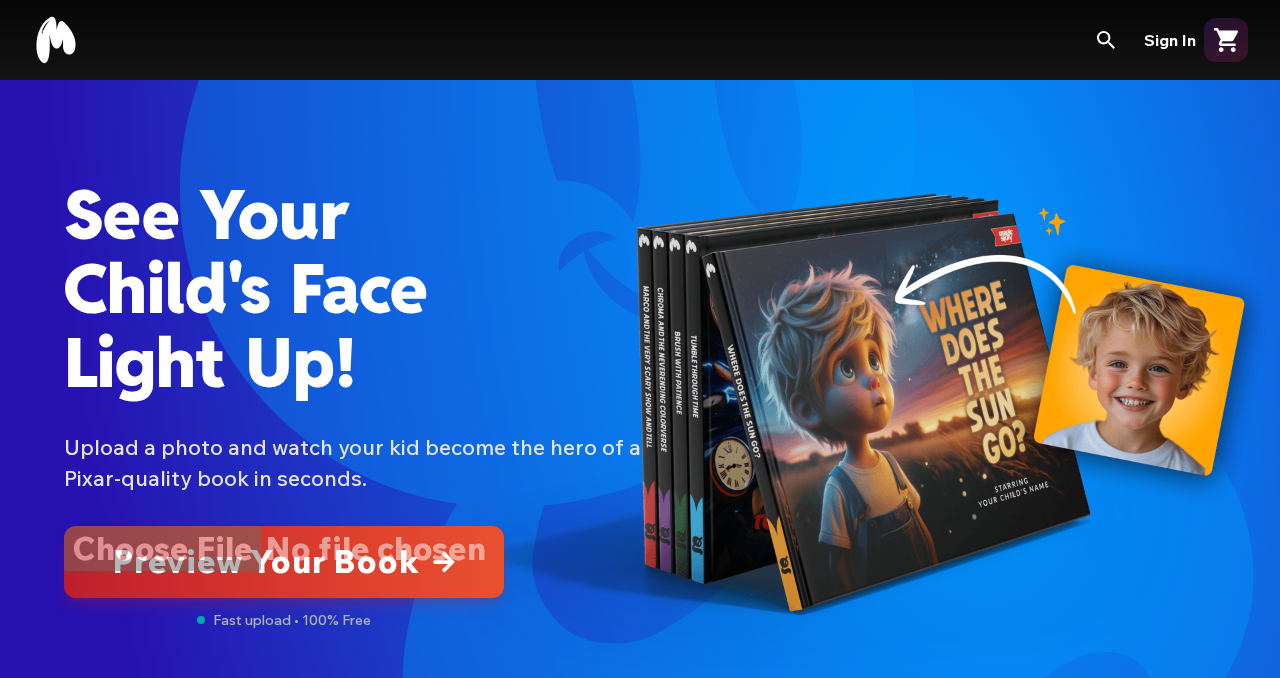 type 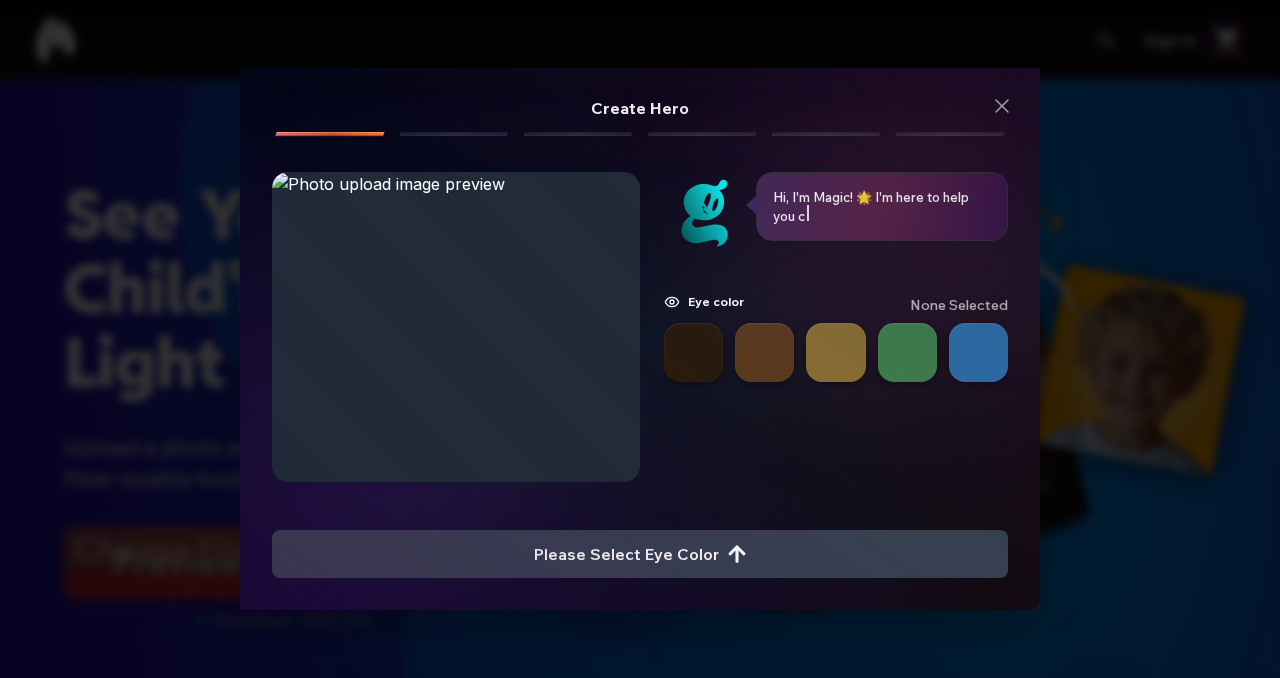 click at bounding box center (693, 352) 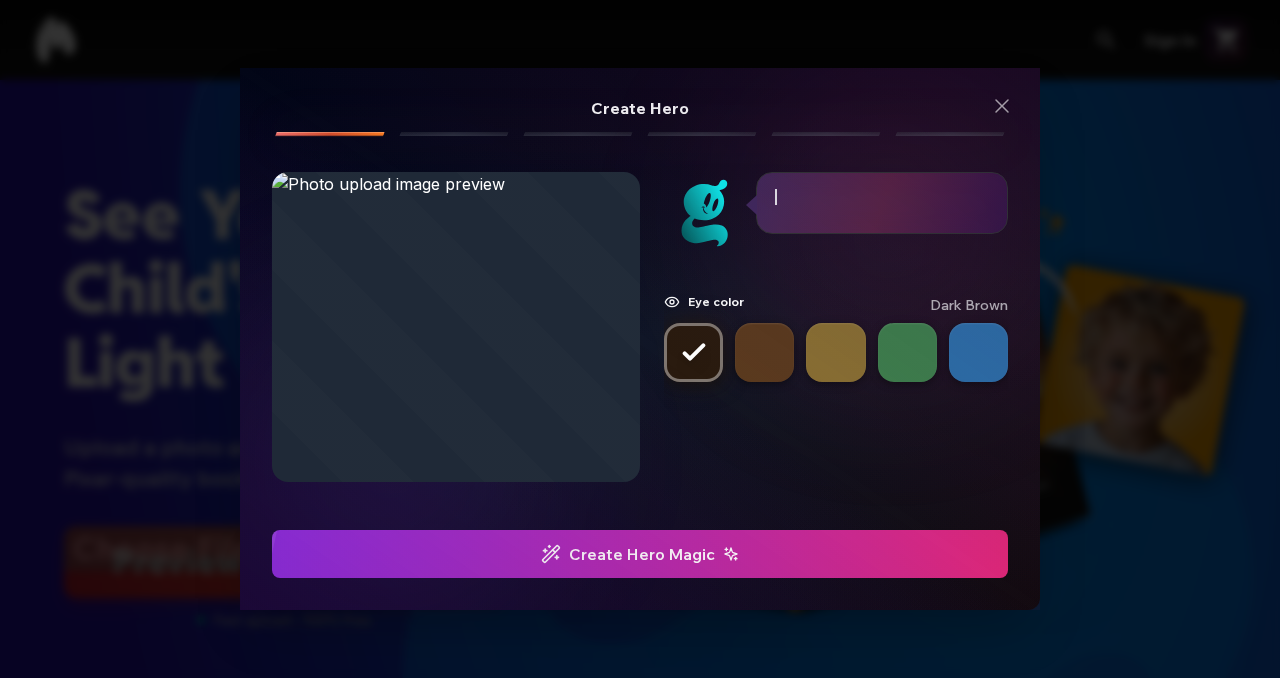 click on "Create Hero Magic" at bounding box center (640, 554) 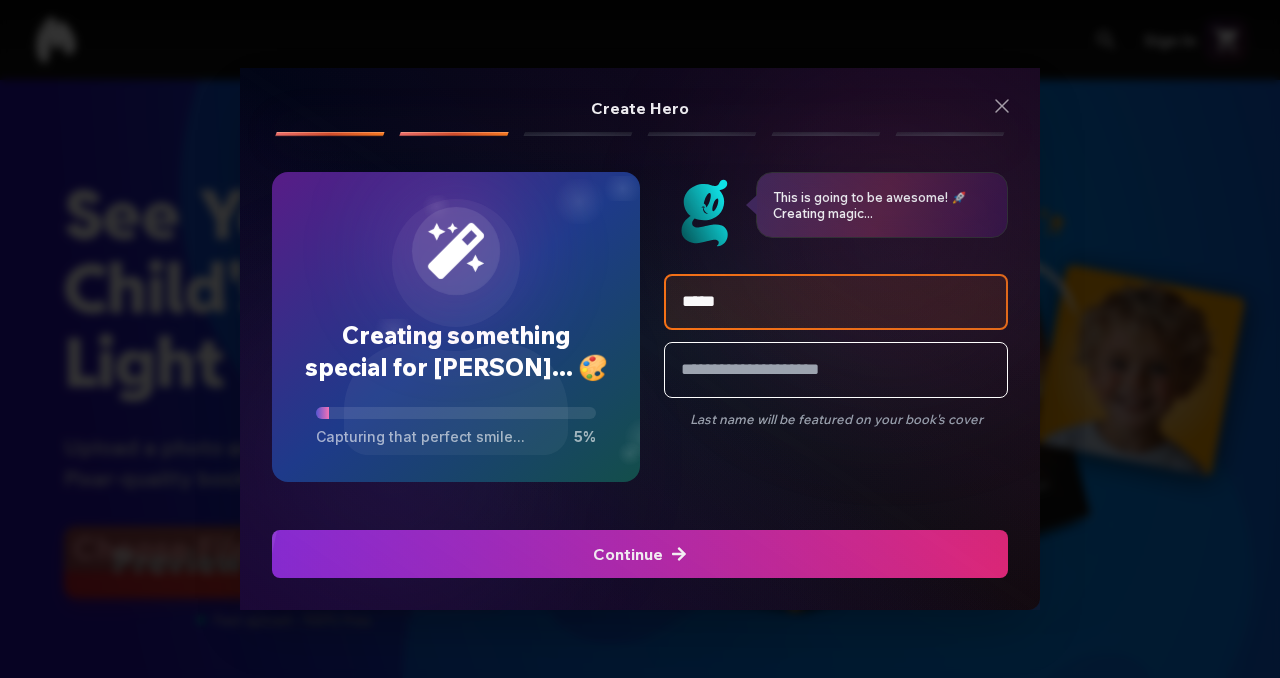 type on "******" 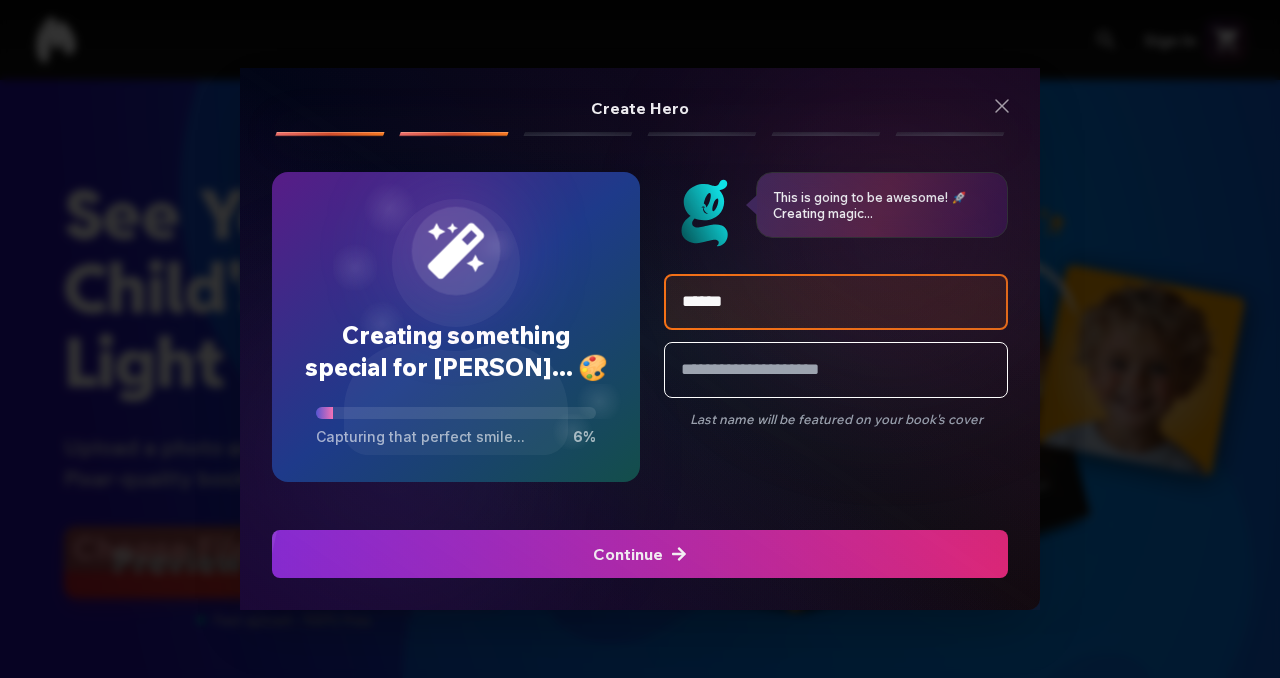 click at bounding box center (-734, 554) 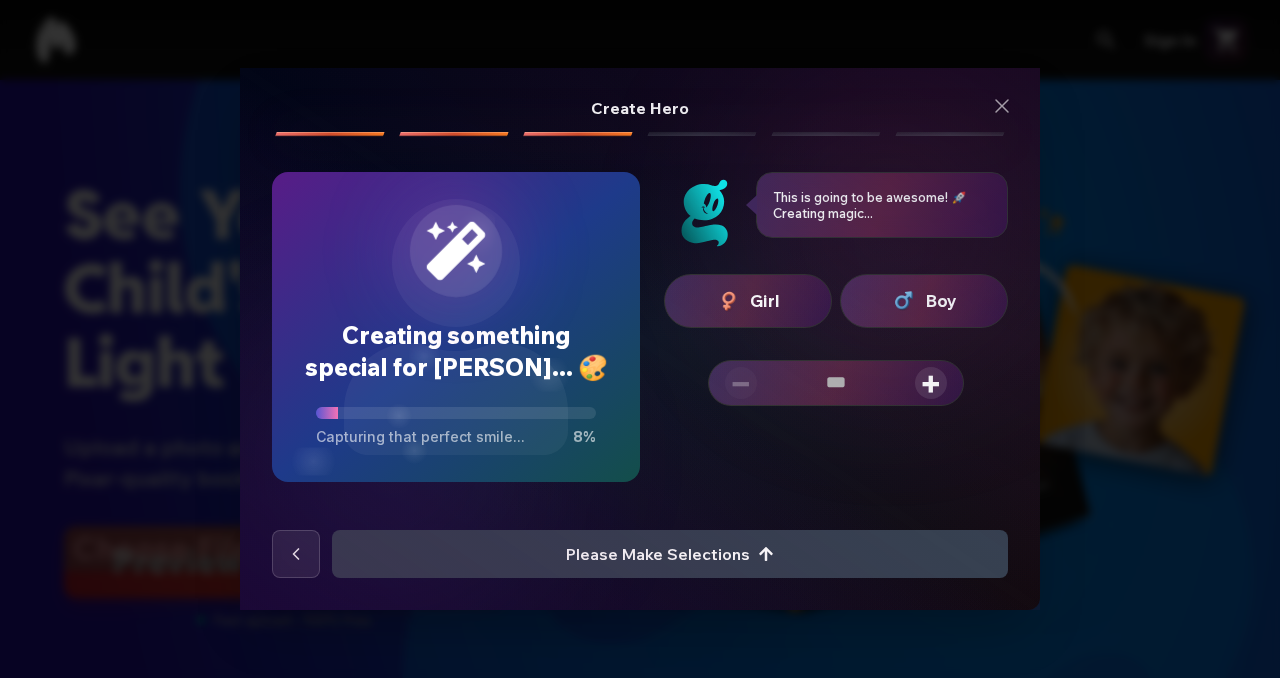 click on "Girl" at bounding box center [748, 301] 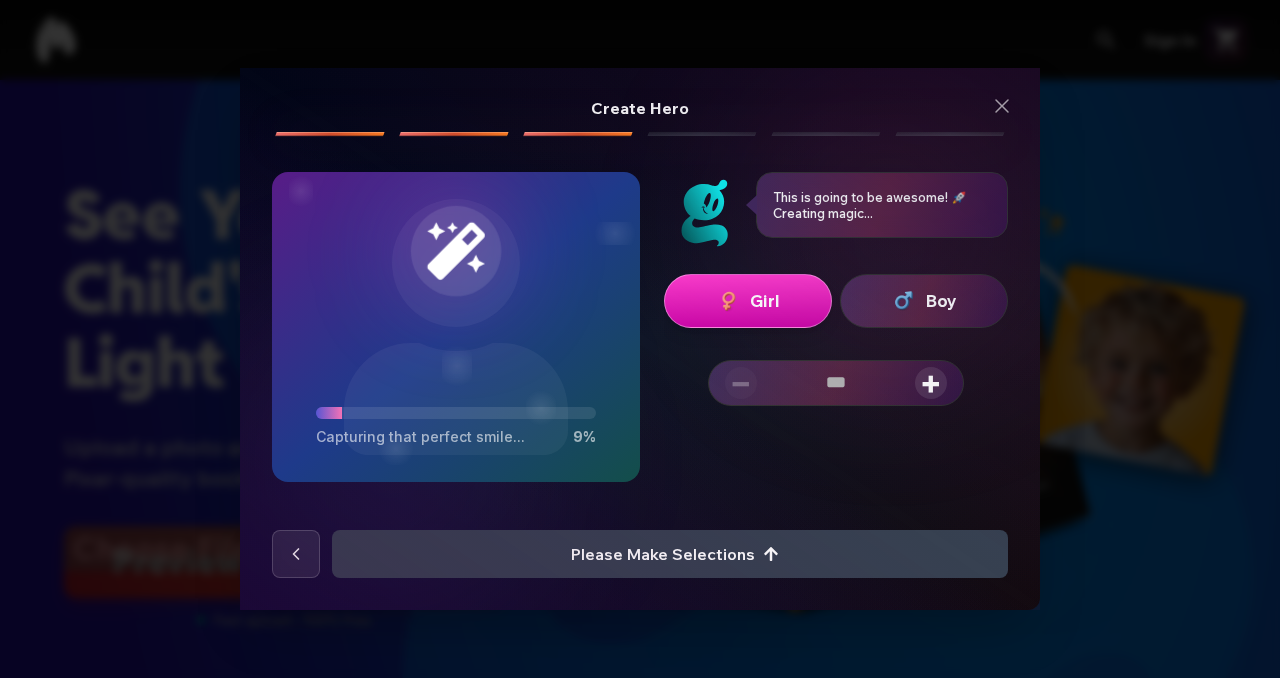 click on "+" at bounding box center [931, 383] 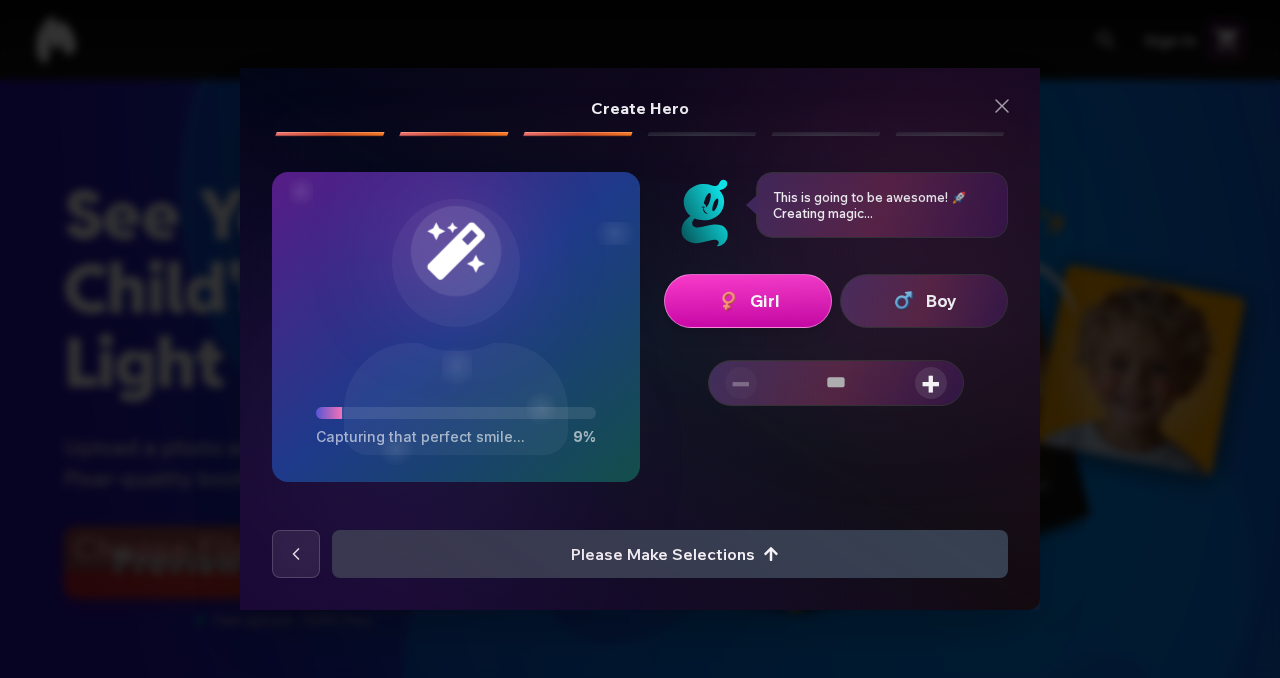 type on "*" 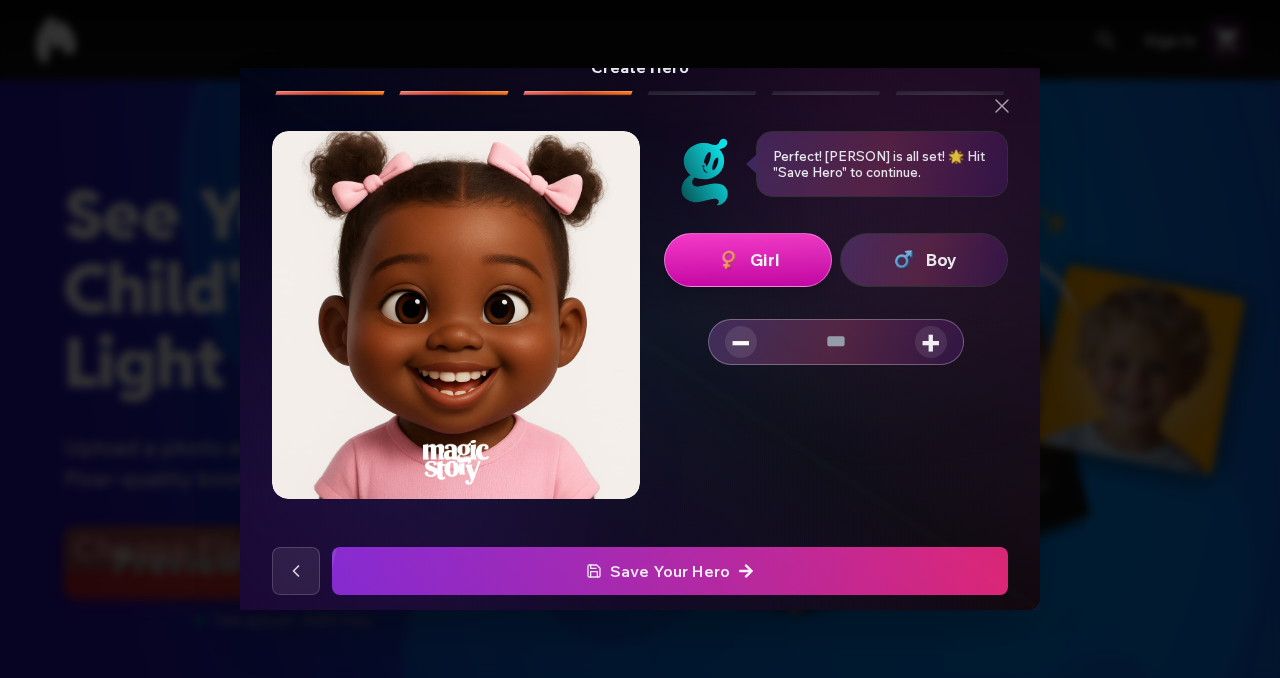 scroll, scrollTop: 57, scrollLeft: 0, axis: vertical 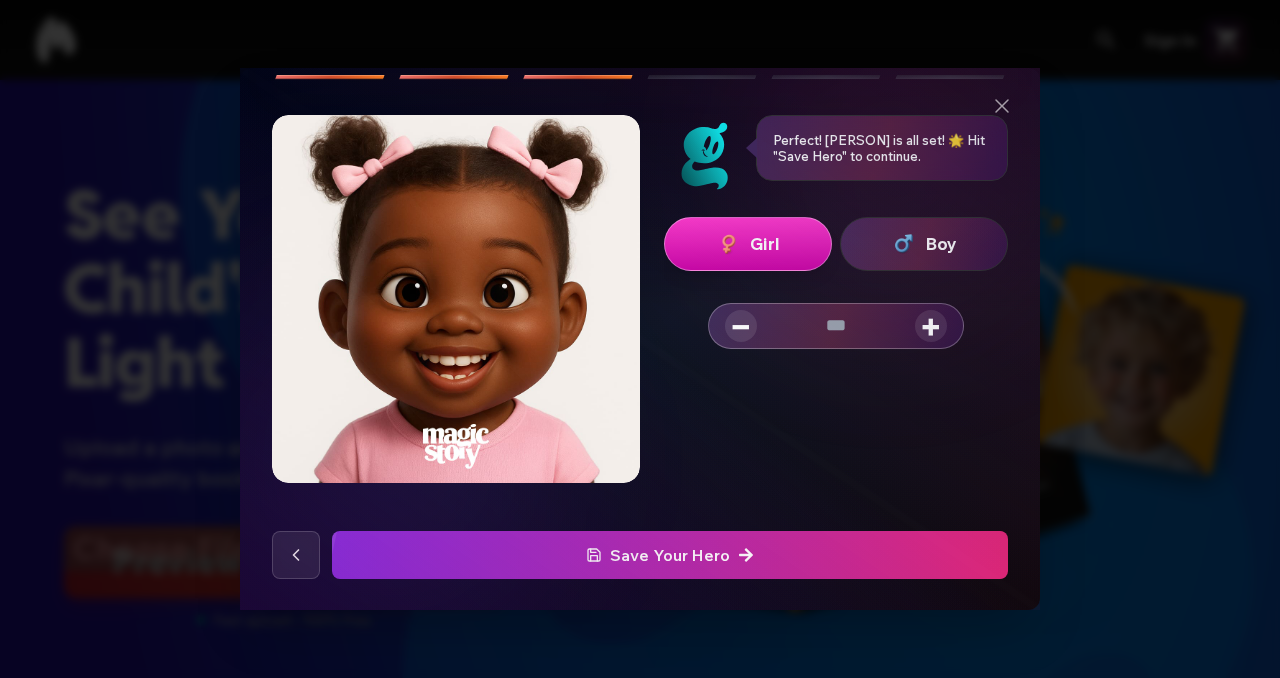 click at bounding box center (670, 555) 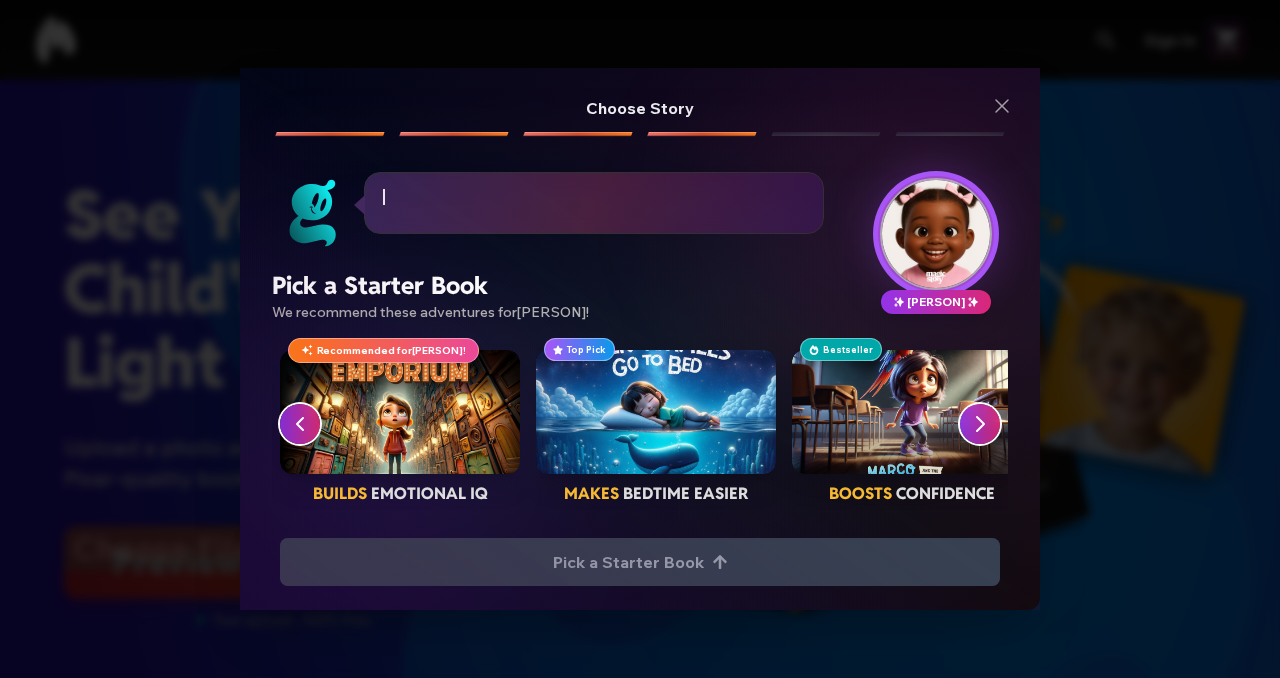 scroll, scrollTop: 0, scrollLeft: 0, axis: both 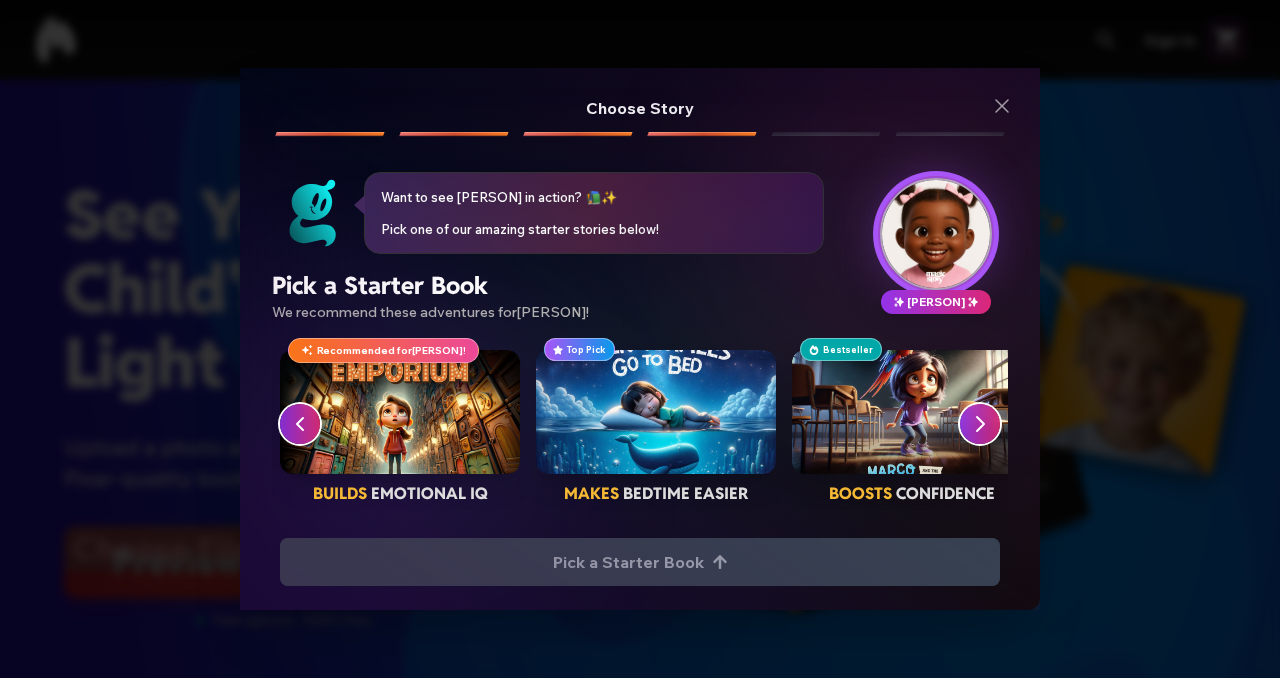 click 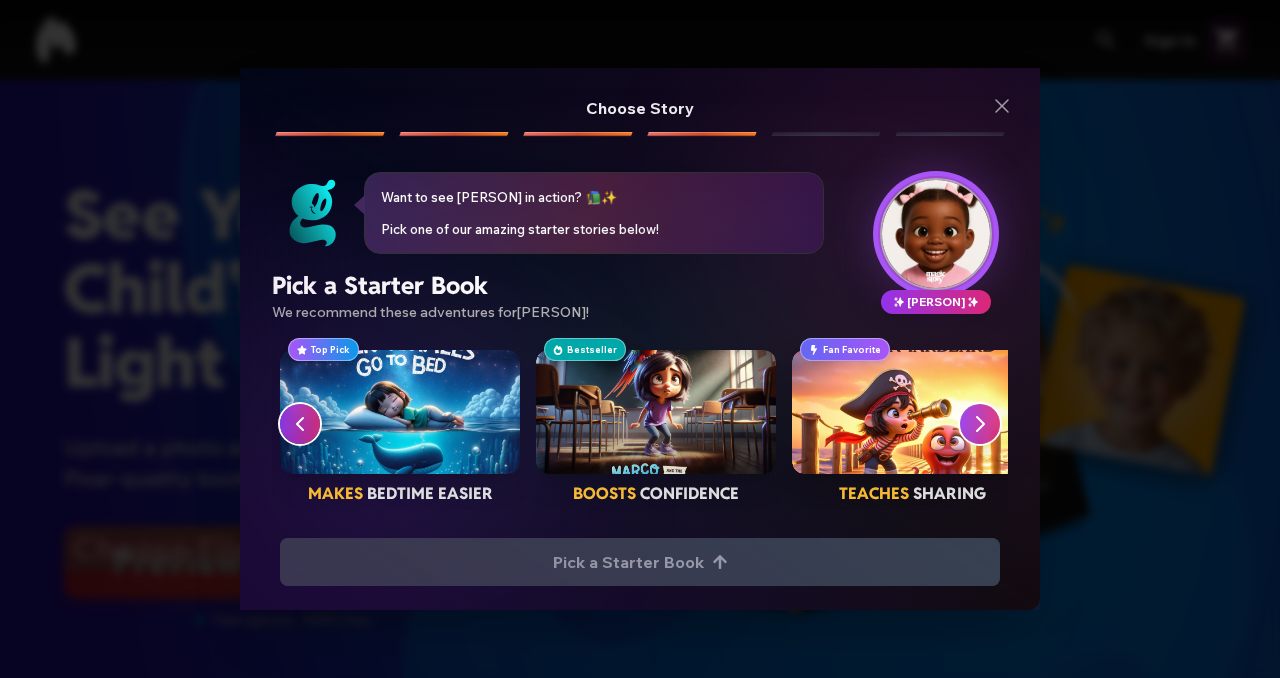 click 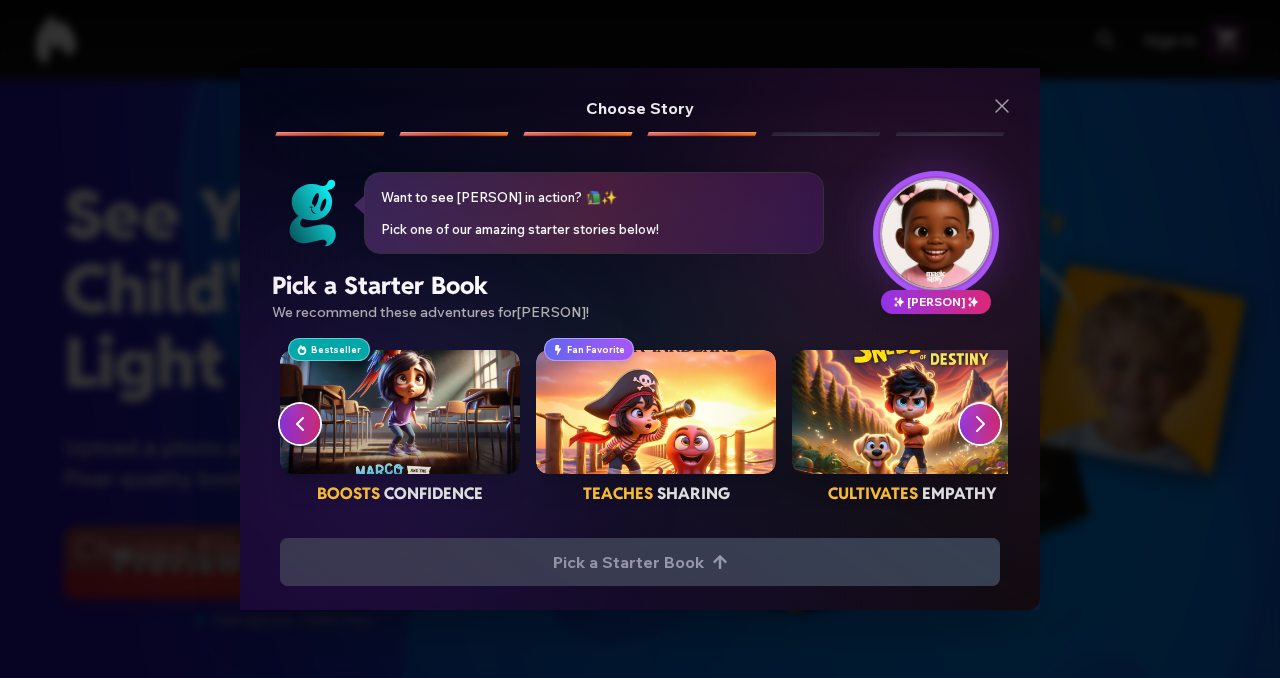 click 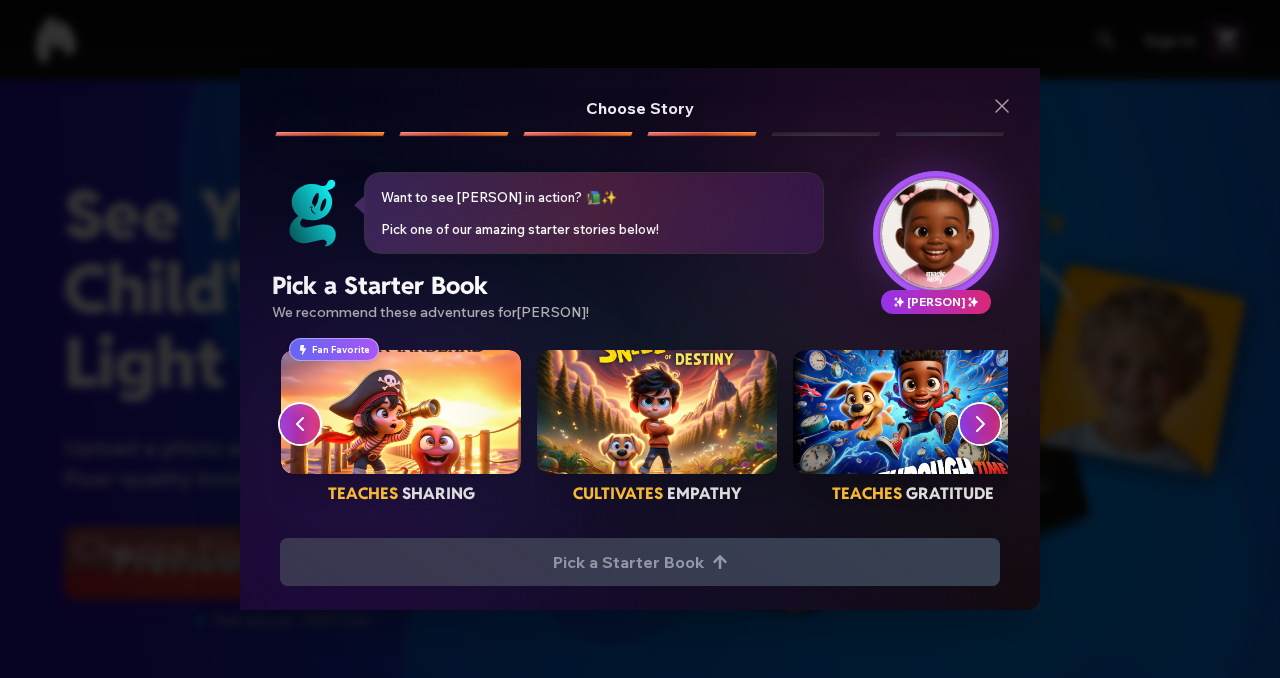 scroll, scrollTop: 0, scrollLeft: 768, axis: horizontal 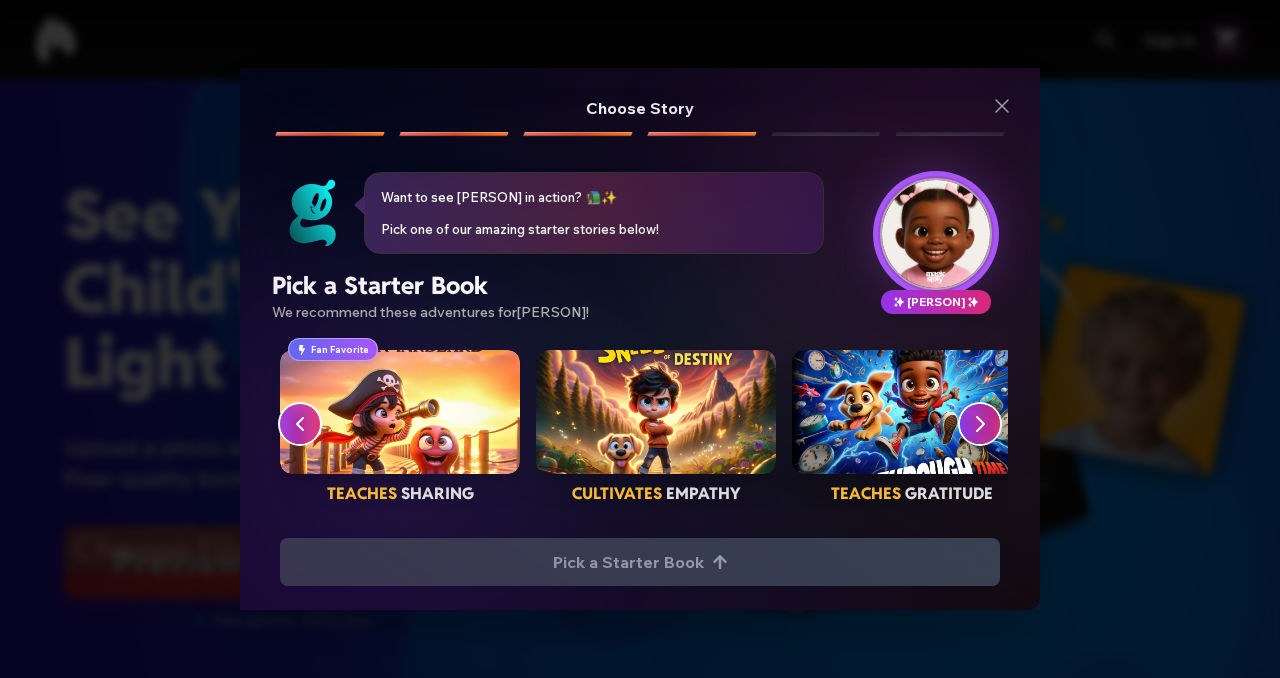 click 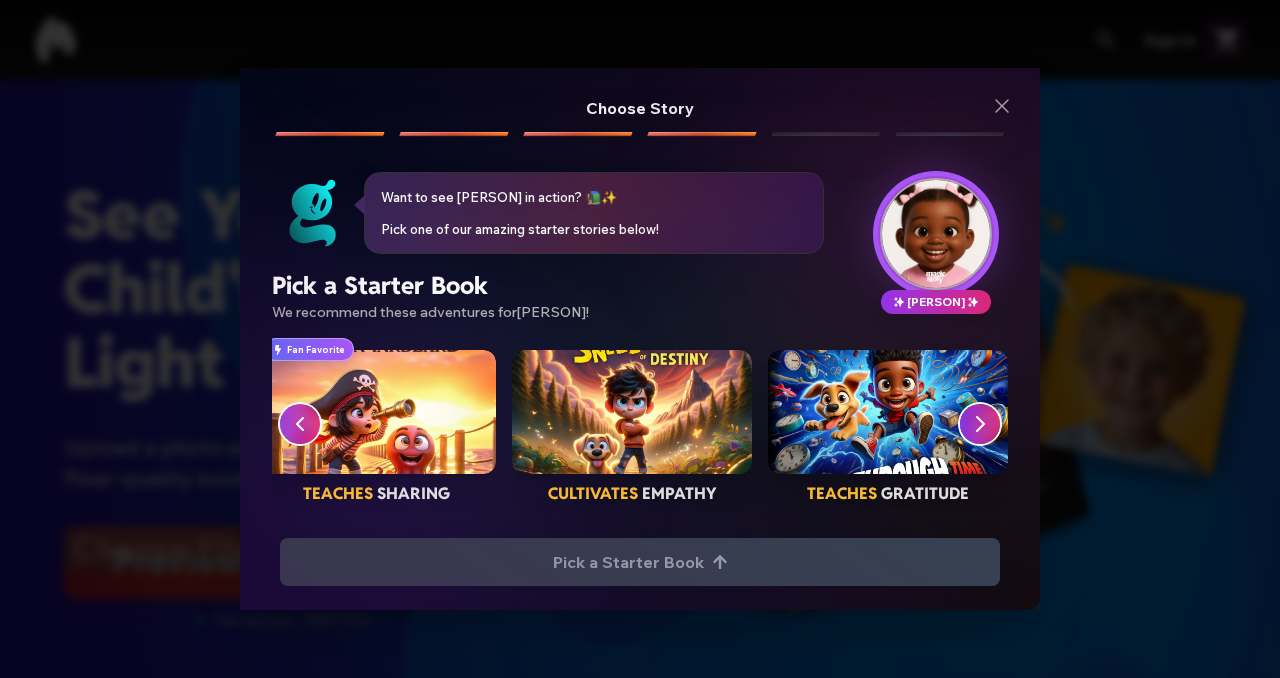 click 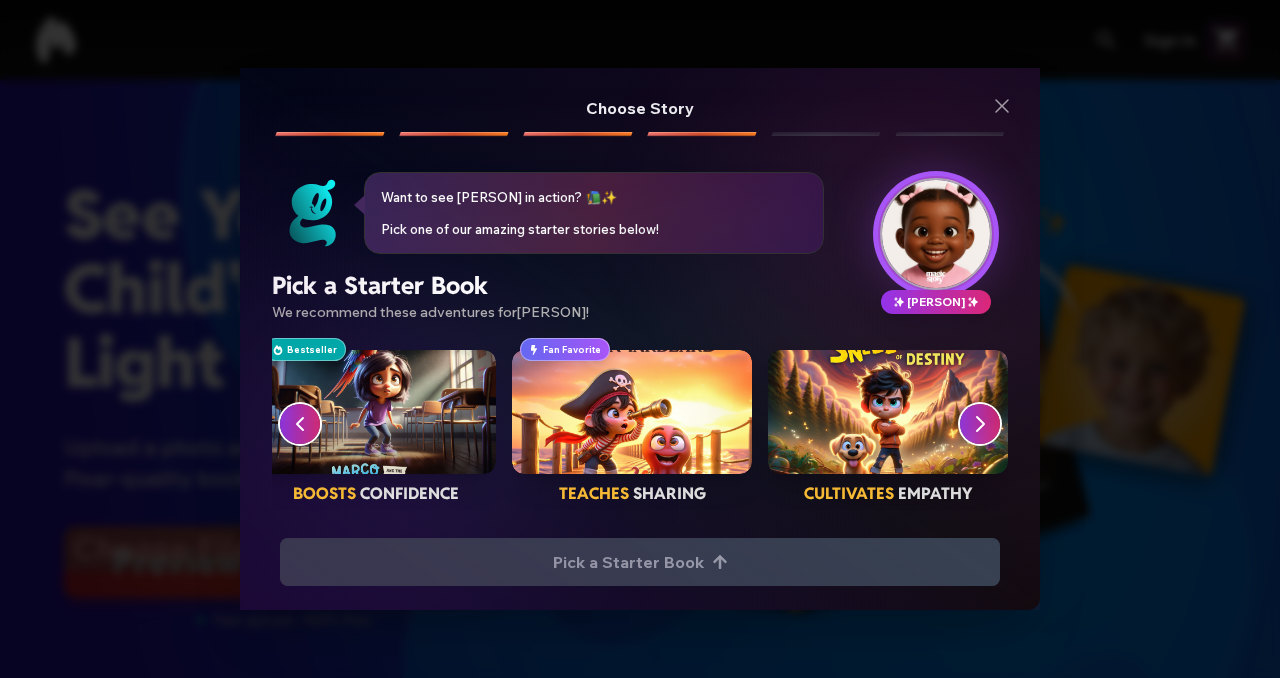 click 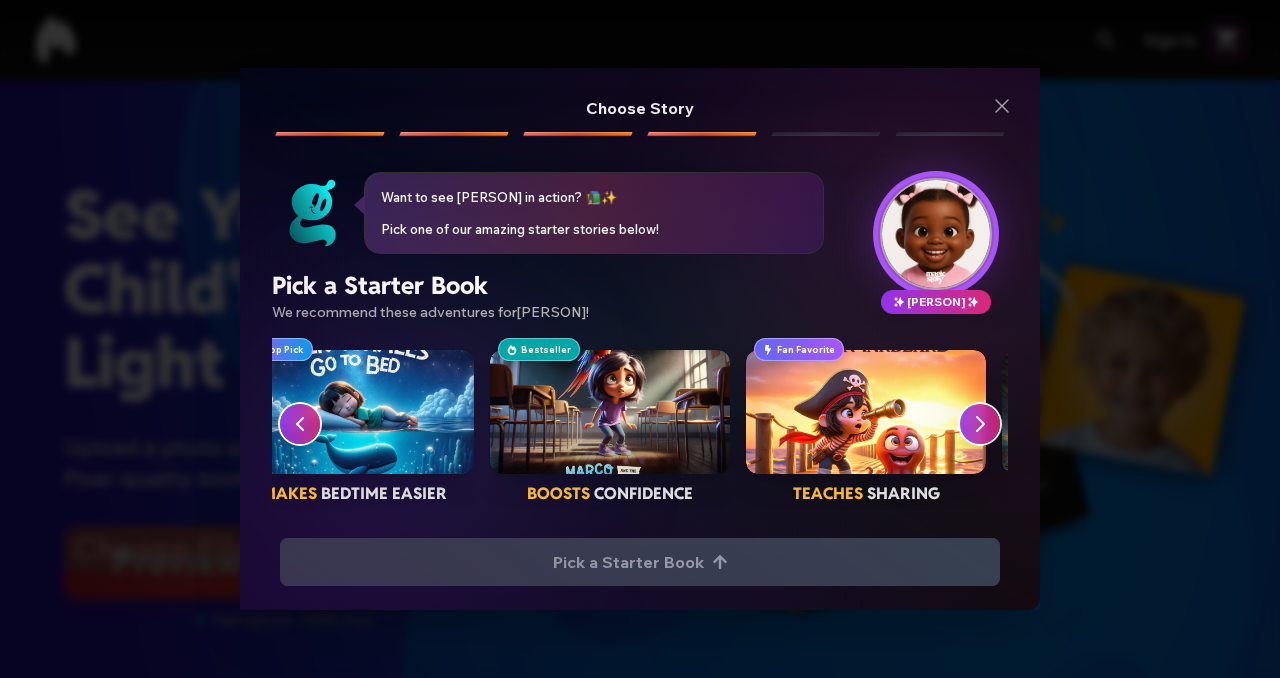 scroll, scrollTop: 0, scrollLeft: 280, axis: horizontal 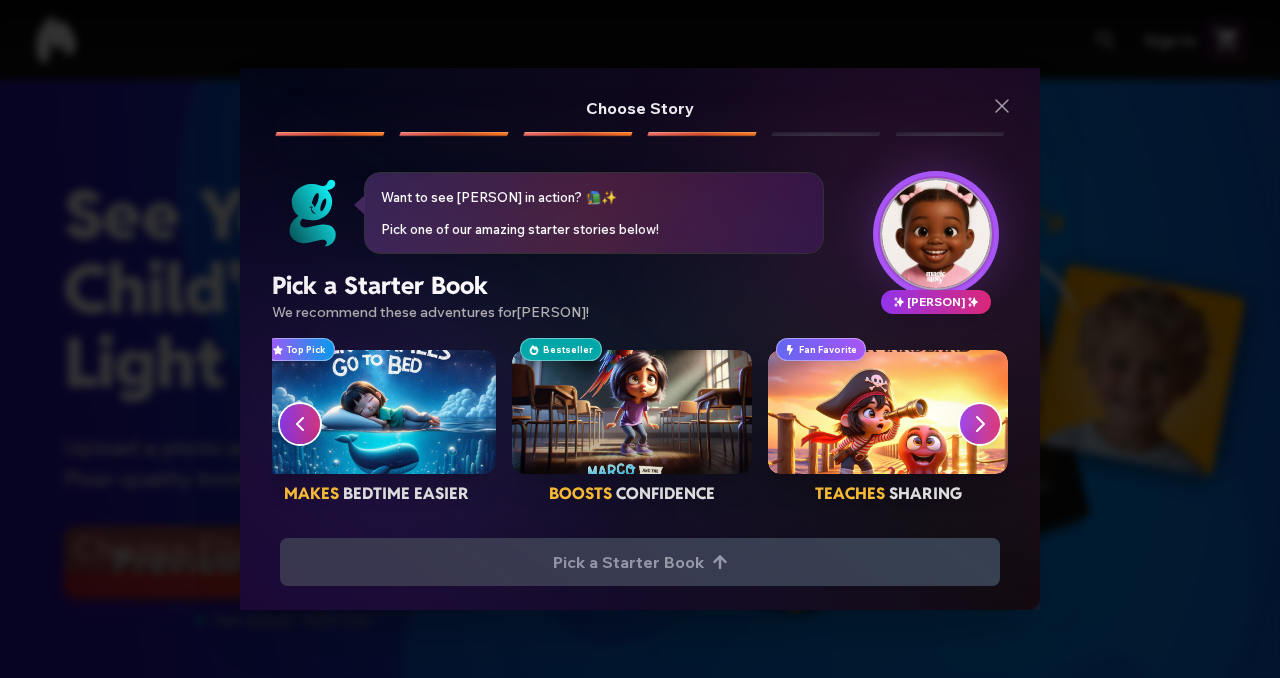 click 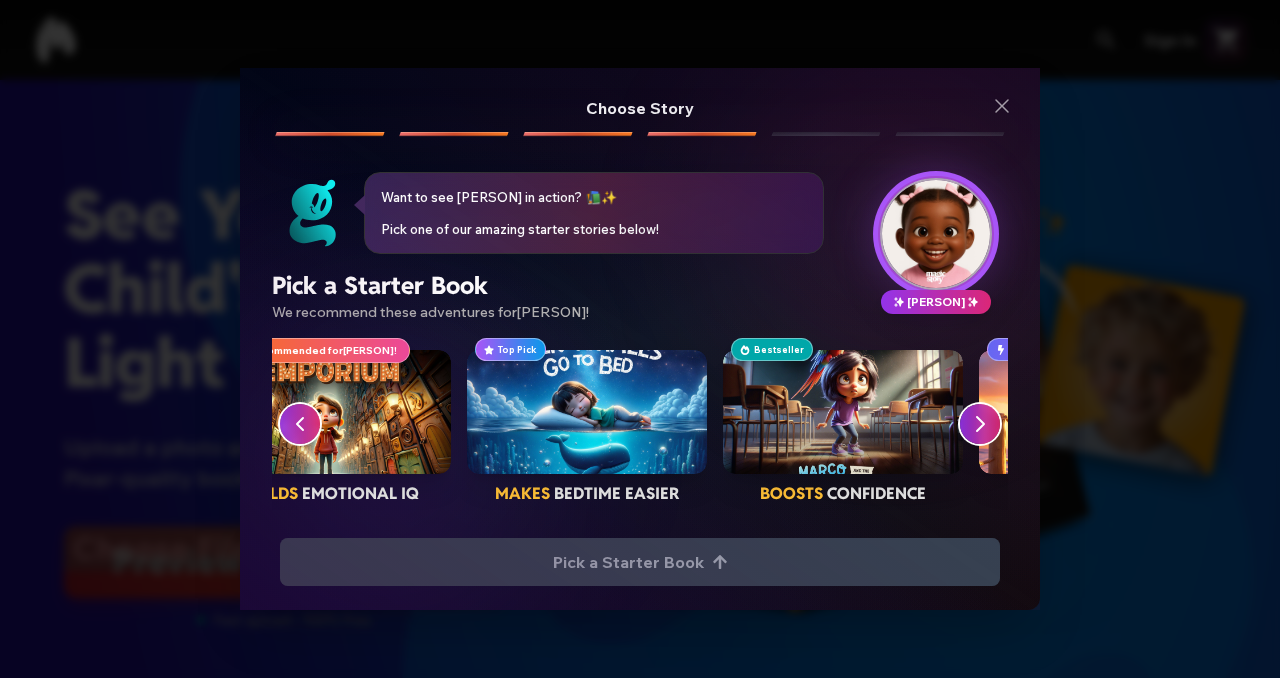 scroll, scrollTop: 0, scrollLeft: 24, axis: horizontal 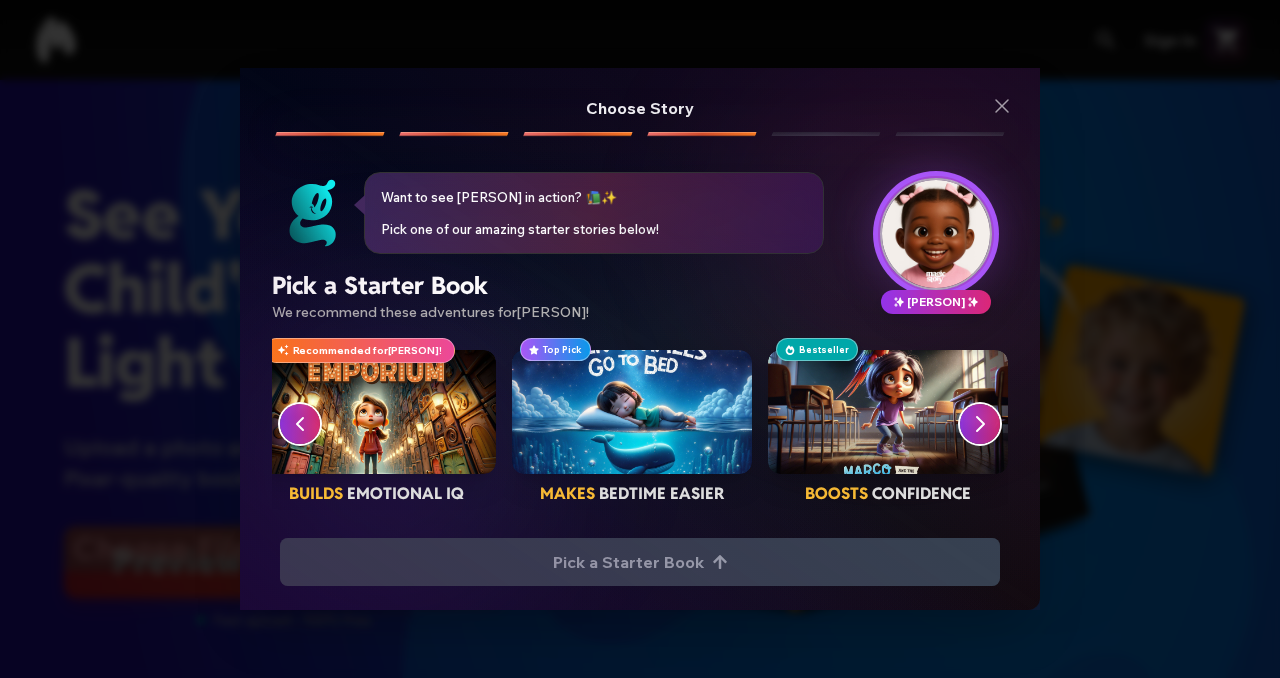 click at bounding box center [376, 412] 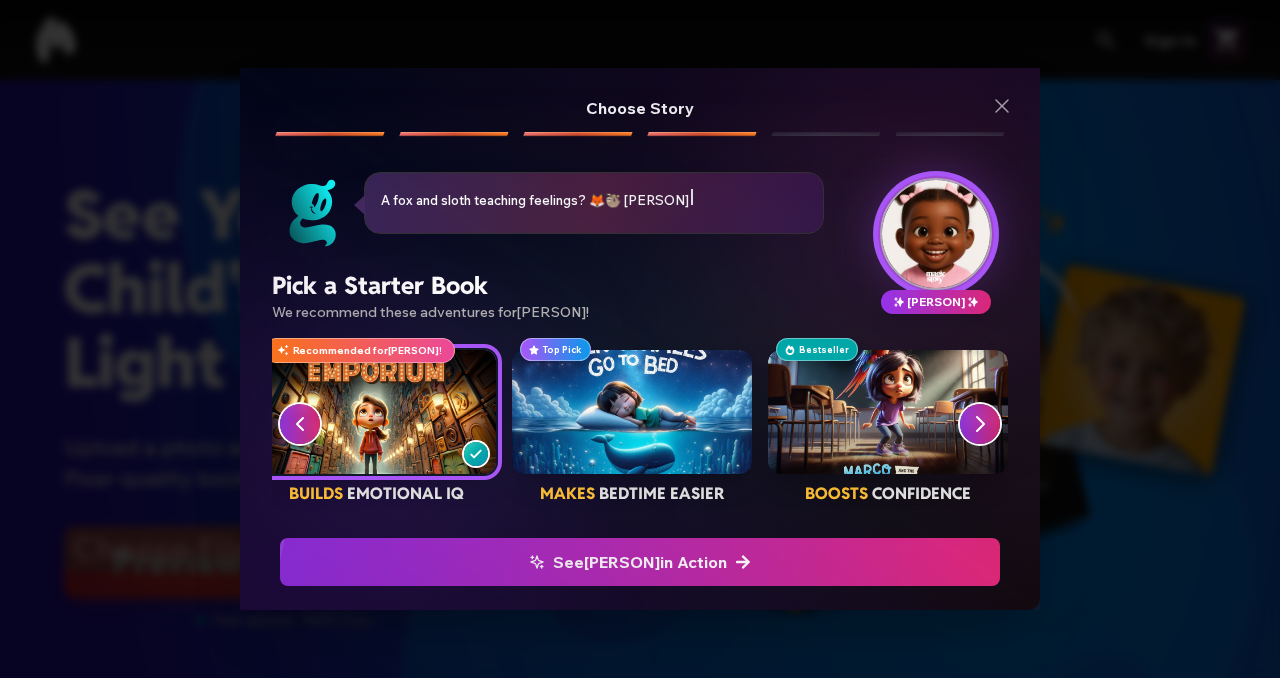 click on "See [PERSON] in Action" at bounding box center (640, 562) 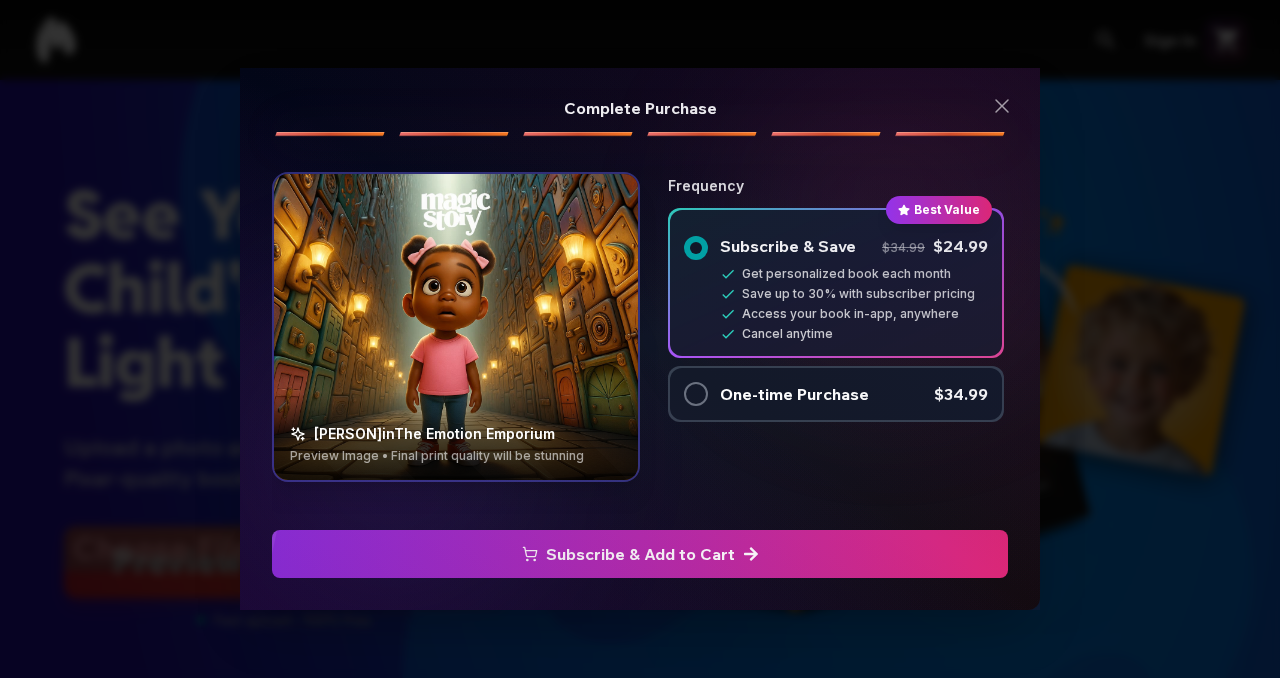 click on "One-time Purchase" at bounding box center [794, 394] 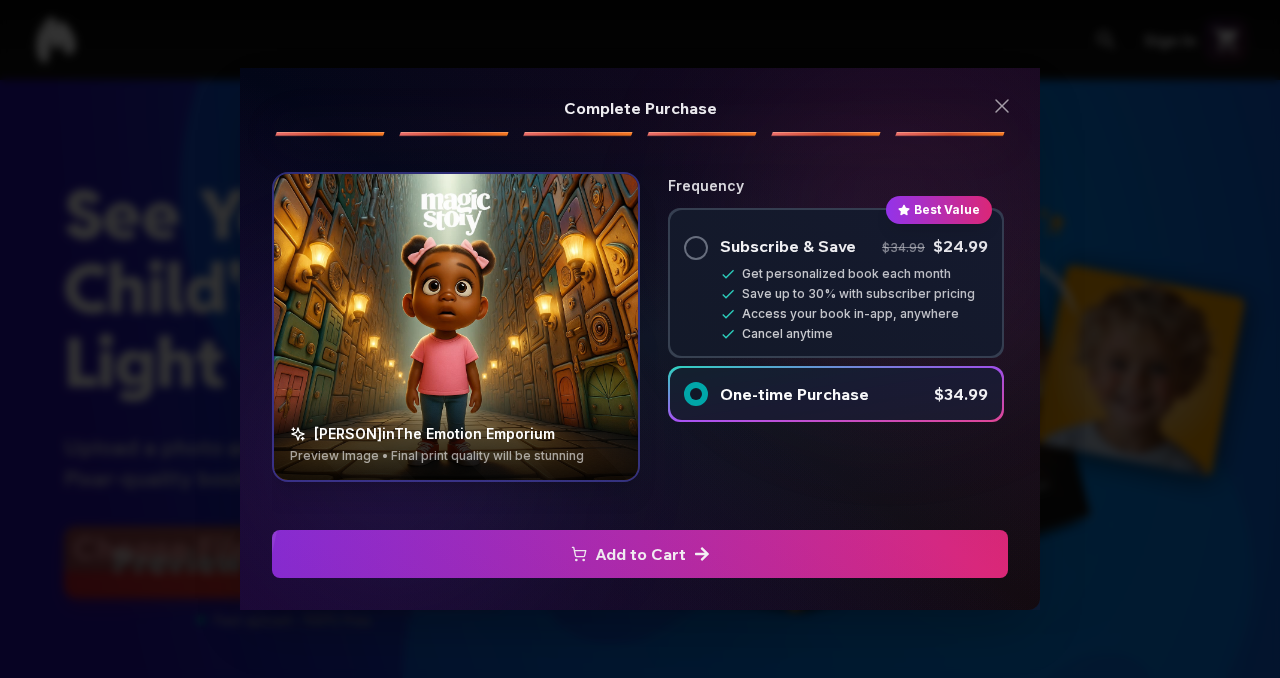 click on "Add to Cart" at bounding box center (640, 554) 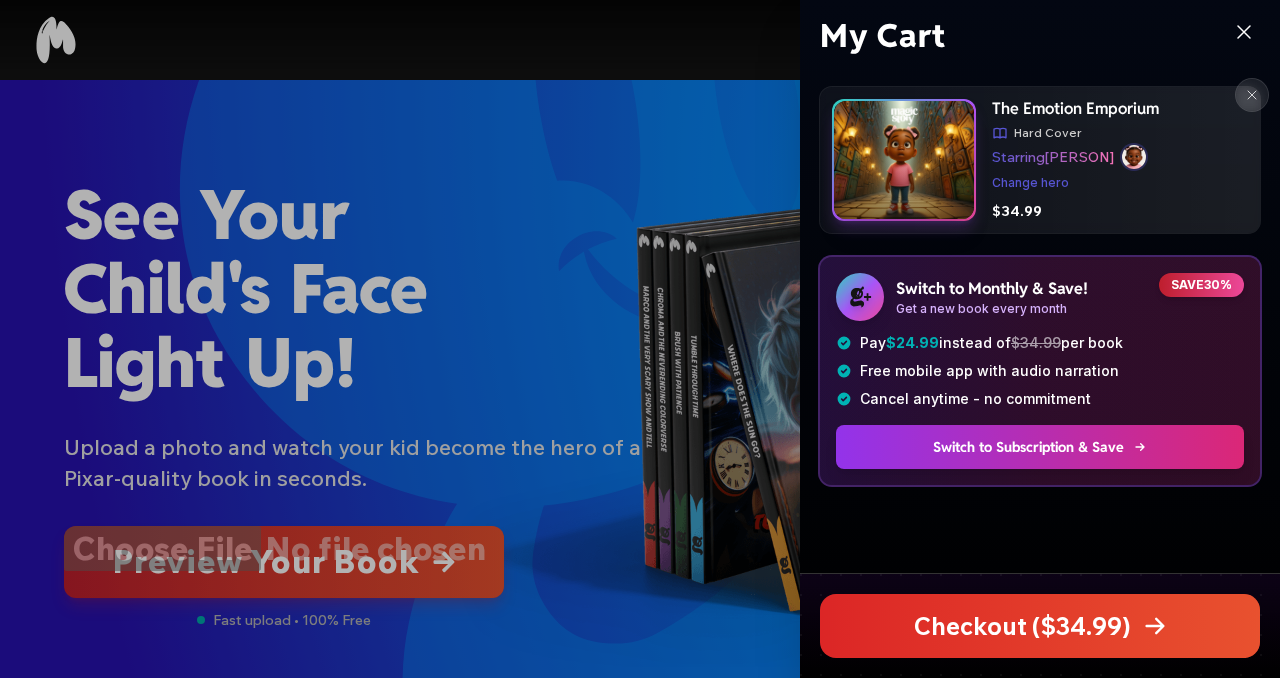 click on "Checkout ($ 34.99 )" at bounding box center [1040, 626] 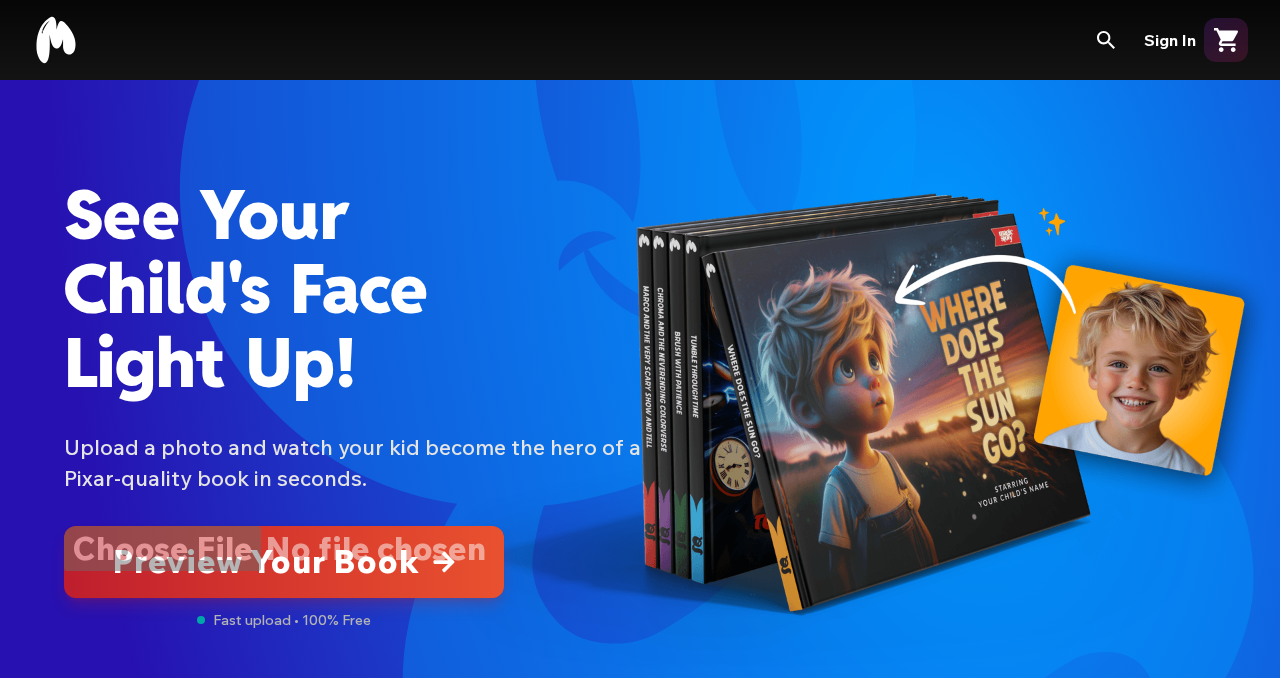 scroll, scrollTop: 0, scrollLeft: 0, axis: both 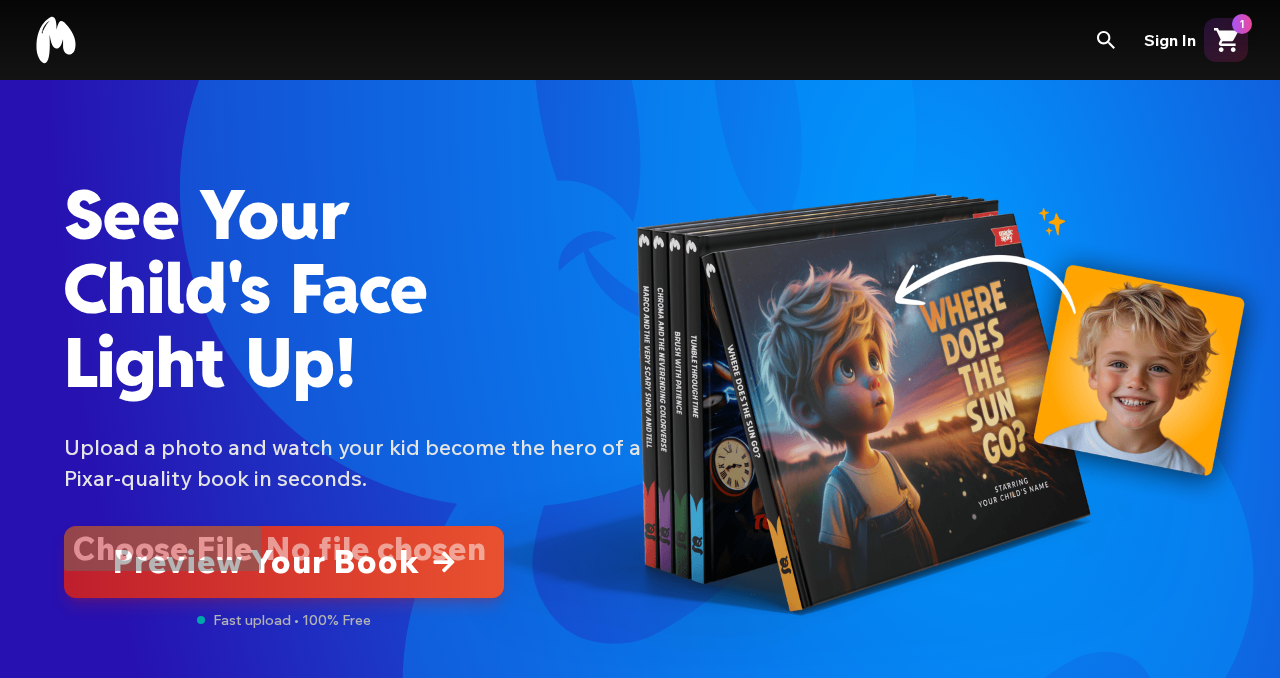 click at bounding box center [284, 562] 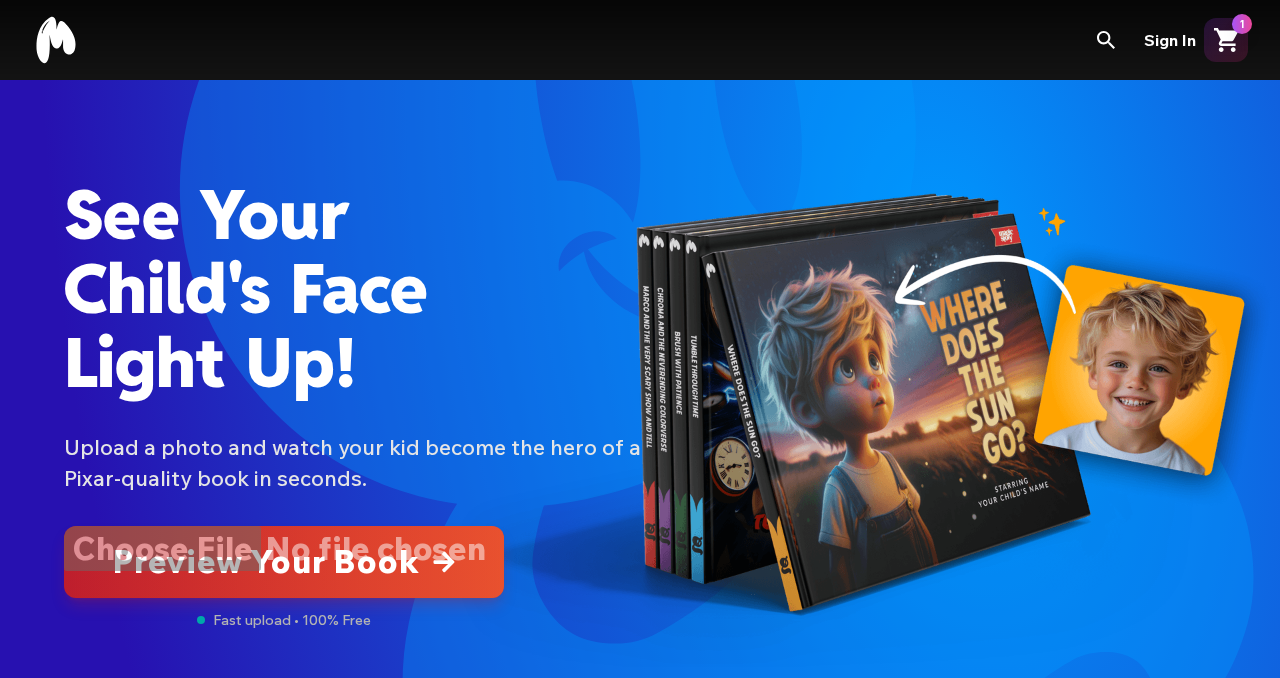 type on "**********" 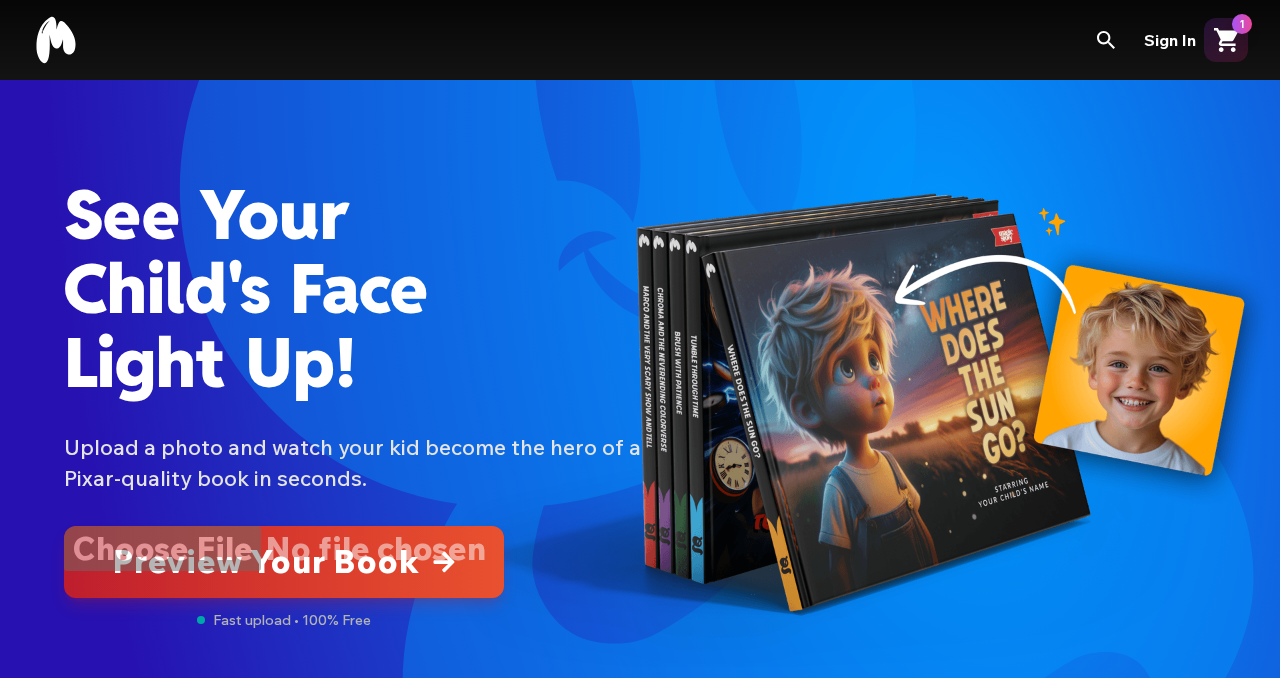 type 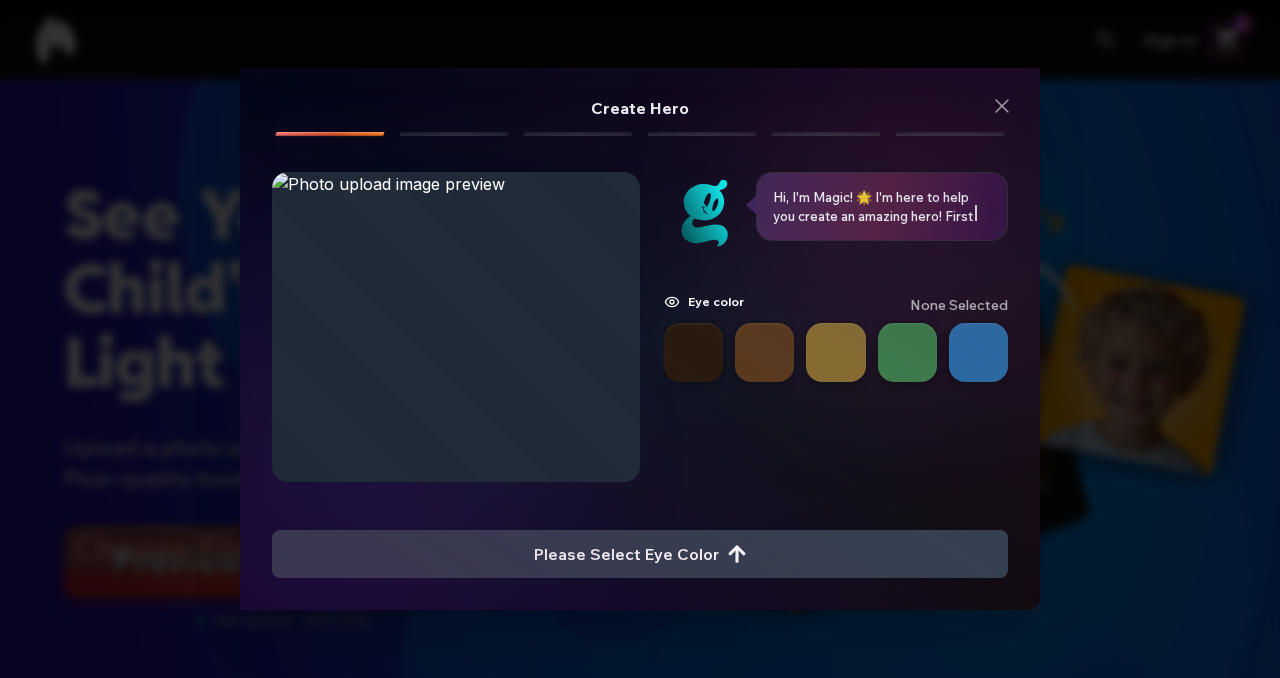 click at bounding box center [693, 352] 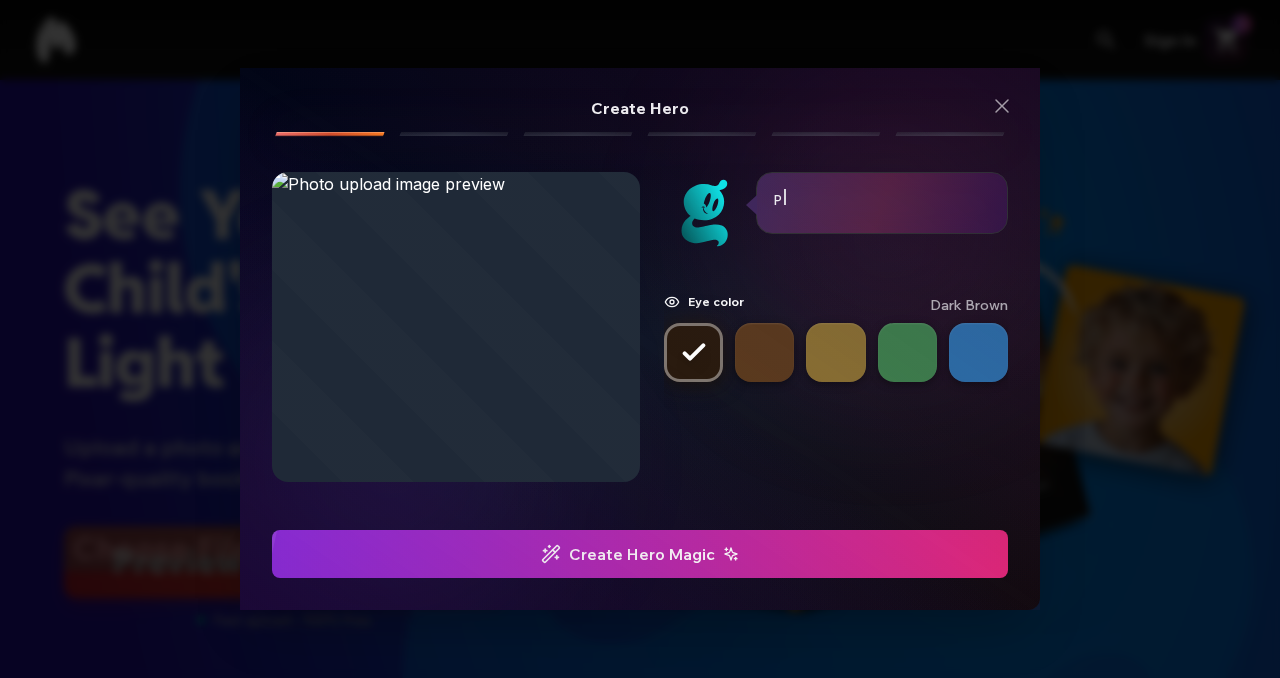click on "Create Hero Magic" at bounding box center [640, 554] 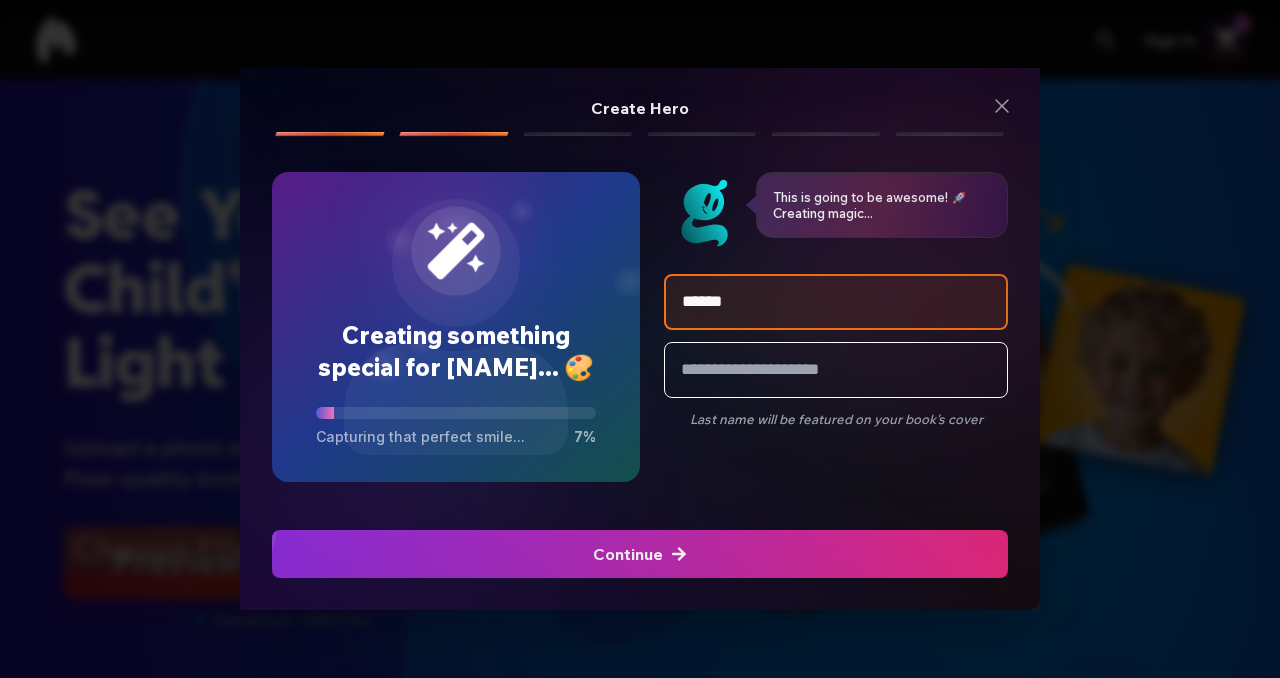 type on "******" 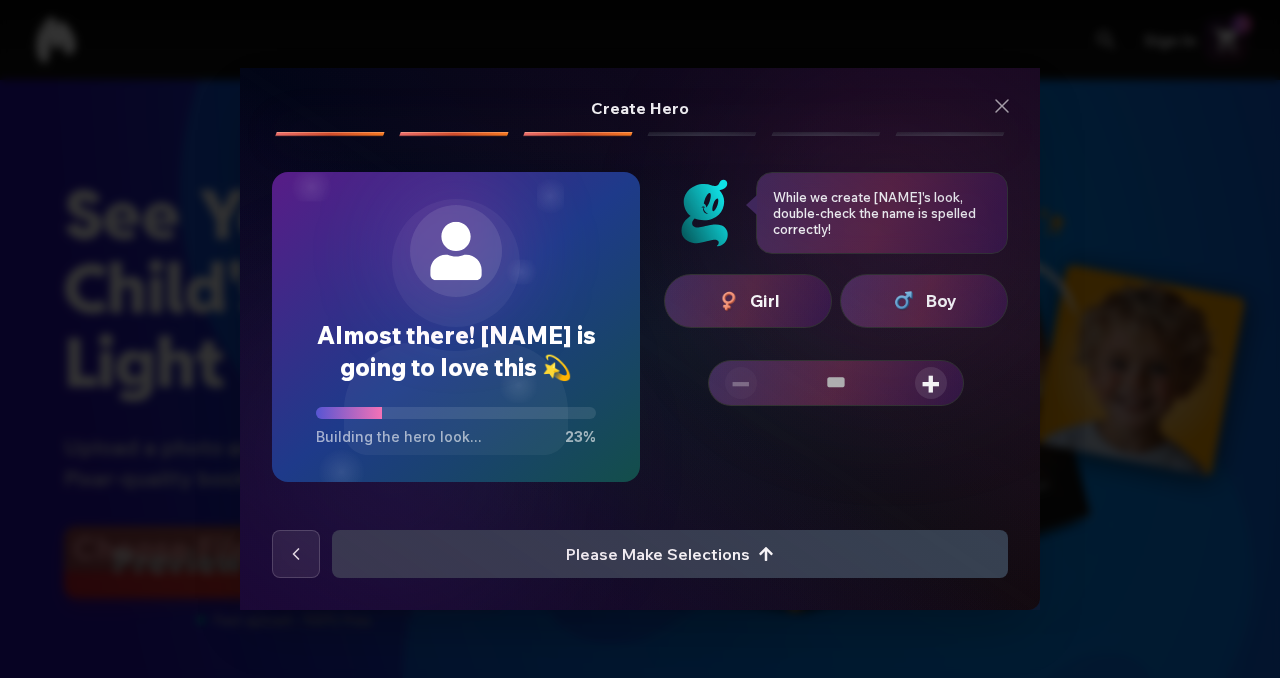 click on "While we create Bailee's look, double-check the name is spelled correctly! While we create Bailee's look, double-check the name is spelled correctly!" at bounding box center [836, 219] 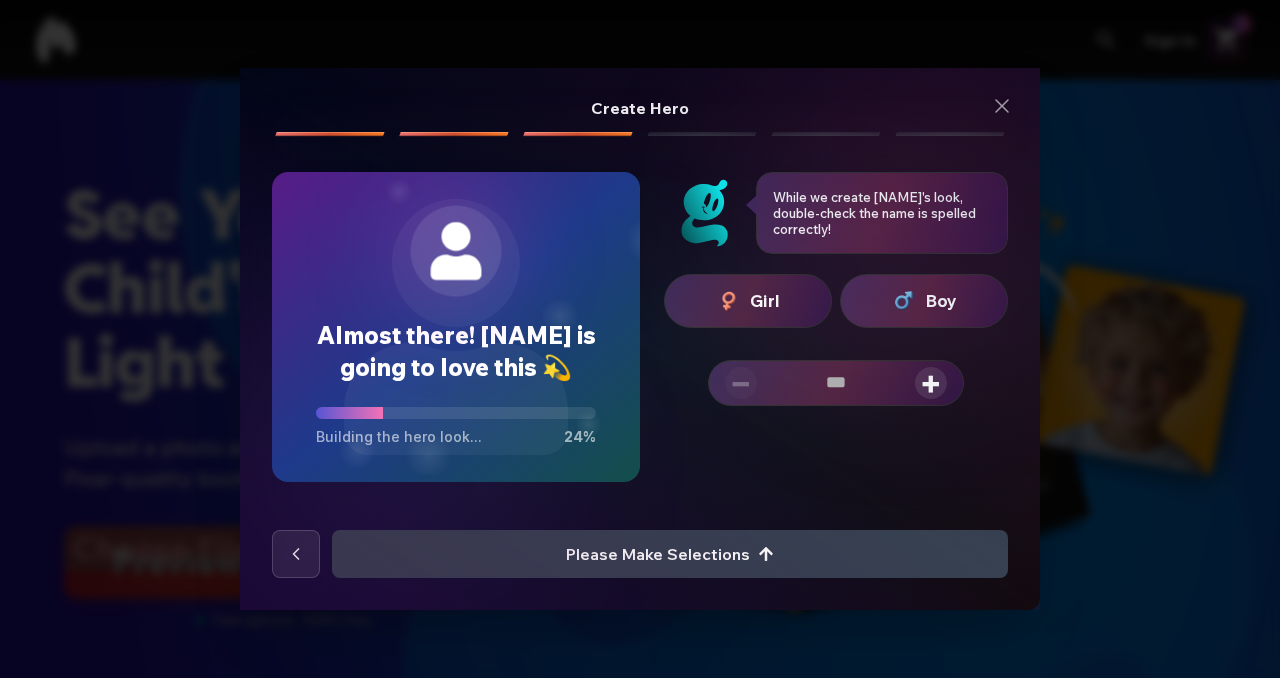 click on "Girl" at bounding box center [748, 301] 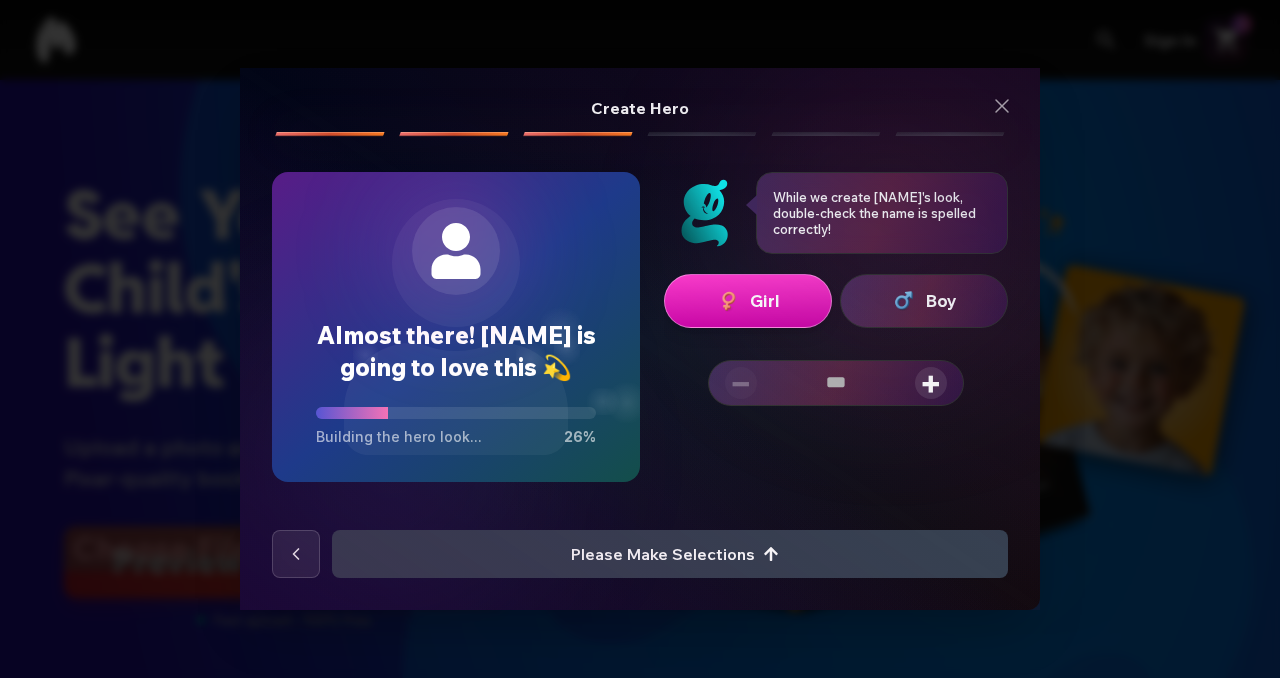 click on "+" at bounding box center [931, 383] 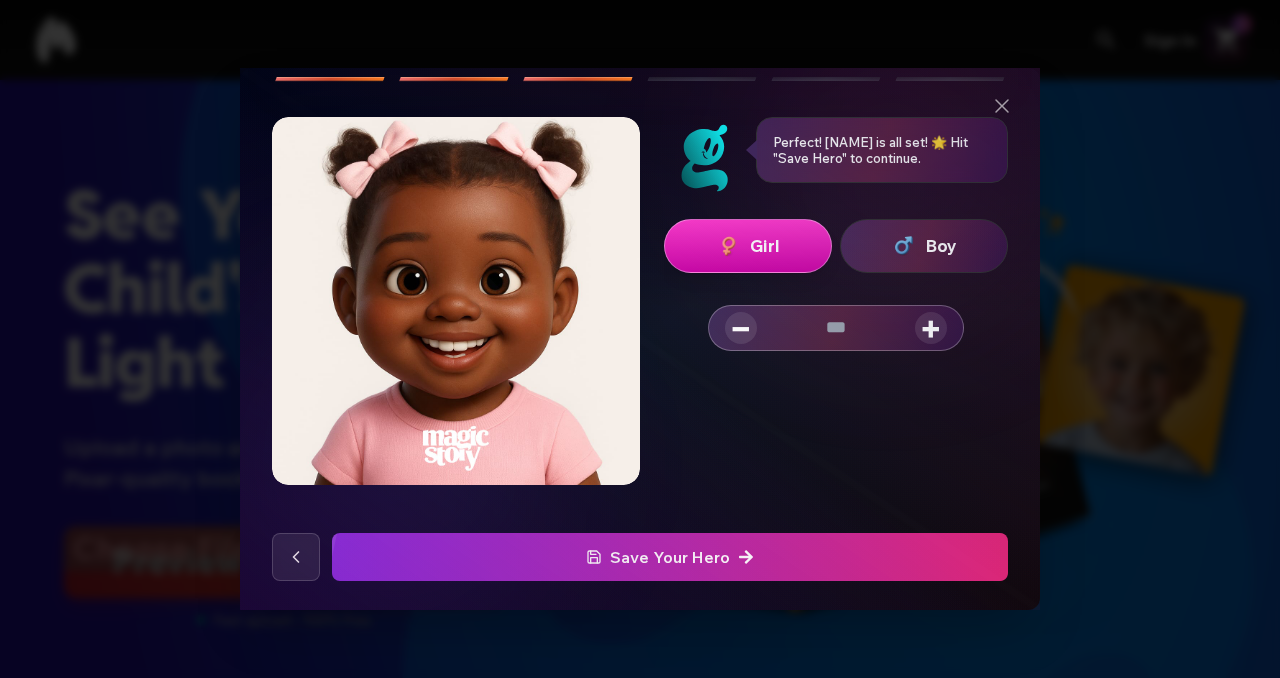 scroll, scrollTop: 56, scrollLeft: 0, axis: vertical 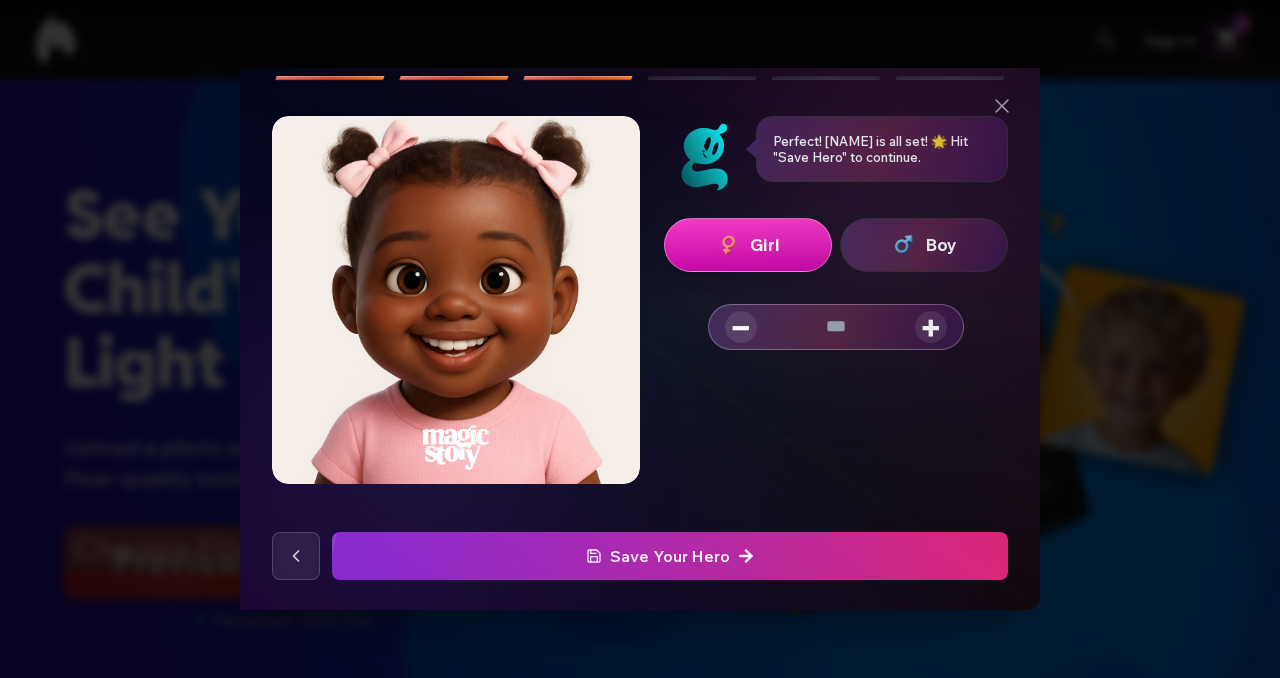 click on "Save Your Hero" at bounding box center (670, 556) 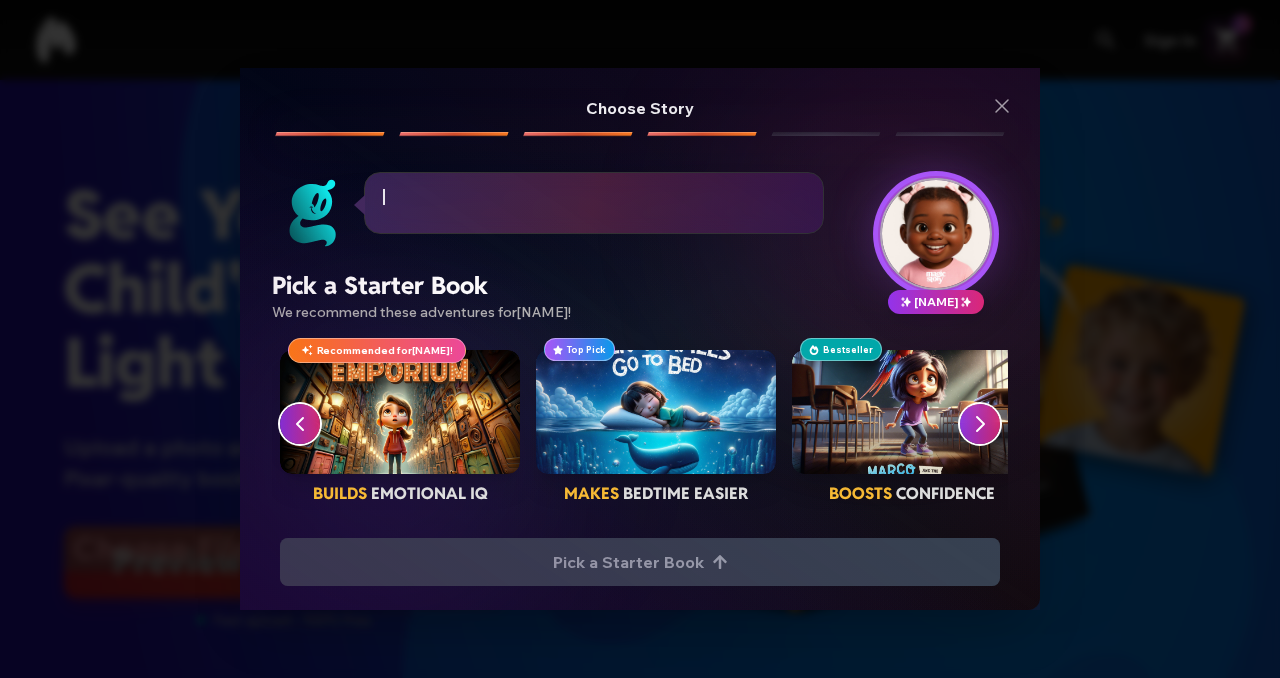 scroll, scrollTop: 0, scrollLeft: 0, axis: both 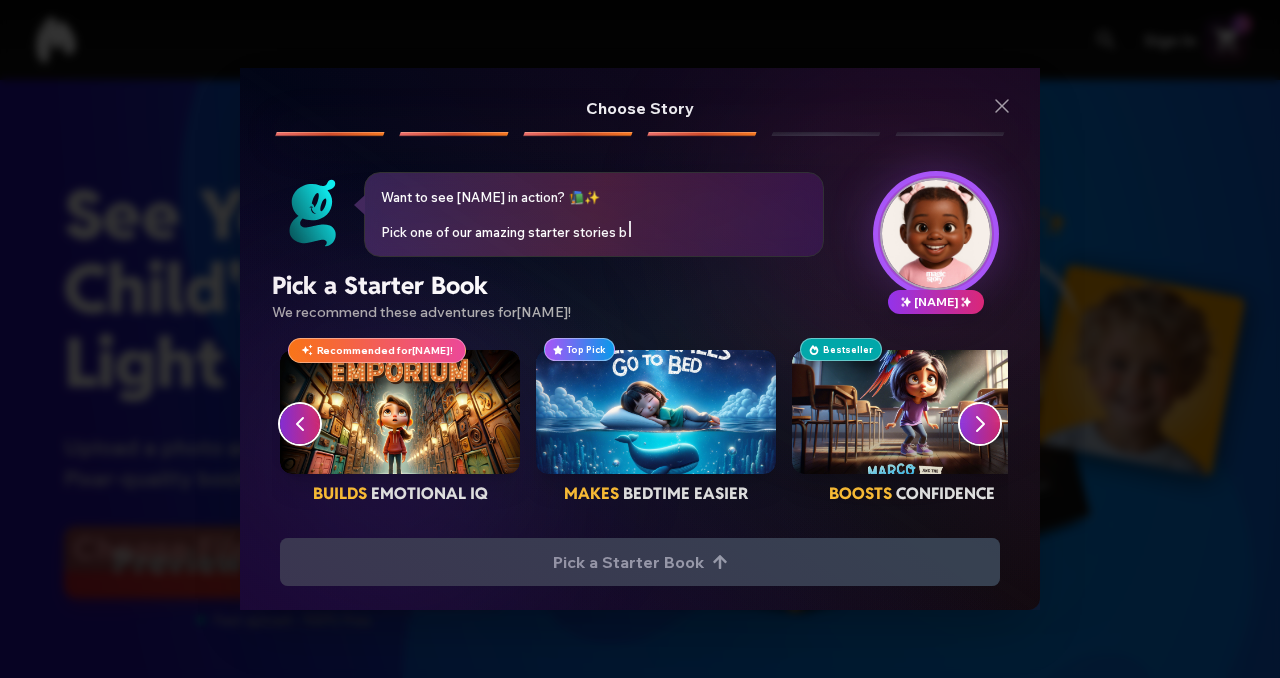 click at bounding box center [656, 412] 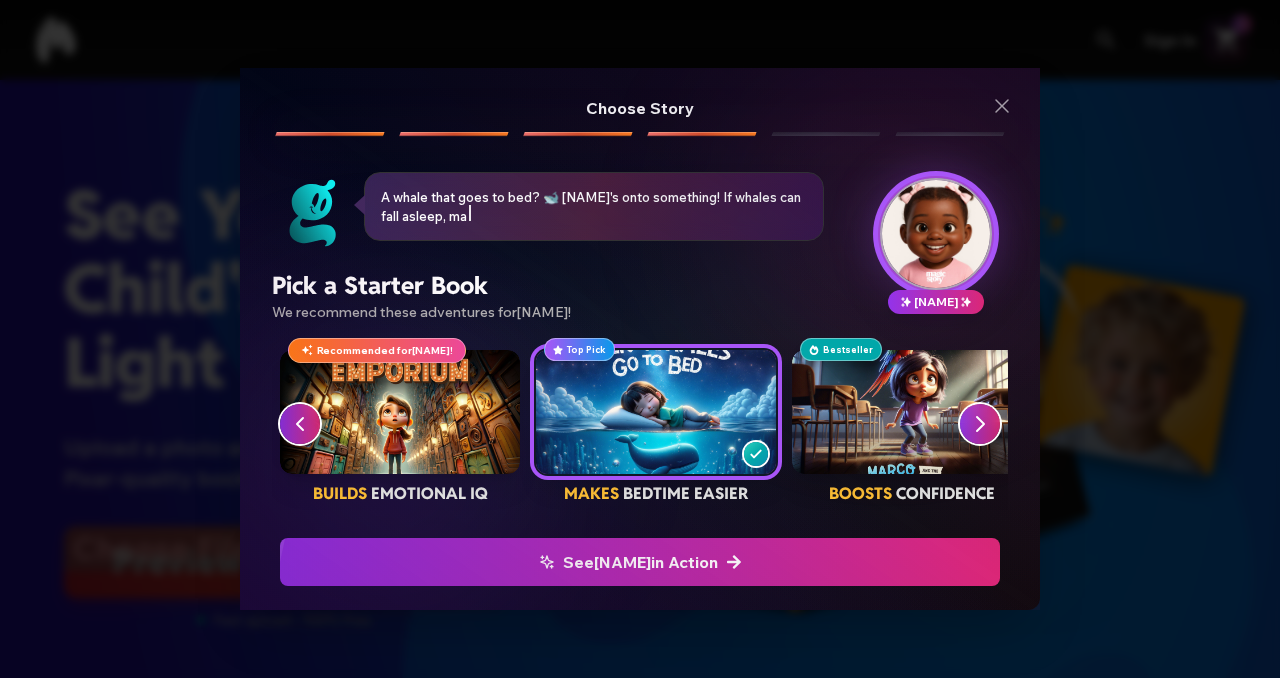 click on "See [PERSON] in Action" at bounding box center (640, 562) 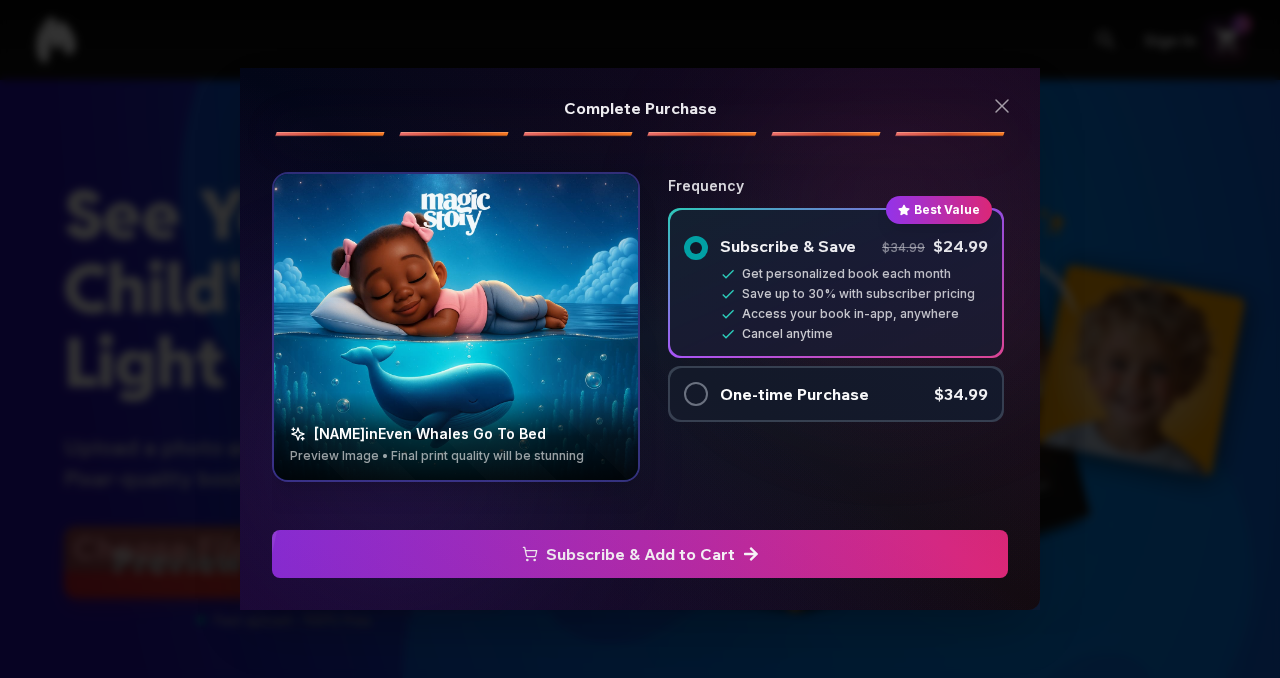 click on "One-time Purchase $34.99" at bounding box center [836, 394] 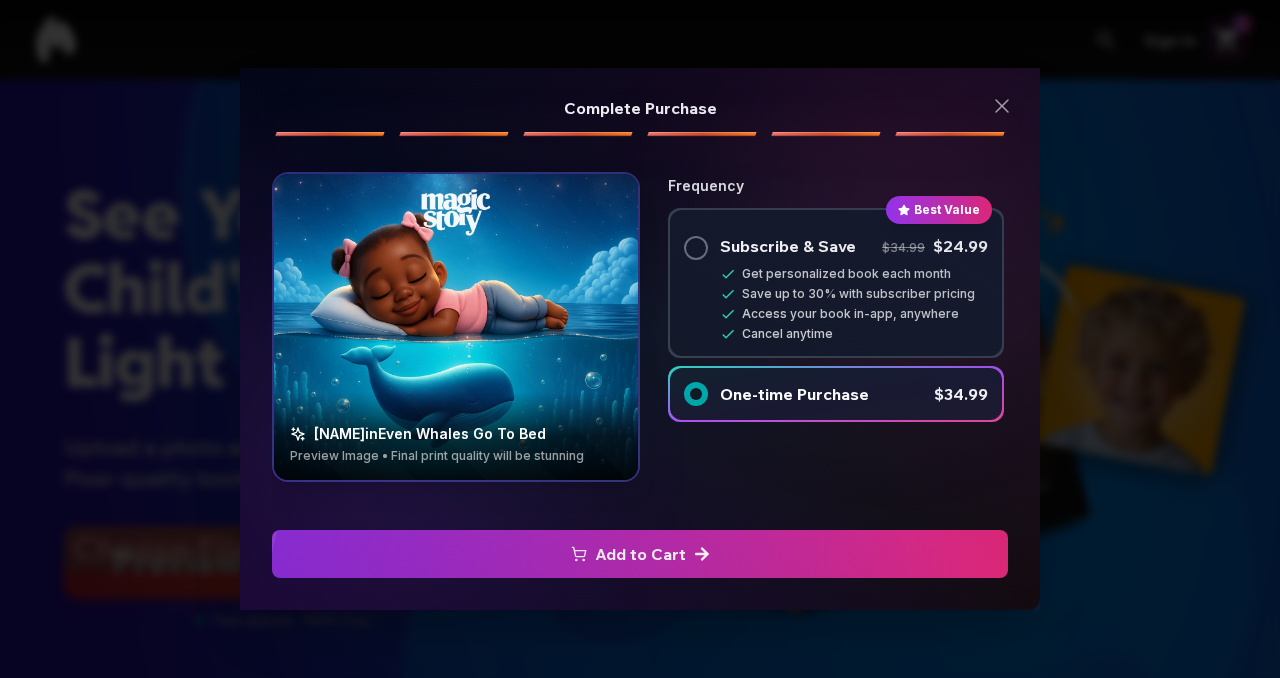 click on "Add to Cart" at bounding box center [640, 554] 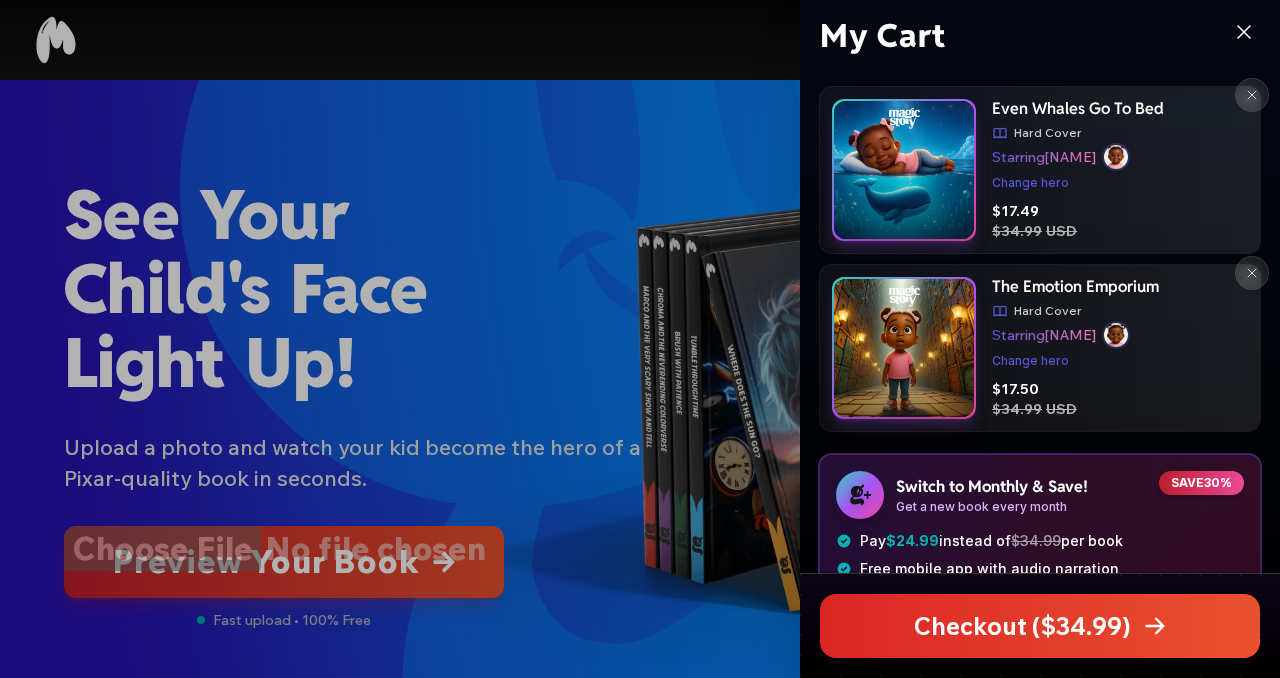 click at bounding box center [1252, 273] 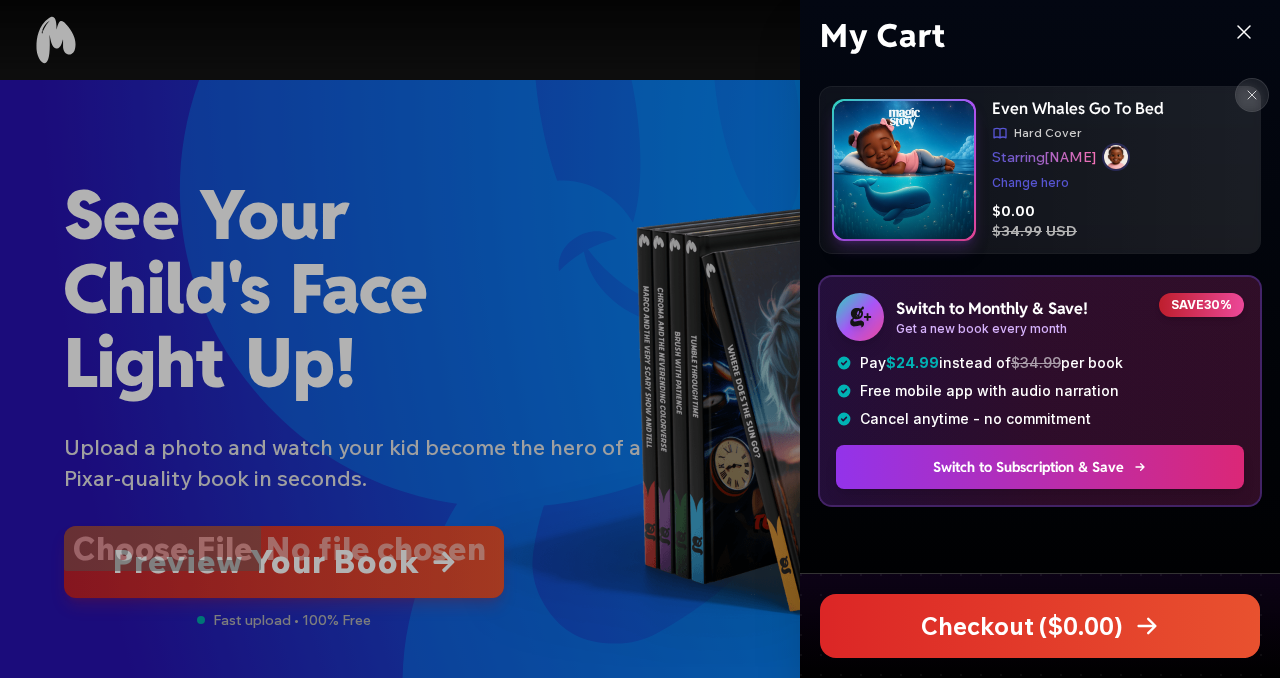 click on "Checkout ($ 0.00 )" at bounding box center (1040, 626) 